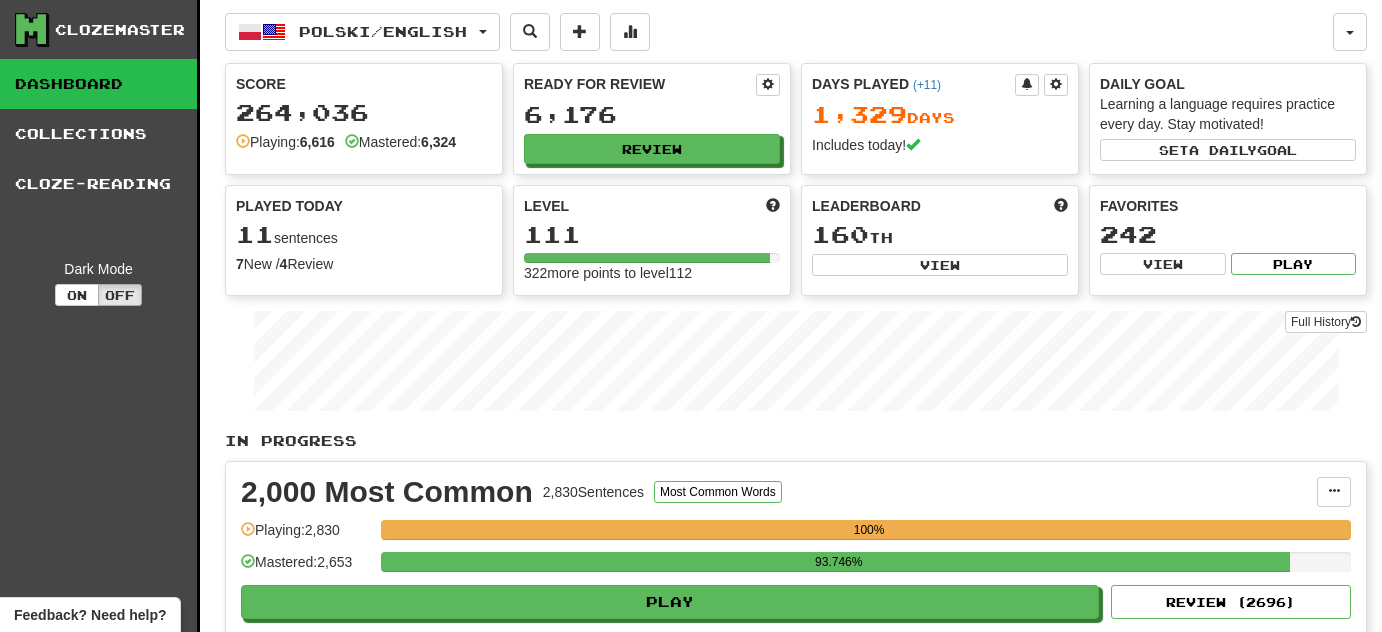 scroll, scrollTop: 0, scrollLeft: 0, axis: both 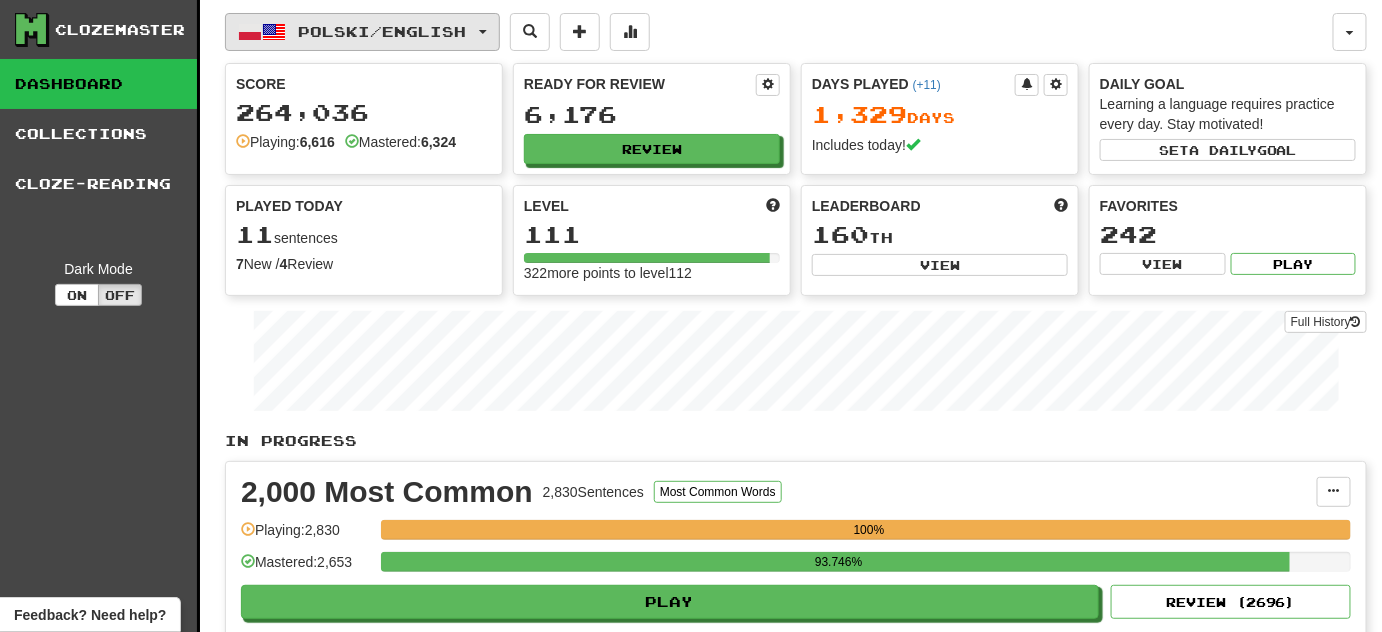 click on "Polski  /  English" at bounding box center (362, 32) 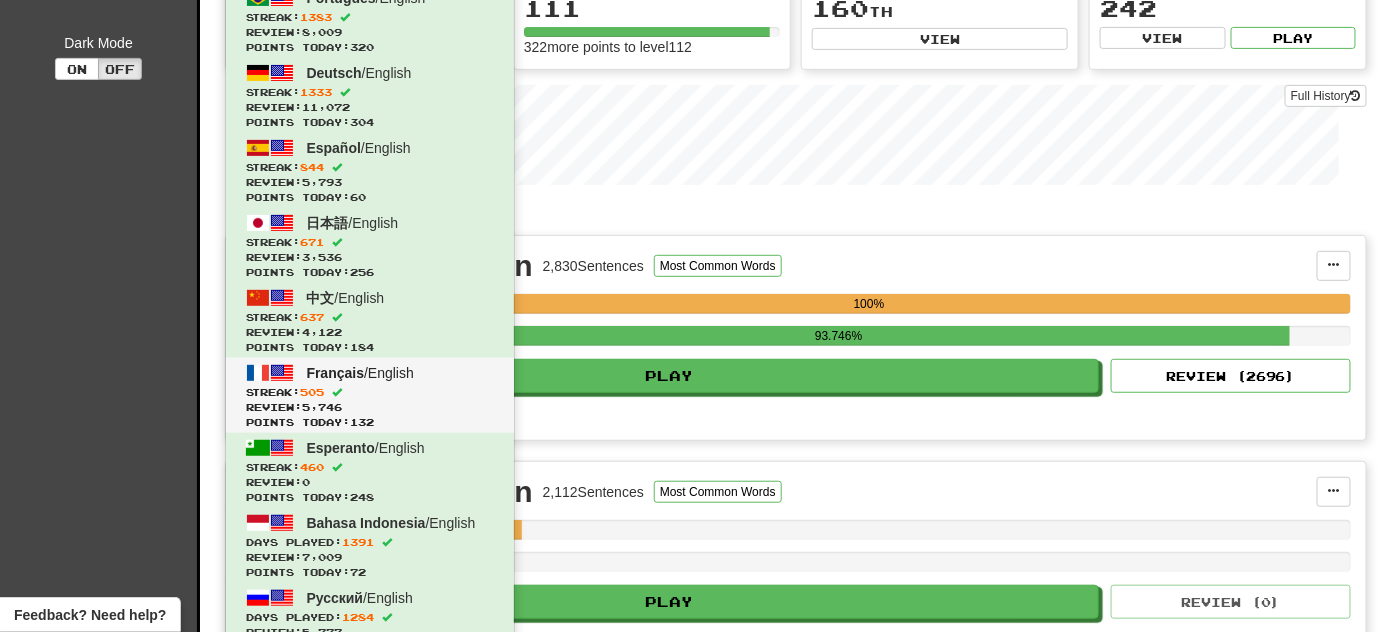 scroll, scrollTop: 90, scrollLeft: 0, axis: vertical 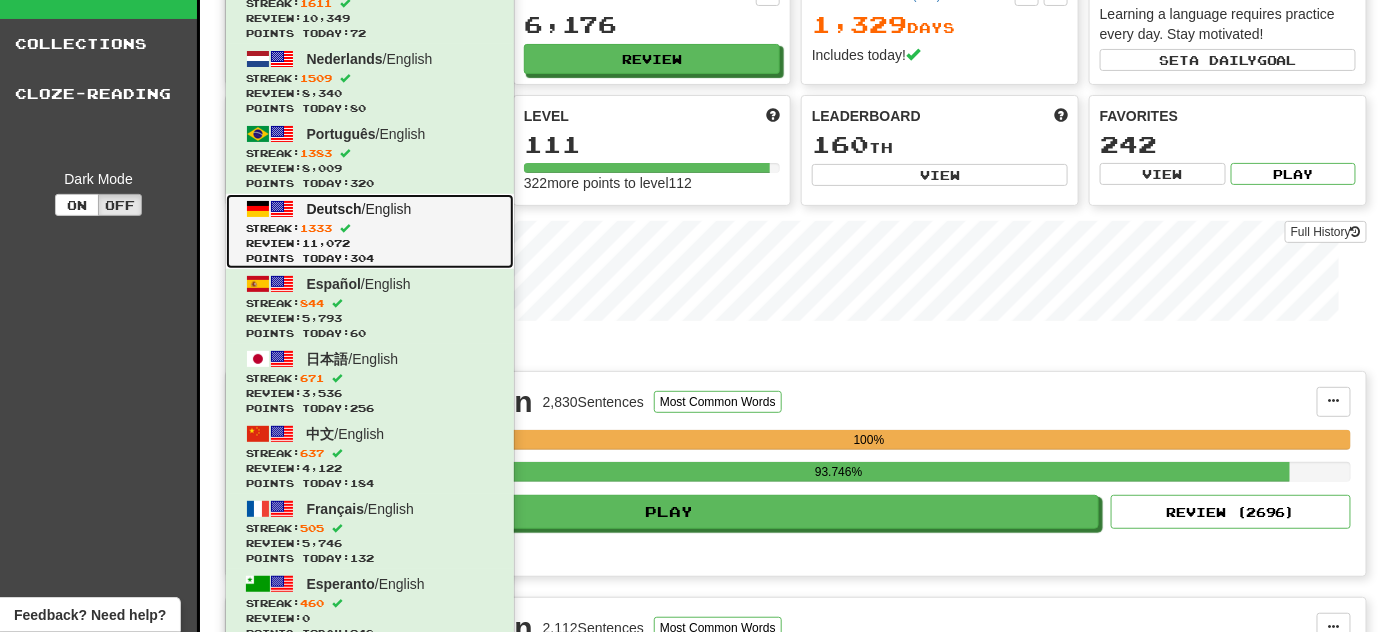 click on "Review:  11,072" at bounding box center (370, 243) 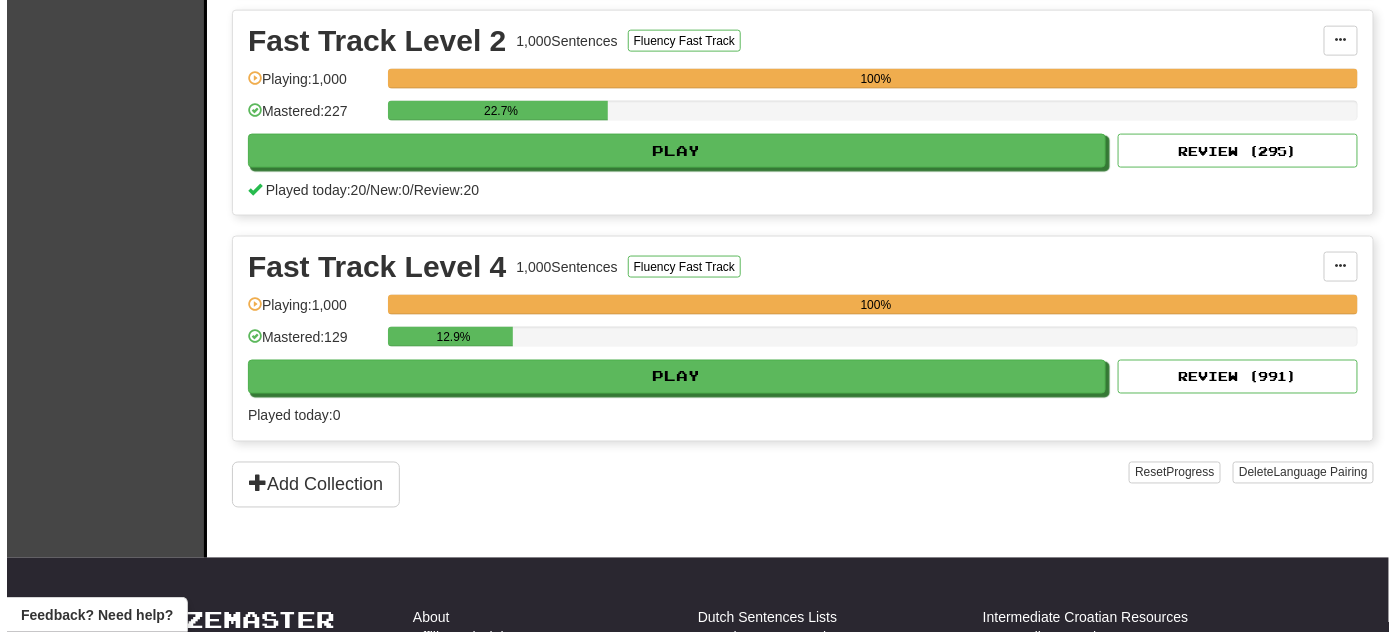 scroll, scrollTop: 909, scrollLeft: 0, axis: vertical 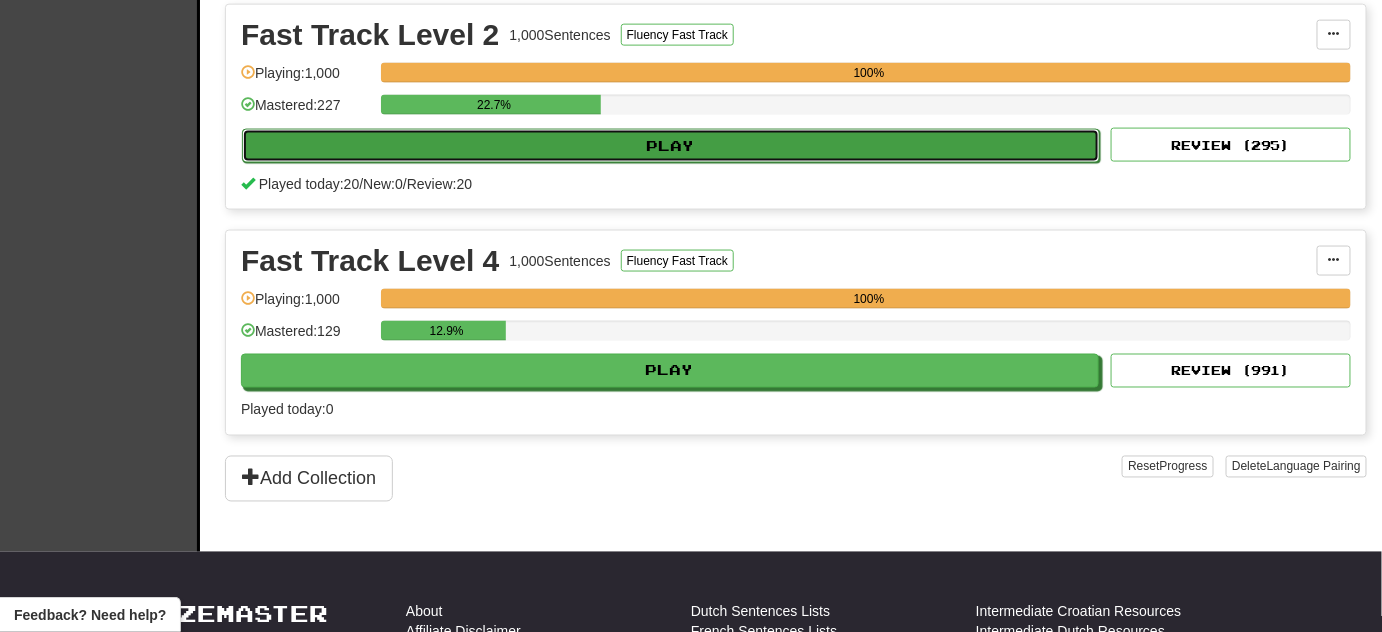 click on "Play" at bounding box center [671, 146] 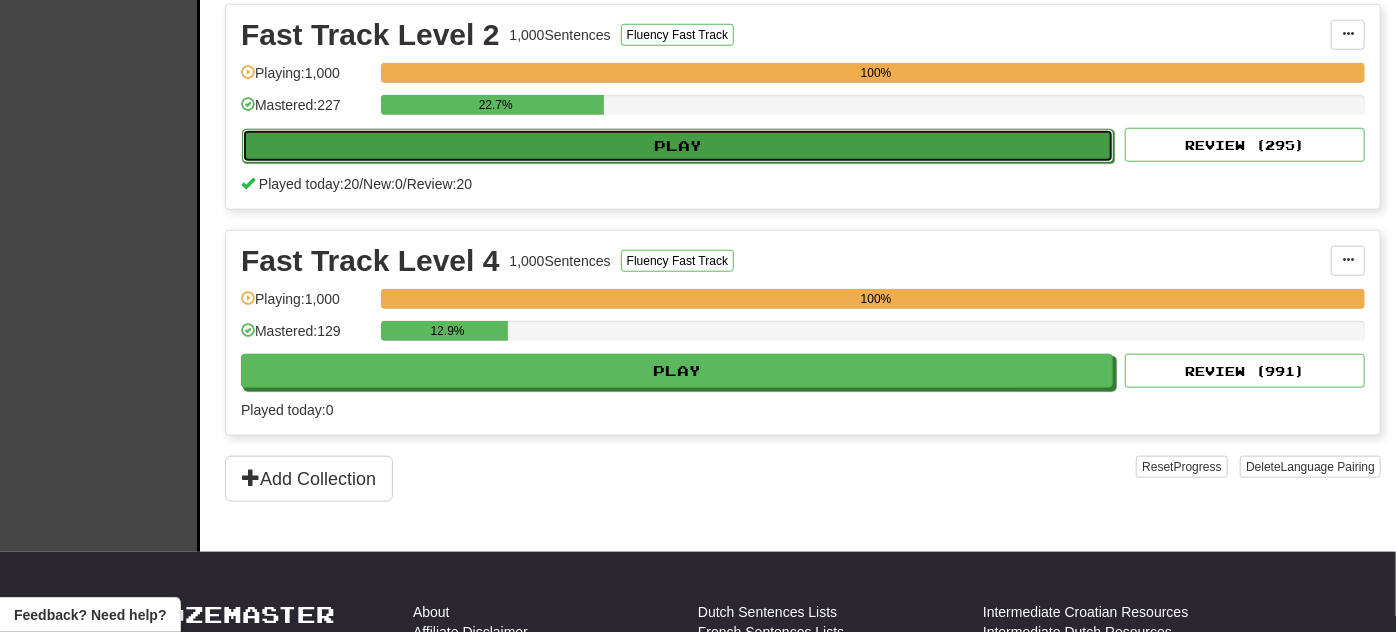 select on "**" 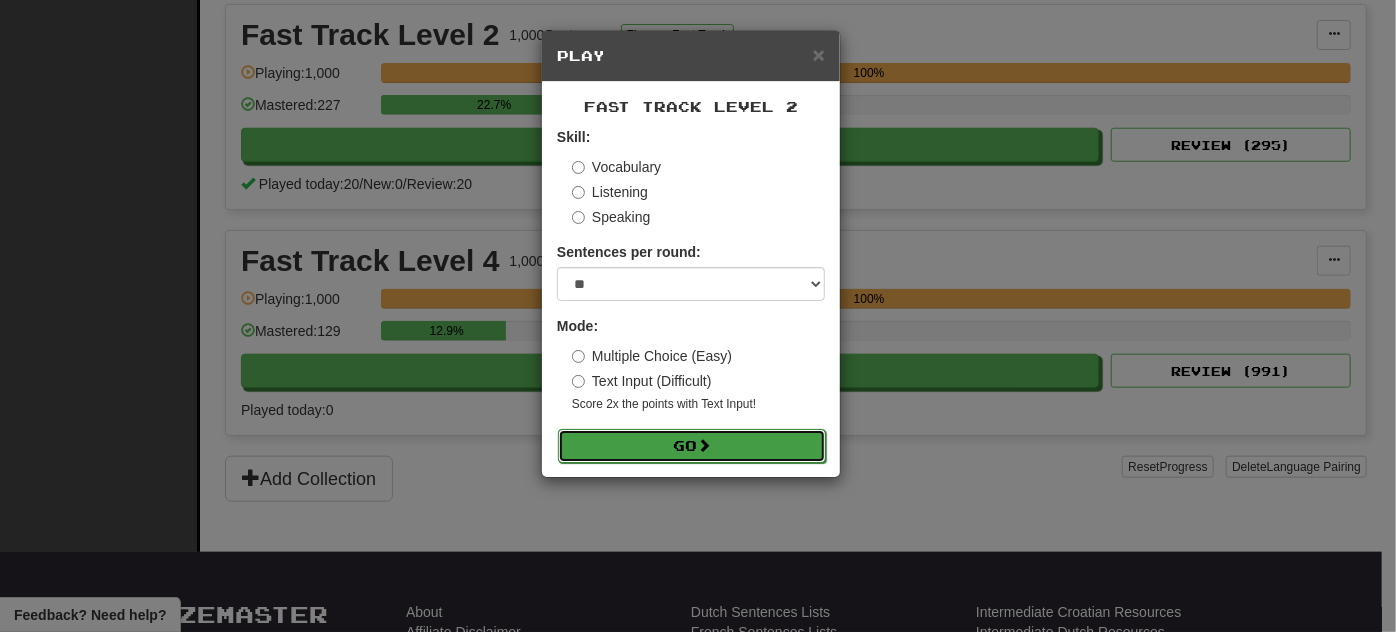 click on "Go" at bounding box center (692, 446) 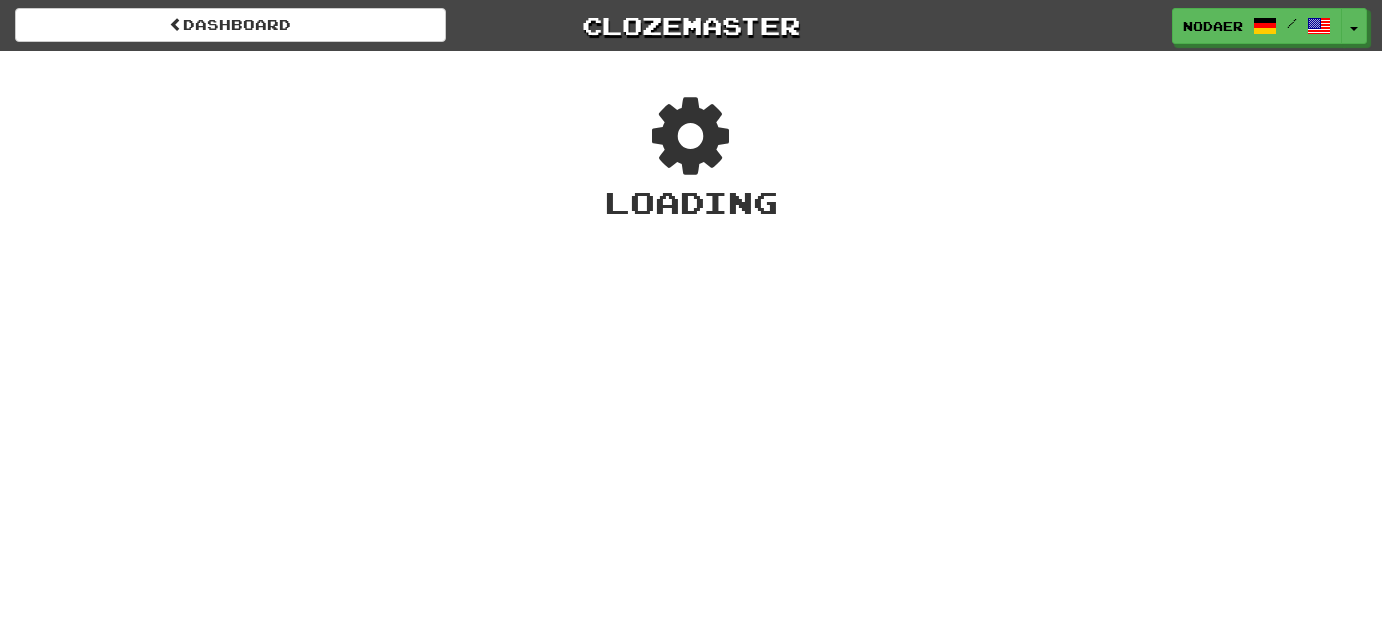 scroll, scrollTop: 0, scrollLeft: 0, axis: both 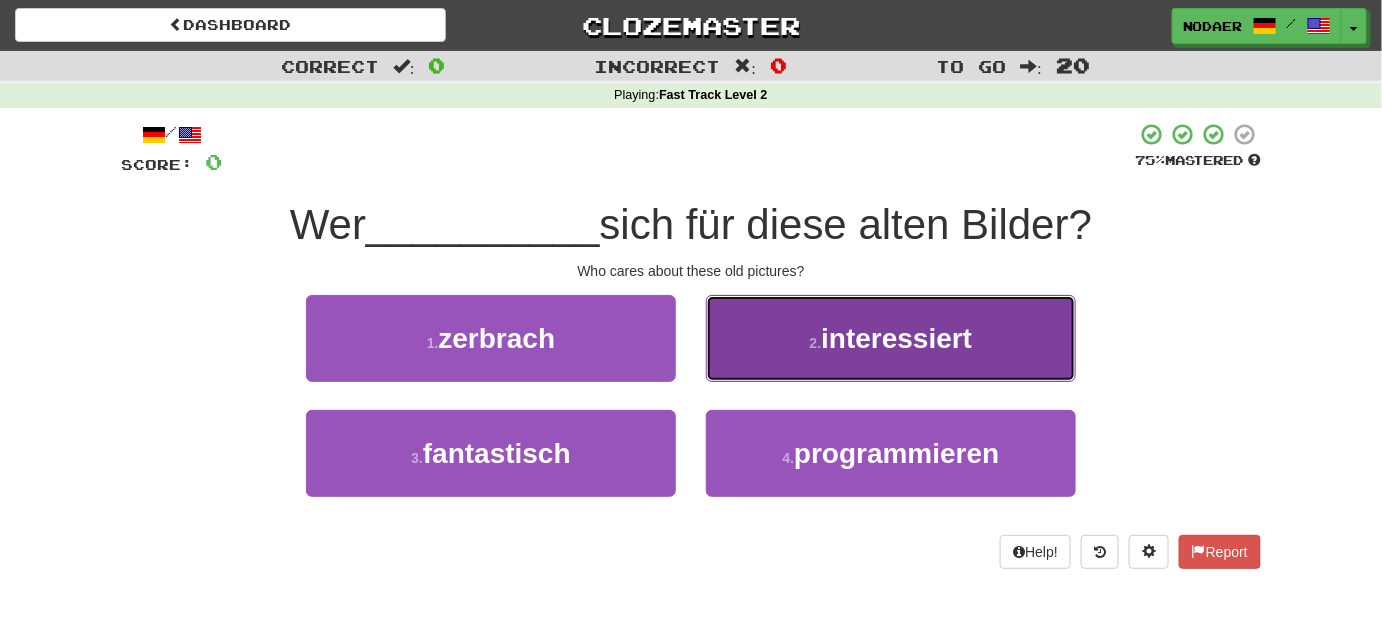 click on "2 .  interessiert" at bounding box center (891, 338) 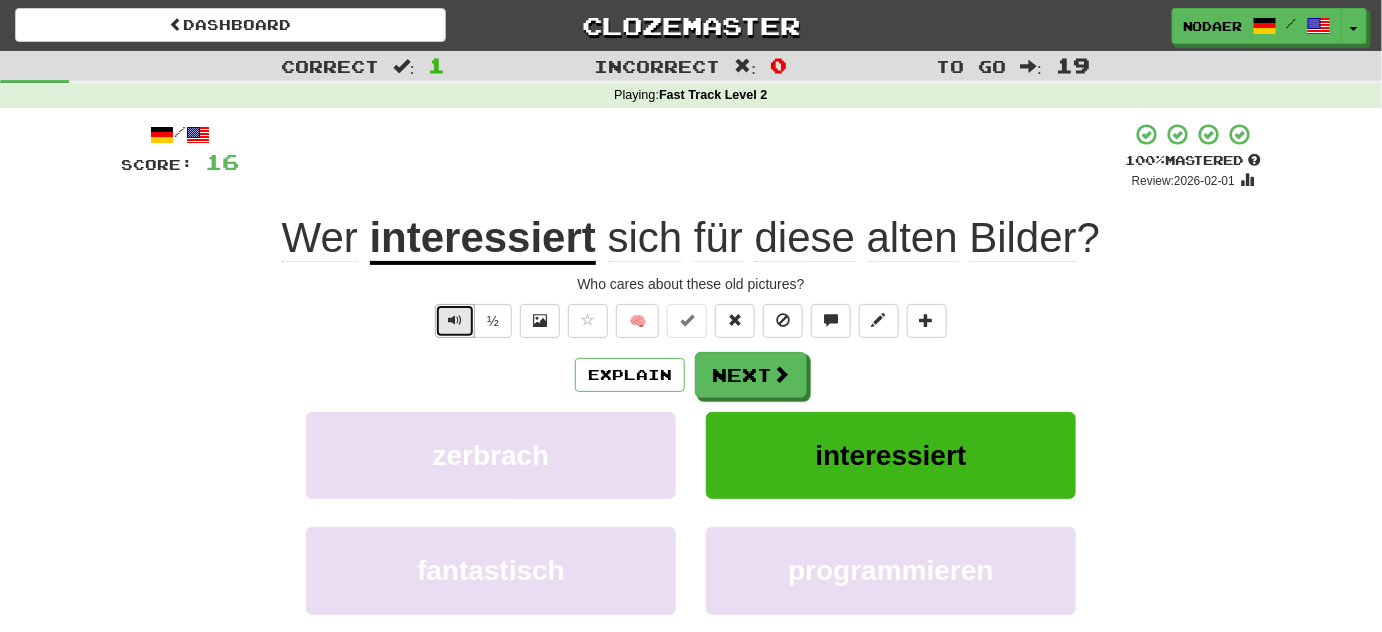 click at bounding box center [455, 320] 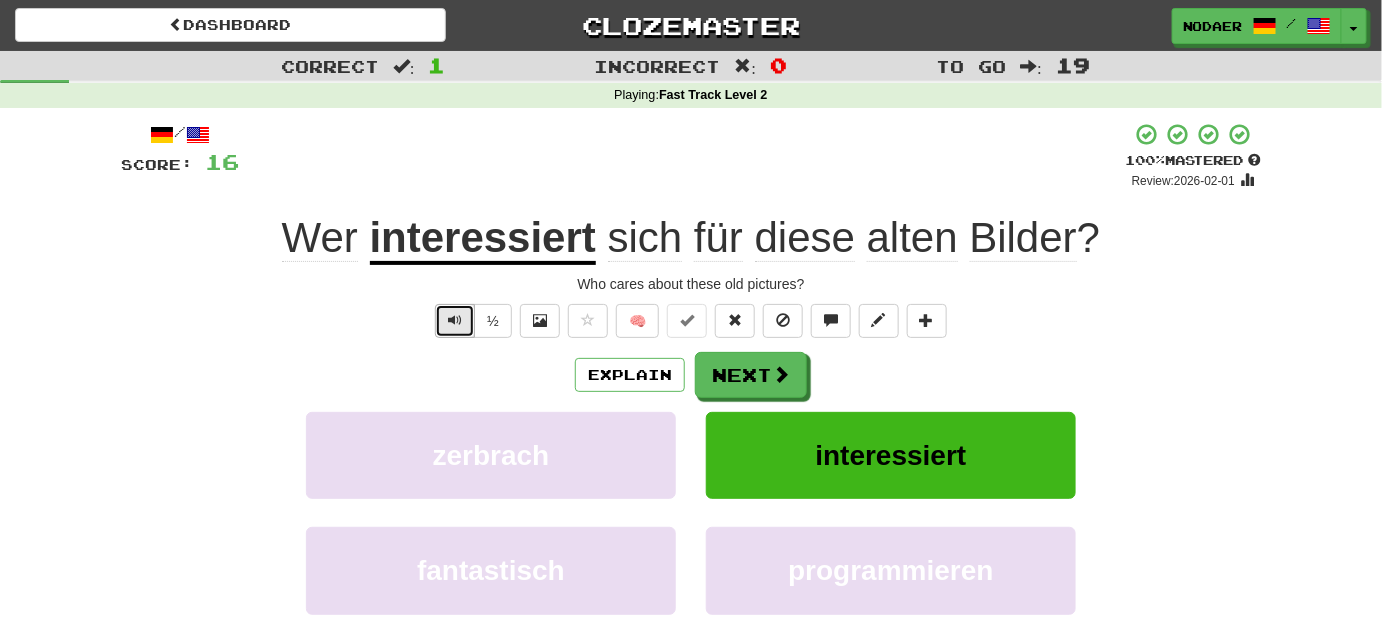 click at bounding box center (455, 320) 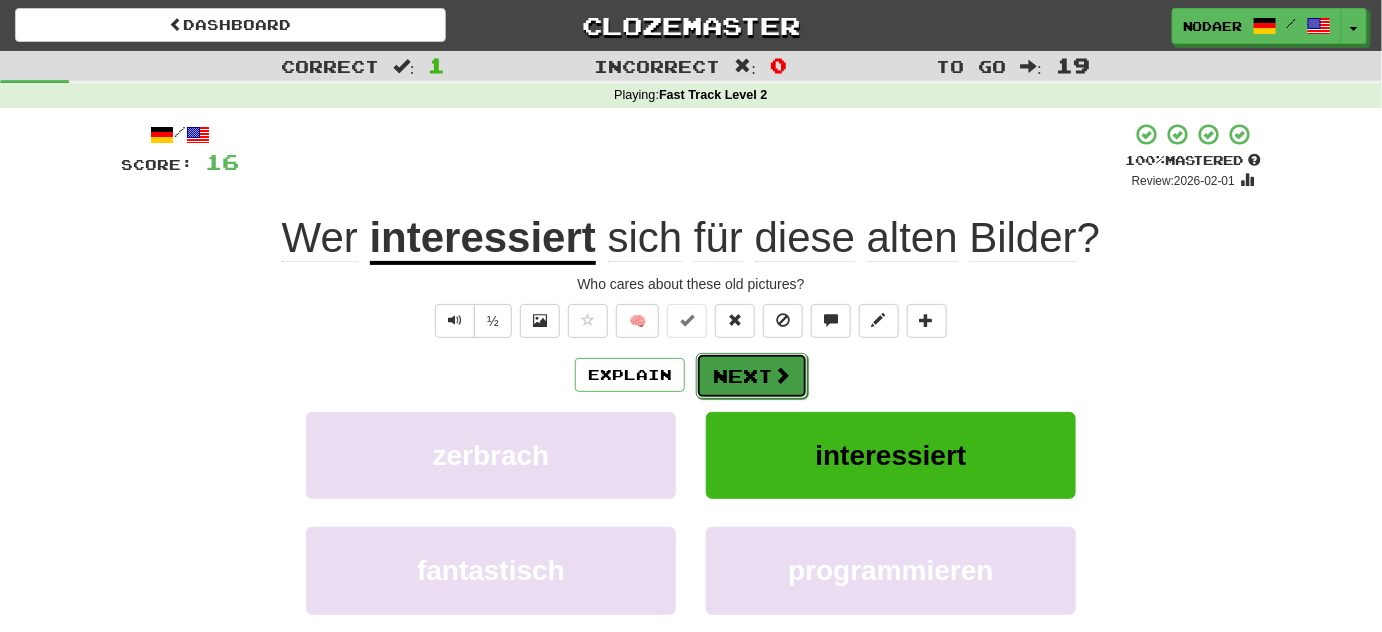 click on "Next" at bounding box center (752, 376) 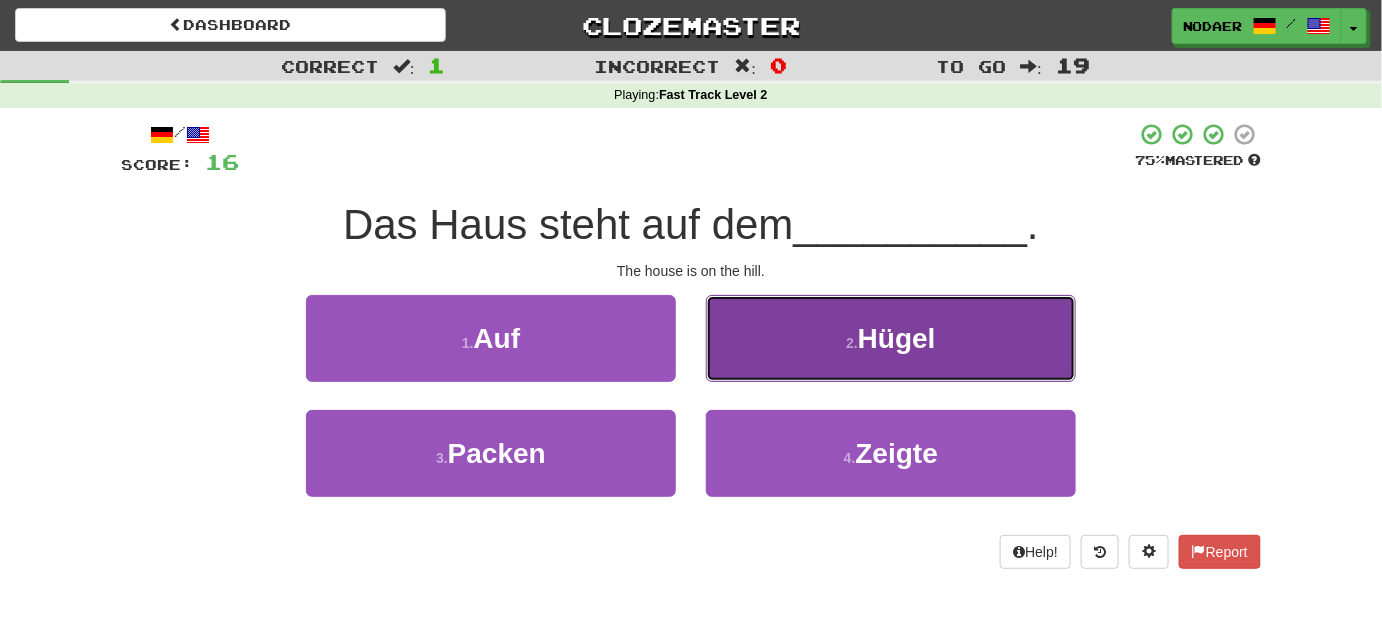 click on "2 .  Hügel" at bounding box center [891, 338] 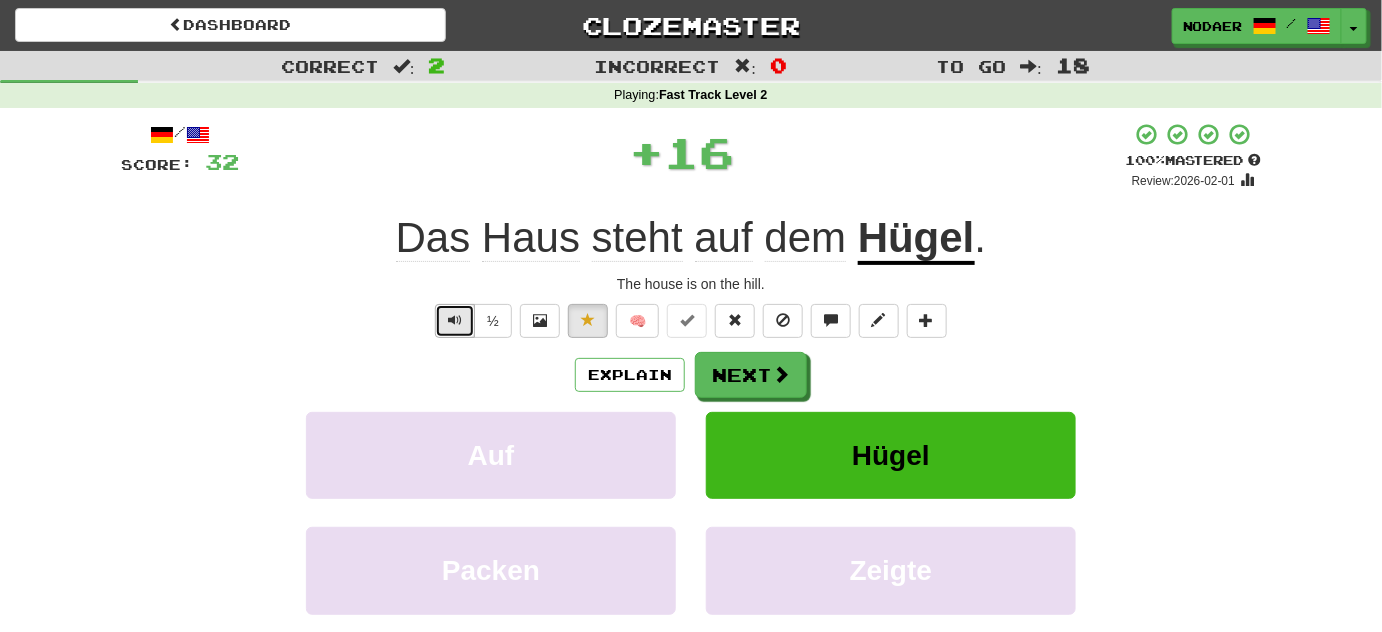 click at bounding box center [455, 321] 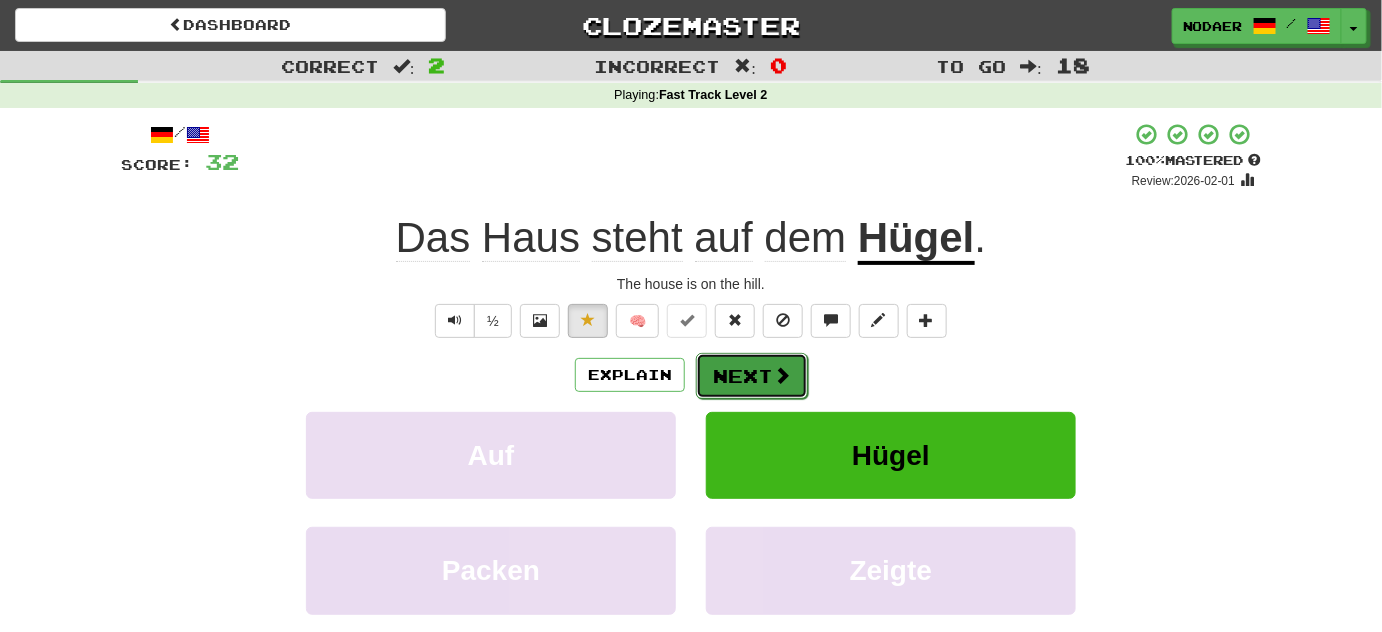 click on "Next" at bounding box center (752, 376) 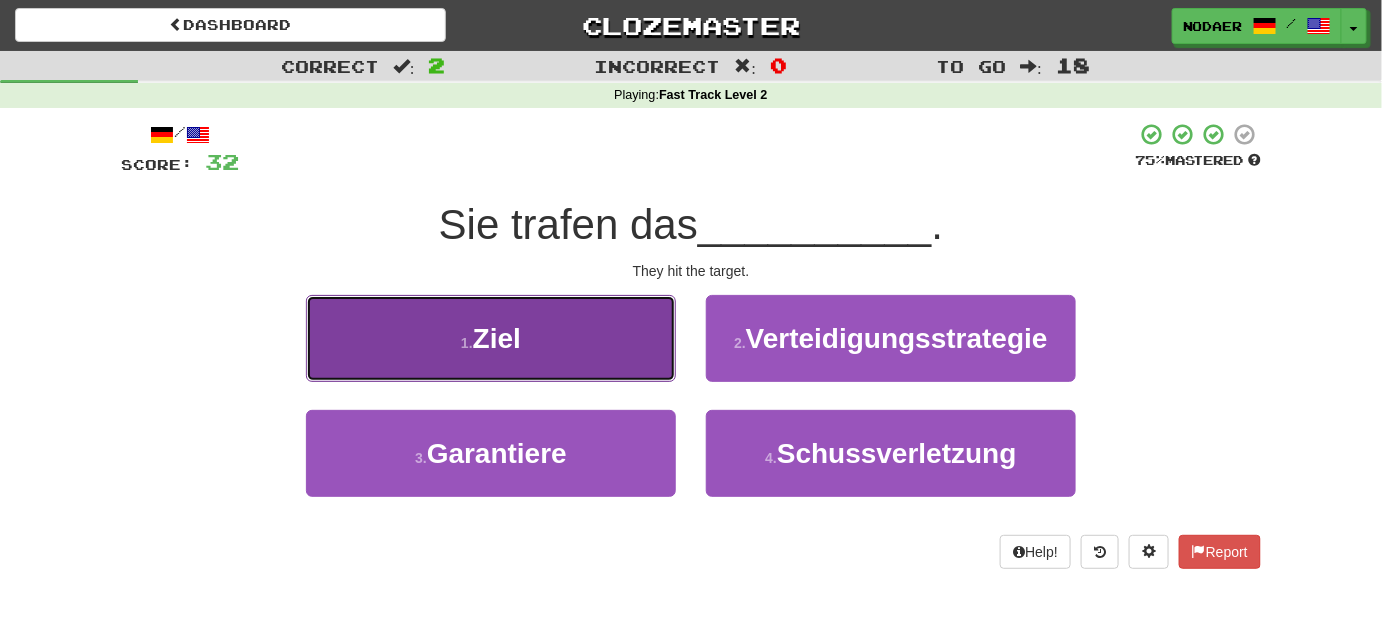 click on "1 .  Ziel" at bounding box center [491, 338] 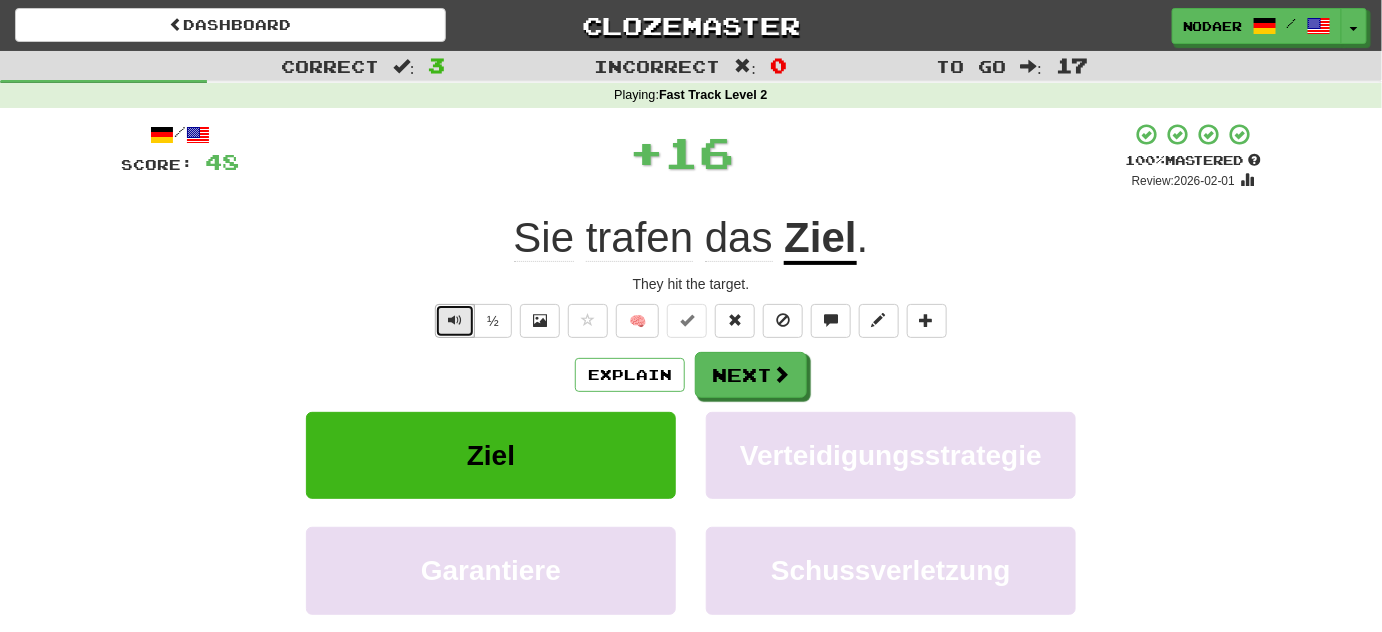 drag, startPoint x: 444, startPoint y: 322, endPoint x: 456, endPoint y: 314, distance: 14.422205 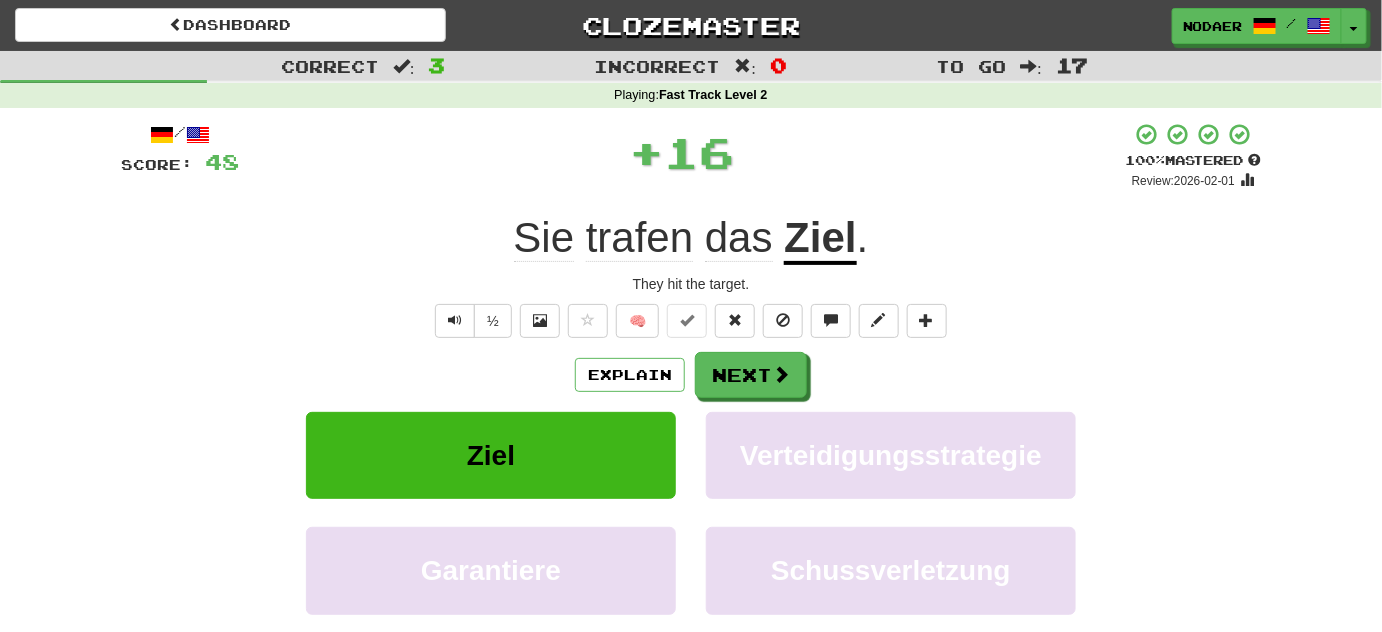 click on "trafen" 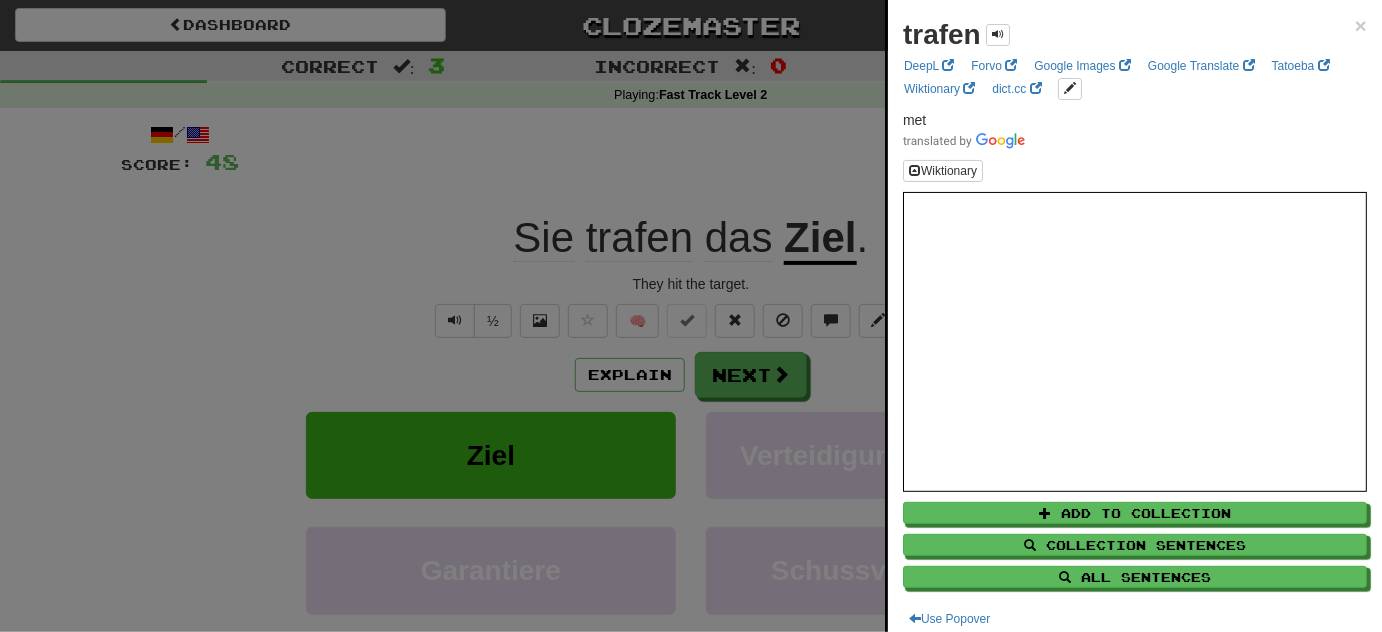 click at bounding box center [691, 316] 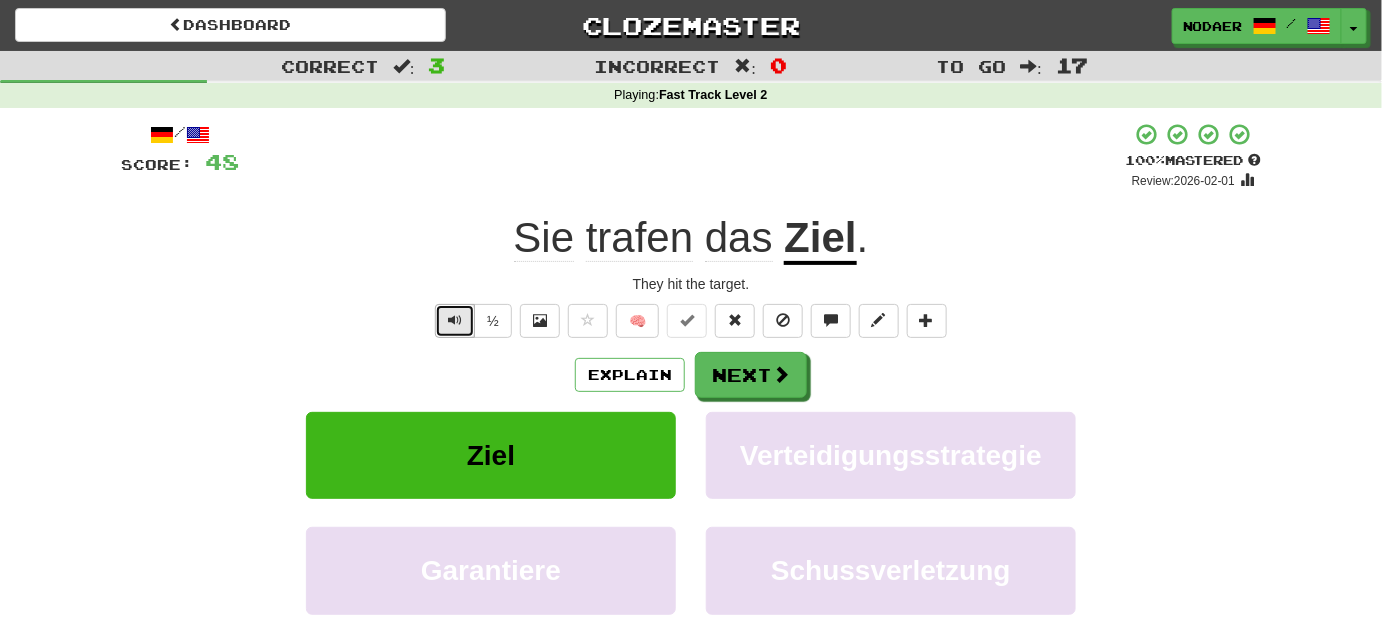 click at bounding box center [455, 321] 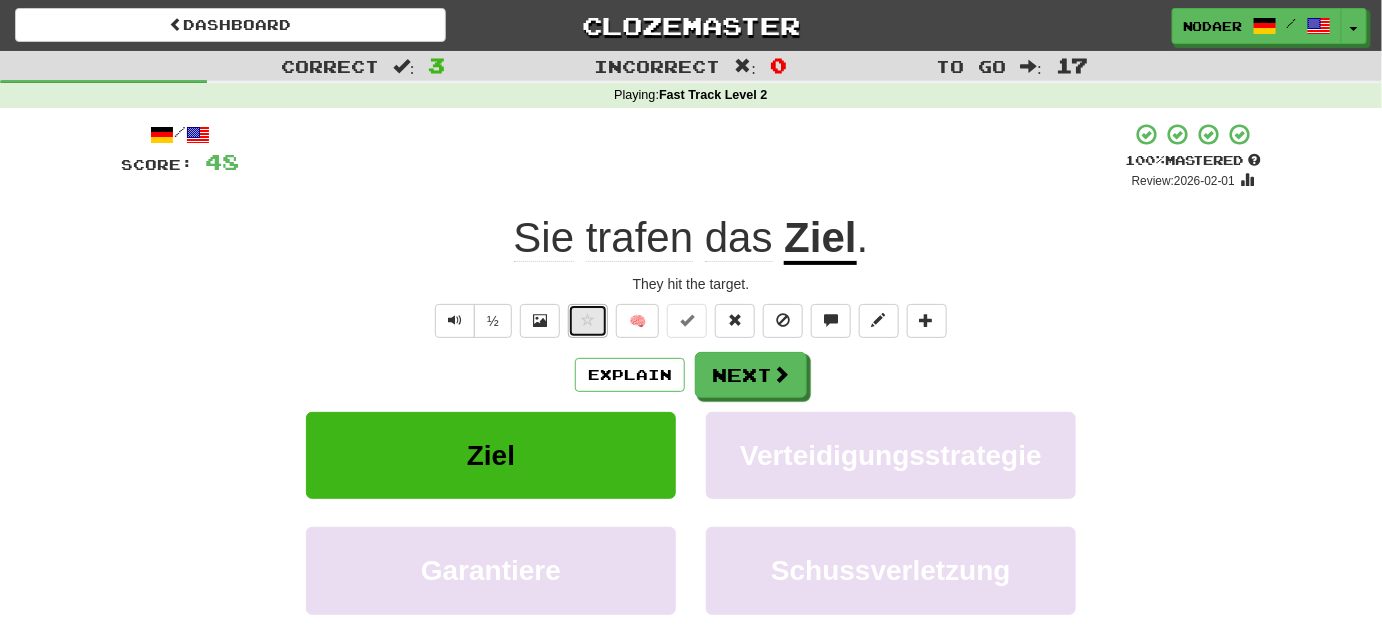 click at bounding box center (588, 320) 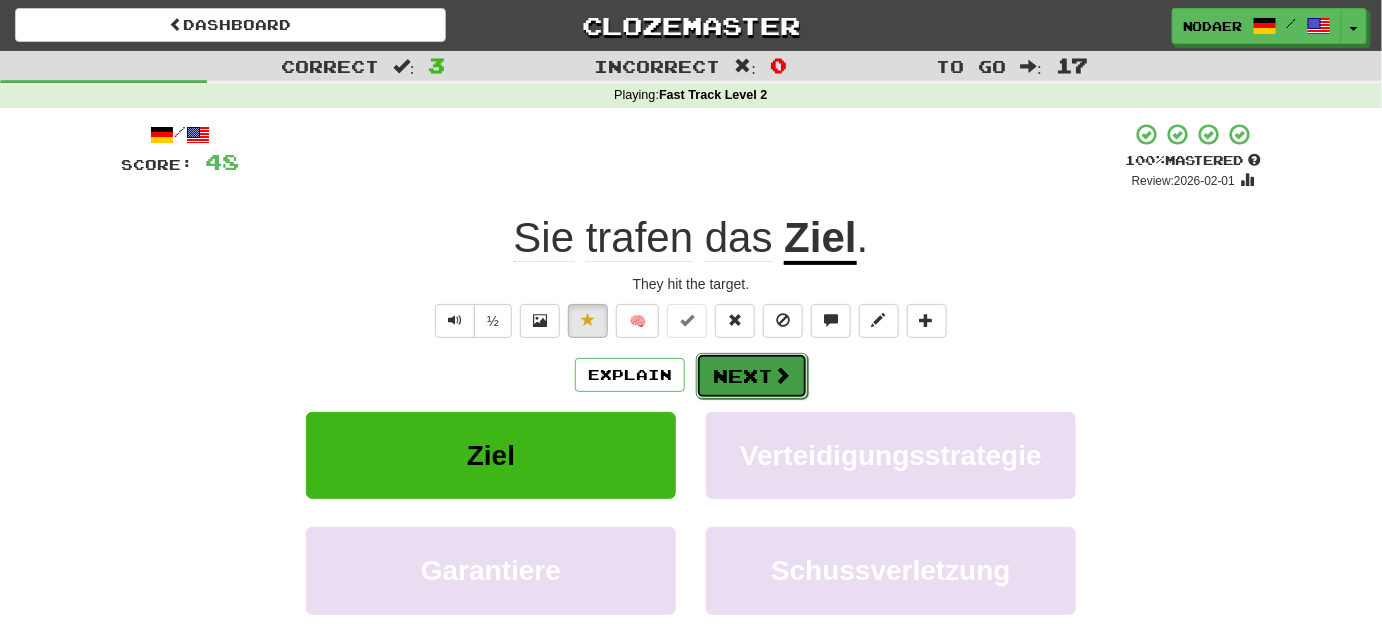 click at bounding box center (782, 375) 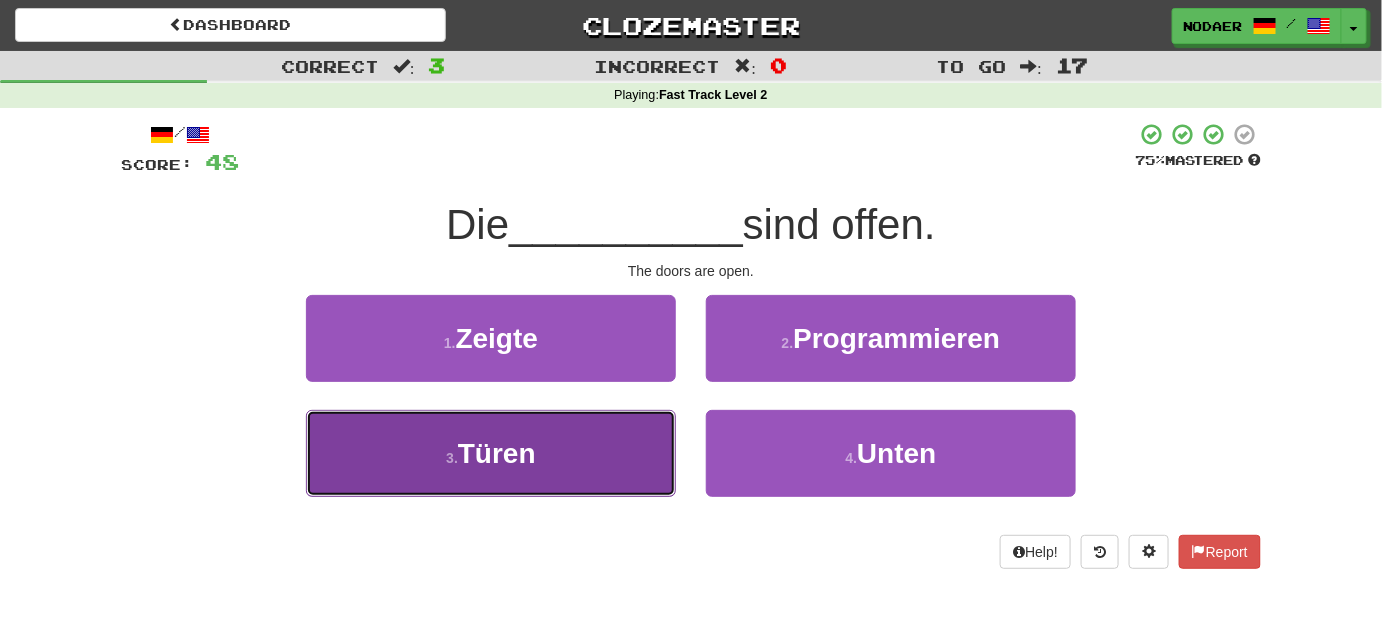 click on "3 .  Türen" at bounding box center [491, 453] 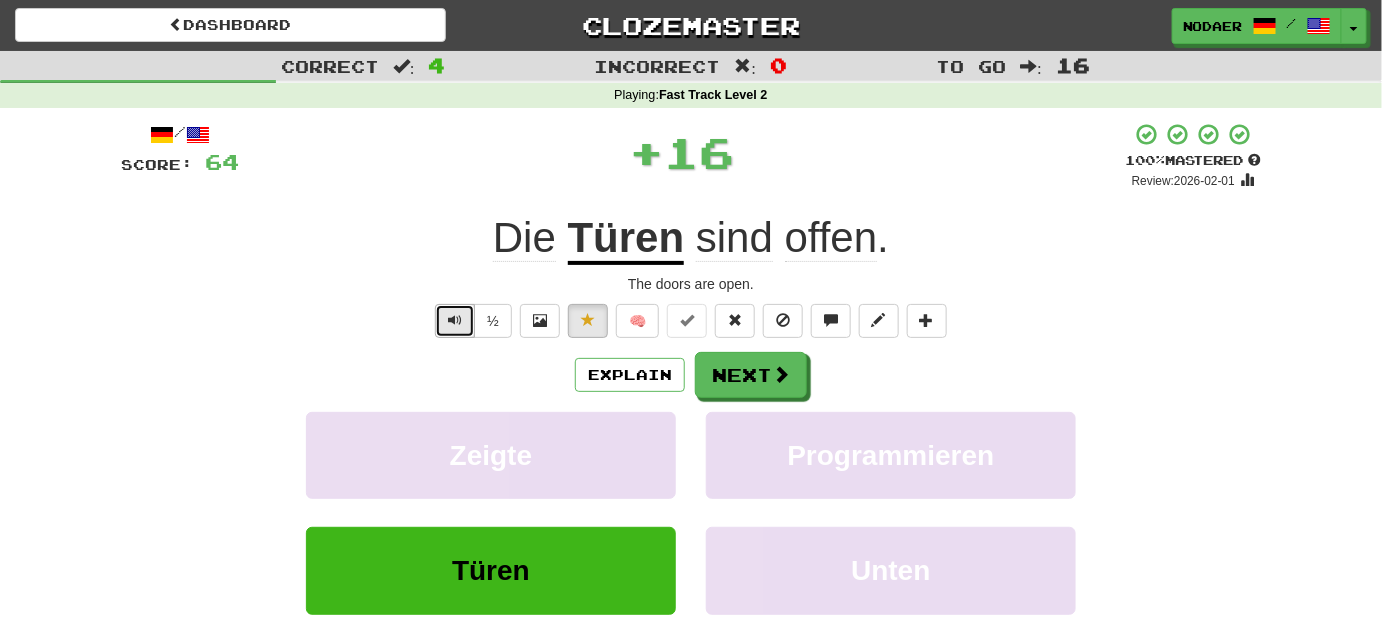 click at bounding box center [455, 321] 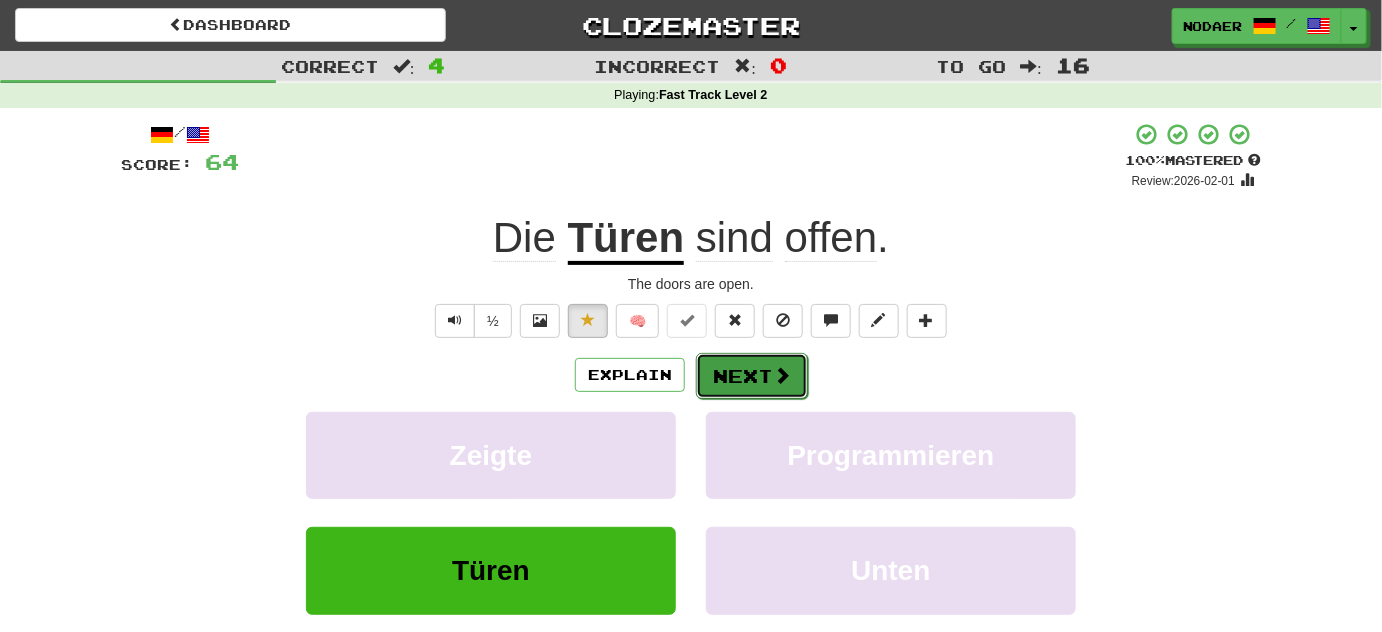 click on "Next" at bounding box center (752, 376) 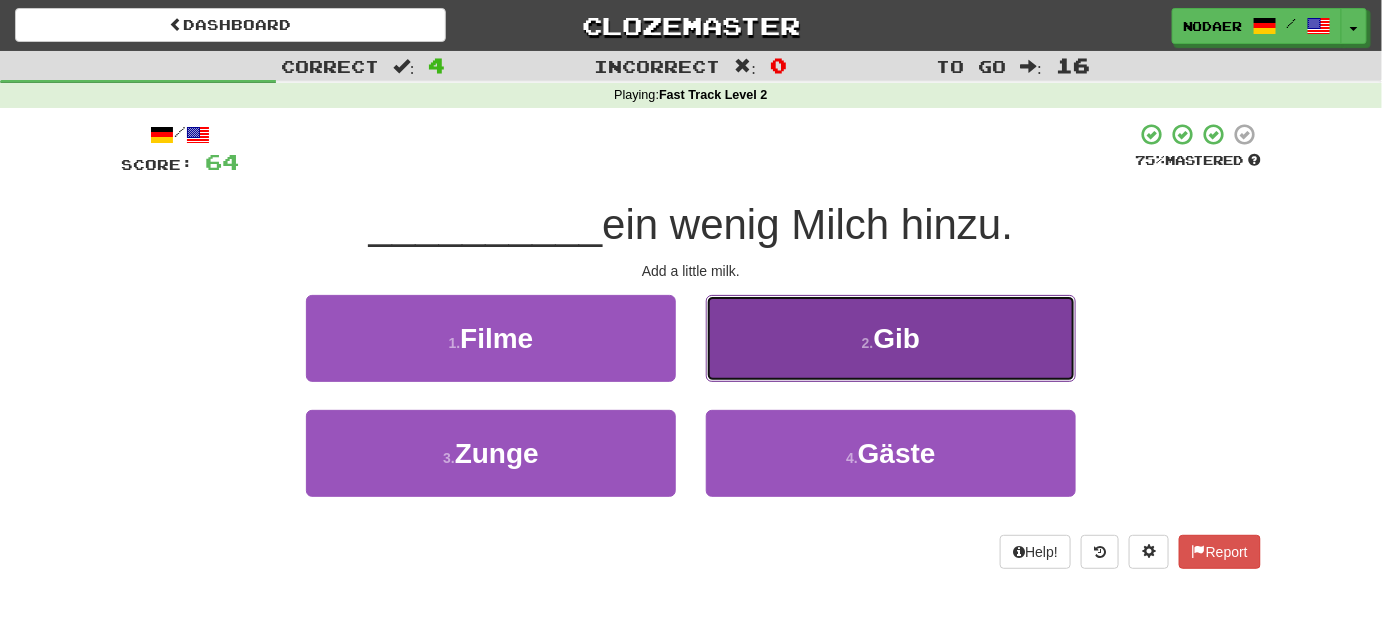 click on "2 .  Gib" at bounding box center (891, 338) 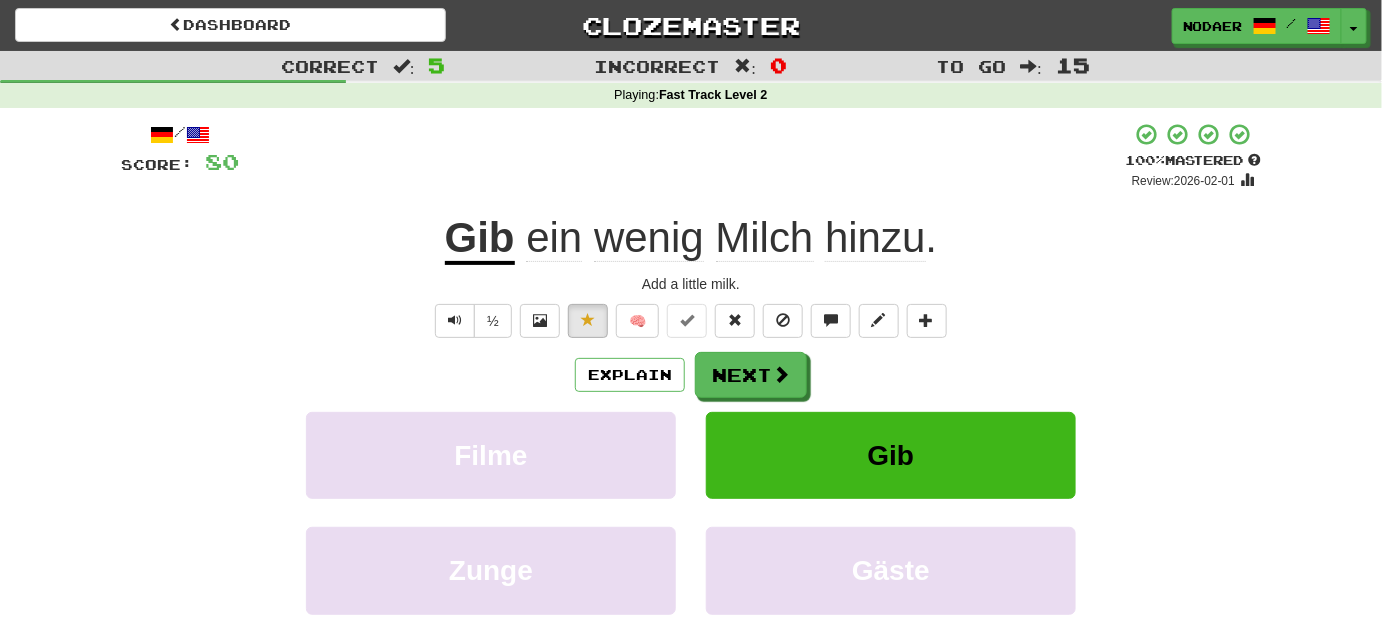 click on "½" at bounding box center [471, 321] 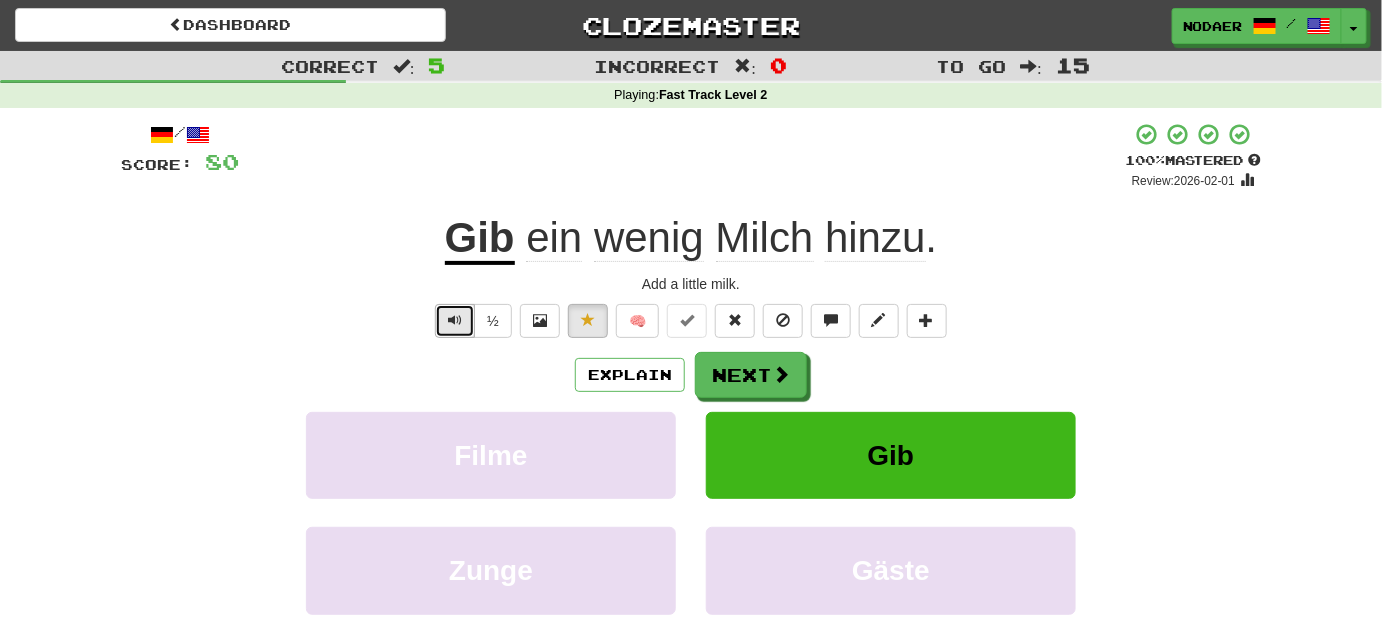 click at bounding box center [455, 321] 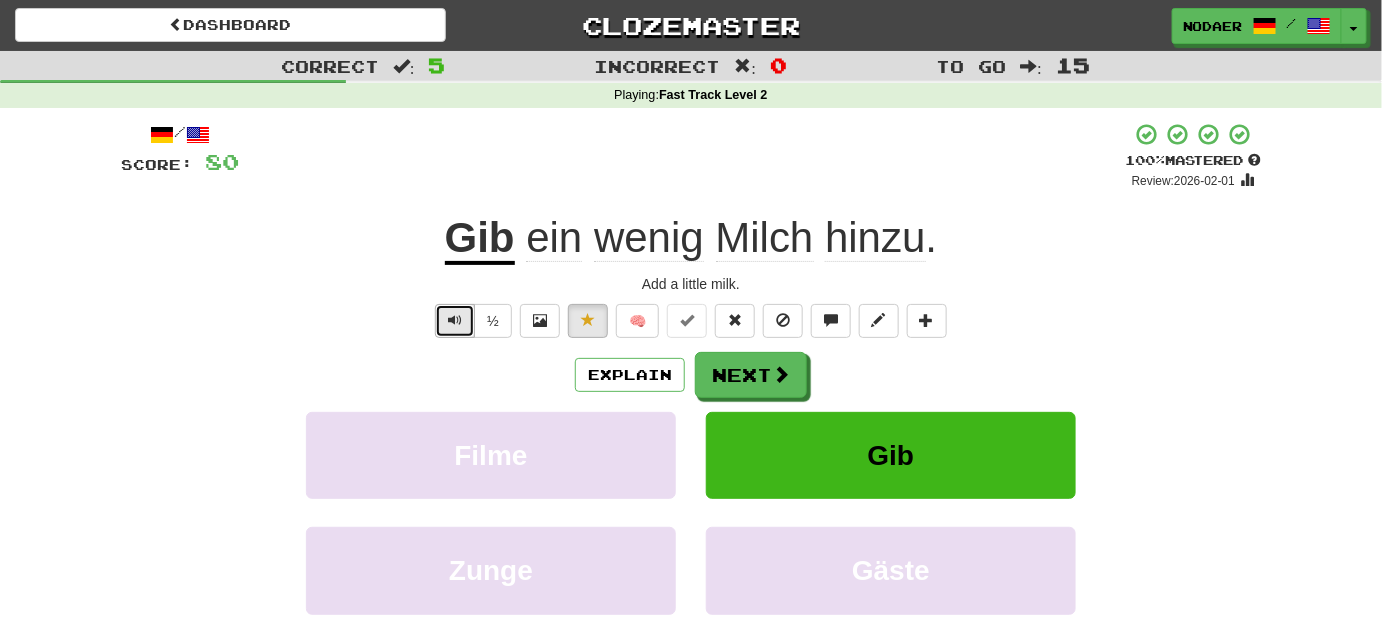 click at bounding box center (455, 321) 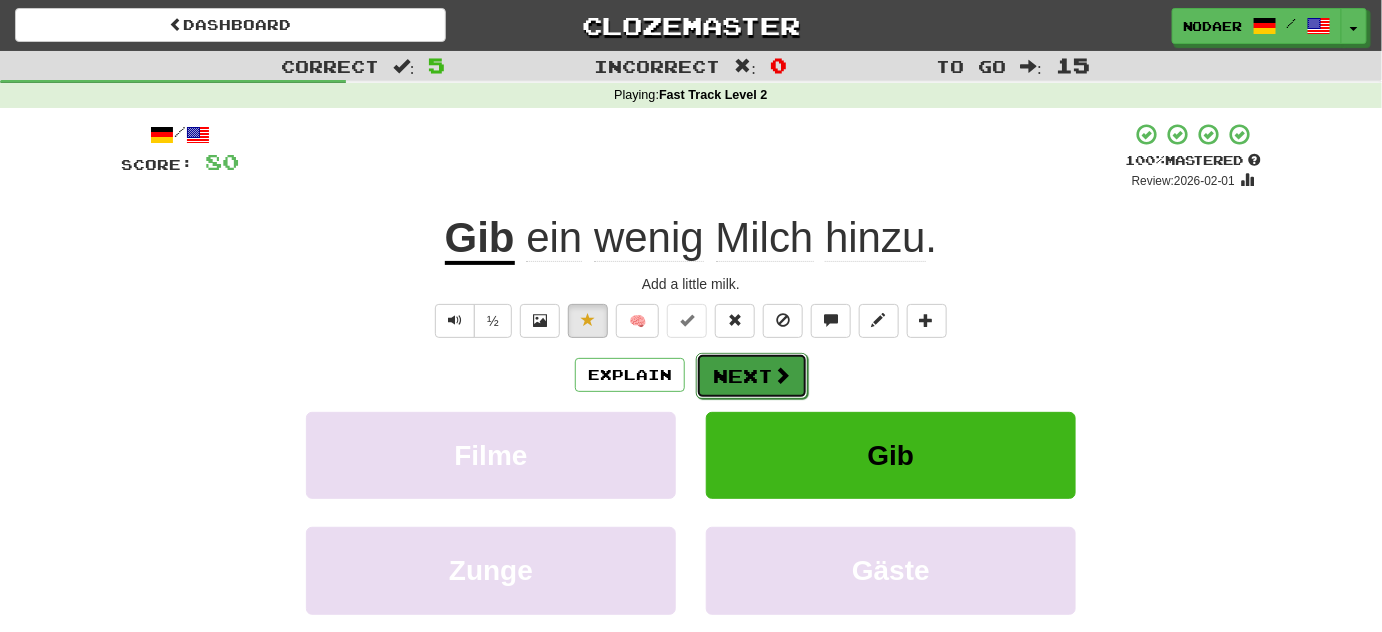 click on "Next" at bounding box center [752, 376] 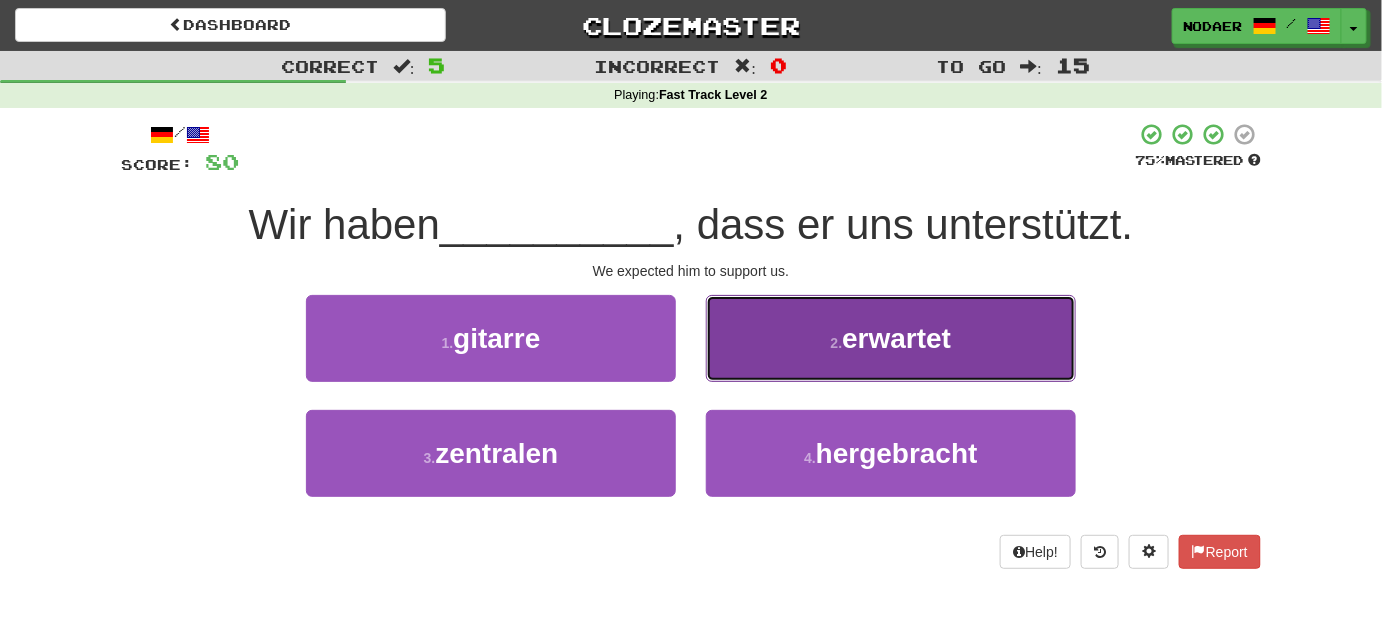 click on "2 .  erwartet" at bounding box center (891, 338) 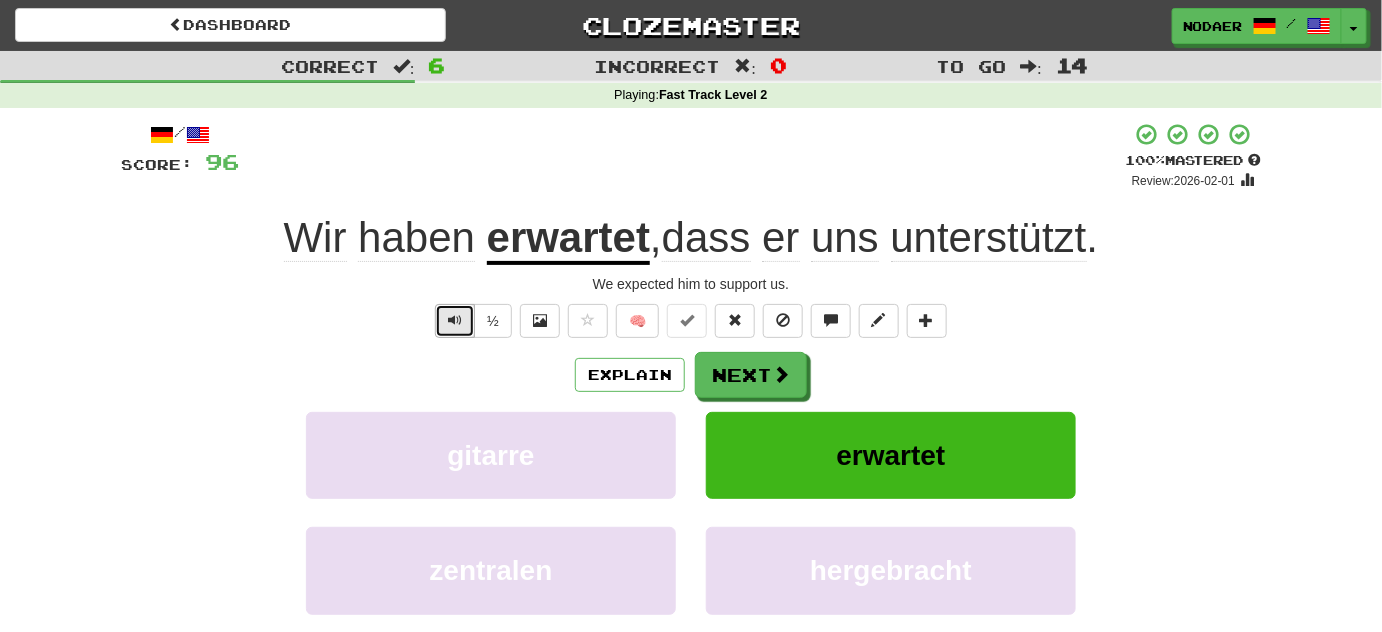 click at bounding box center (455, 321) 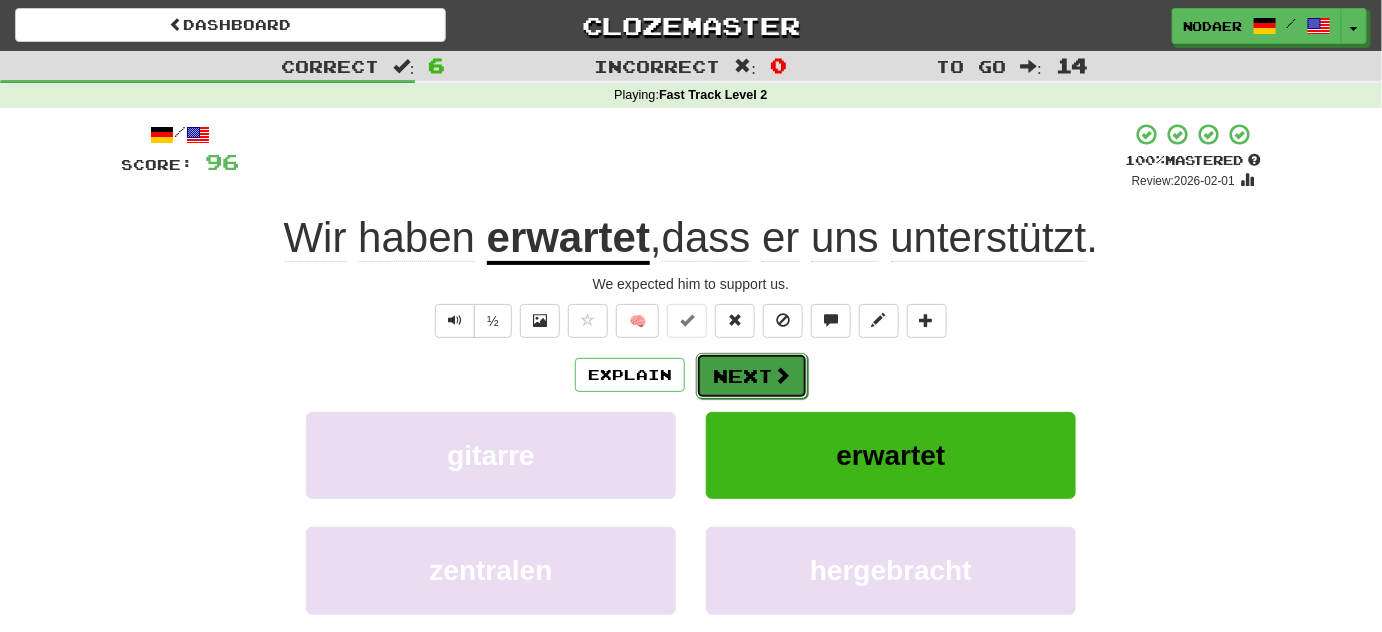 click on "Next" at bounding box center (752, 376) 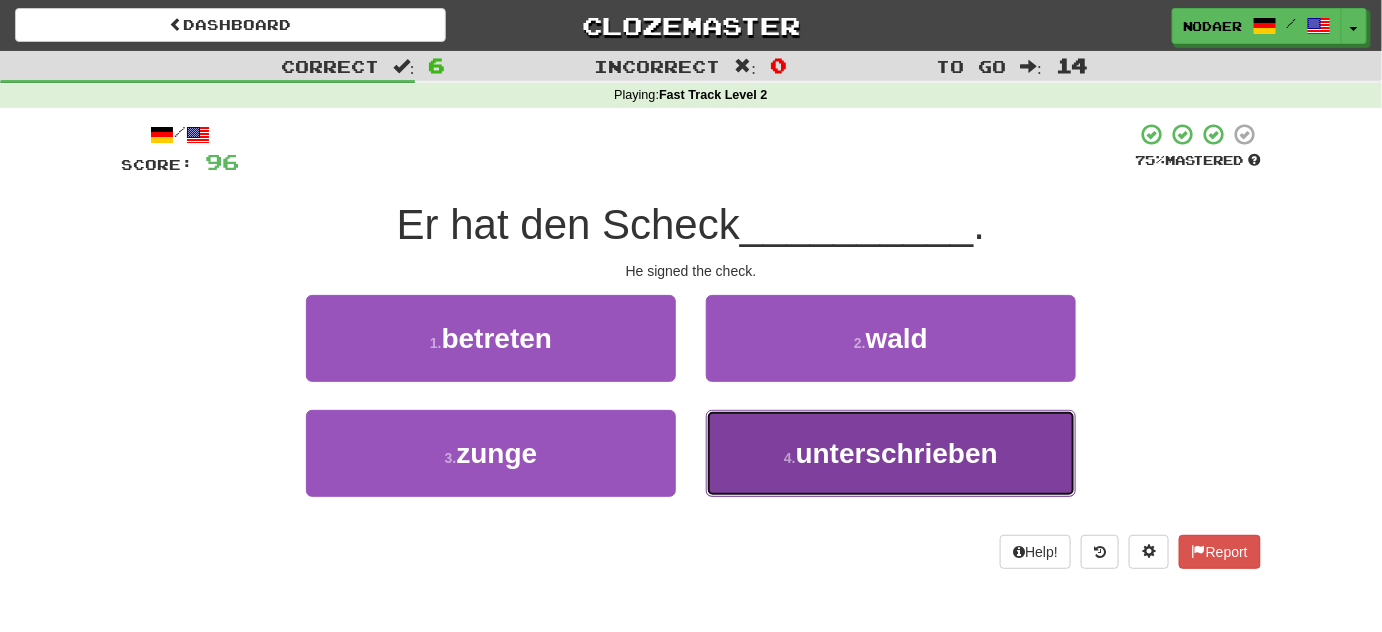 click on "unterschrieben" at bounding box center [897, 453] 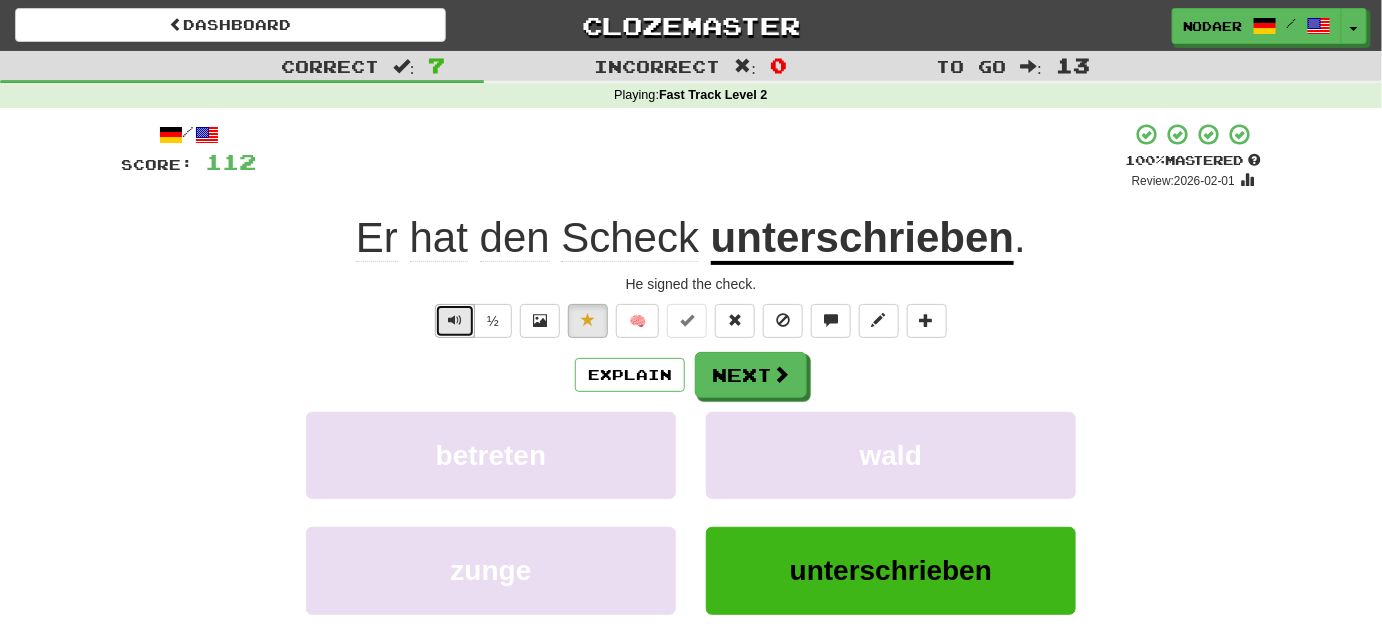 click at bounding box center [455, 320] 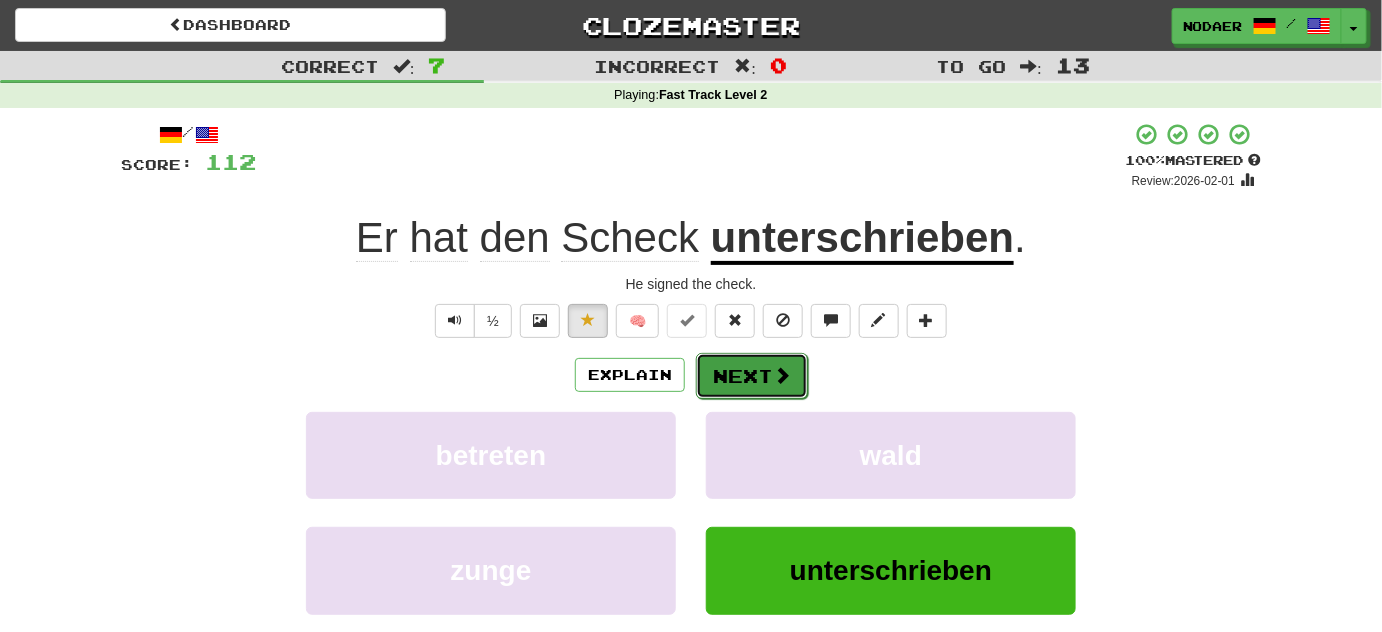 click on "Next" at bounding box center (752, 376) 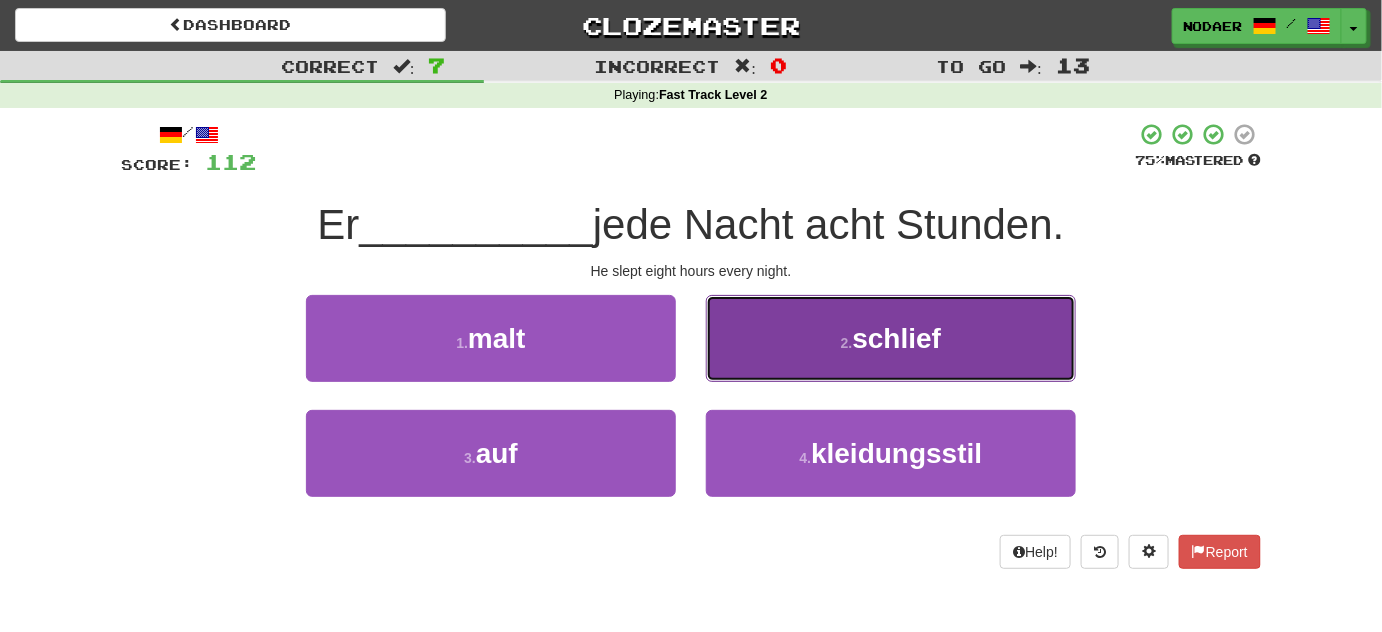 click on "2 .  schlief" at bounding box center (891, 338) 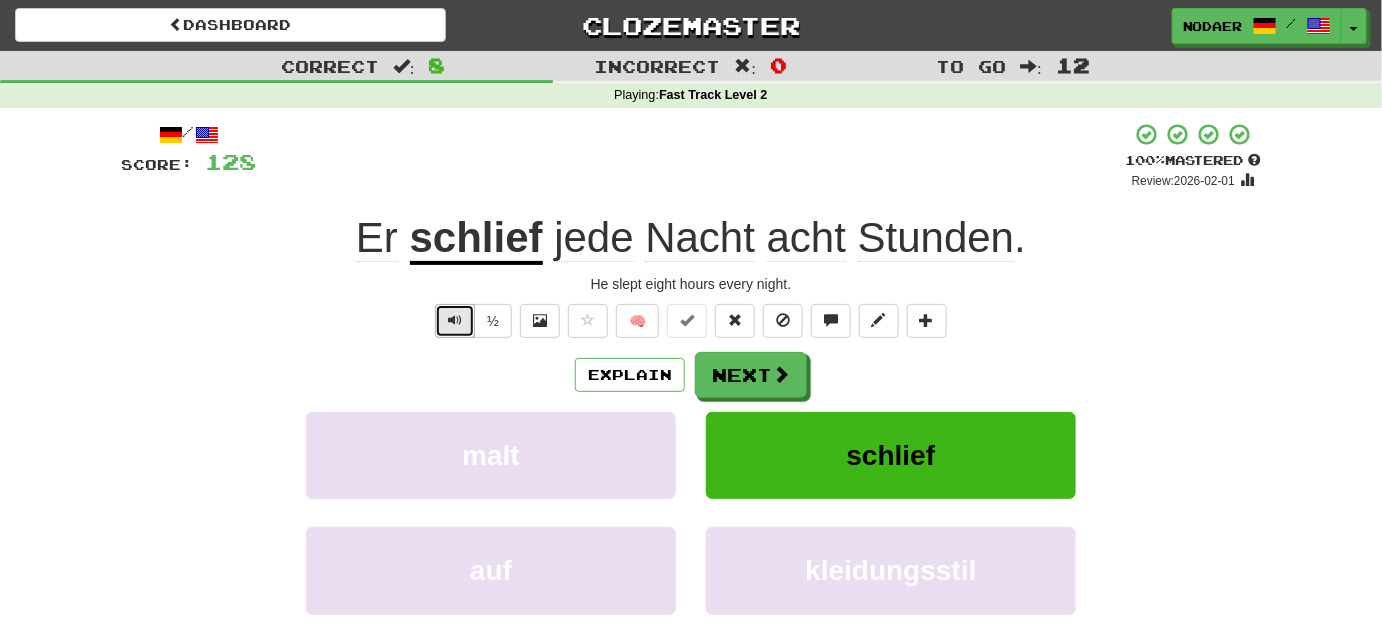 click at bounding box center [455, 320] 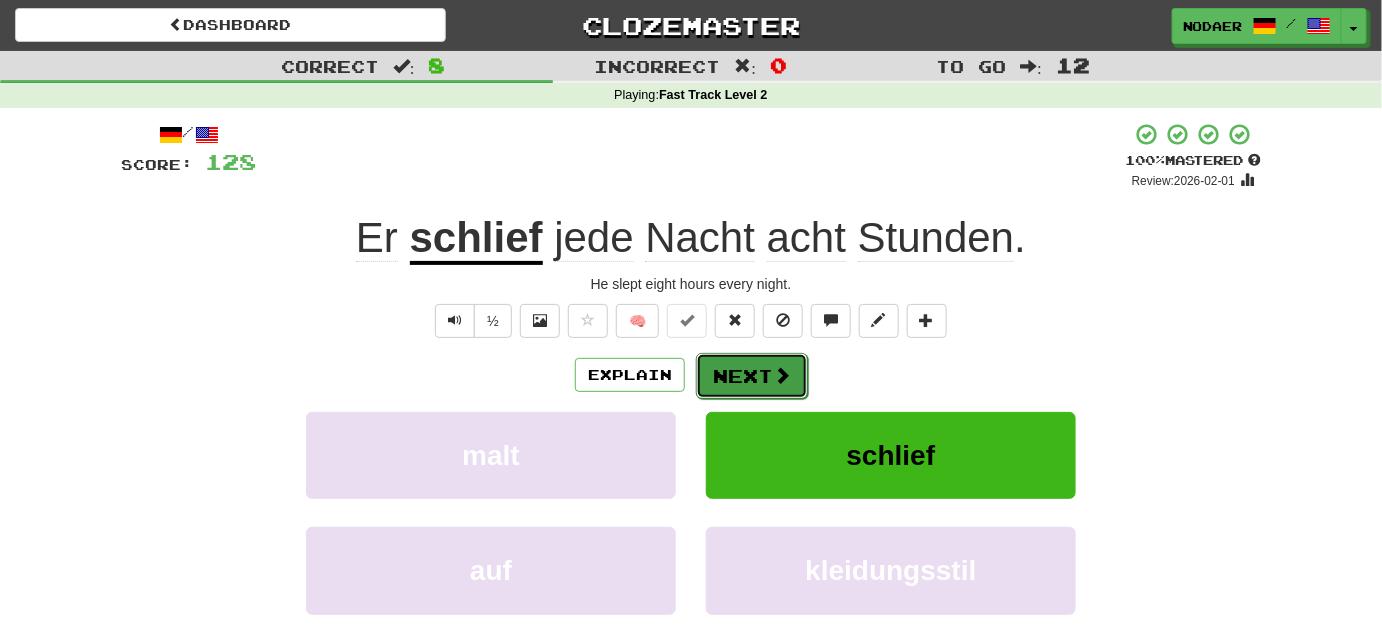 click on "Next" at bounding box center [752, 376] 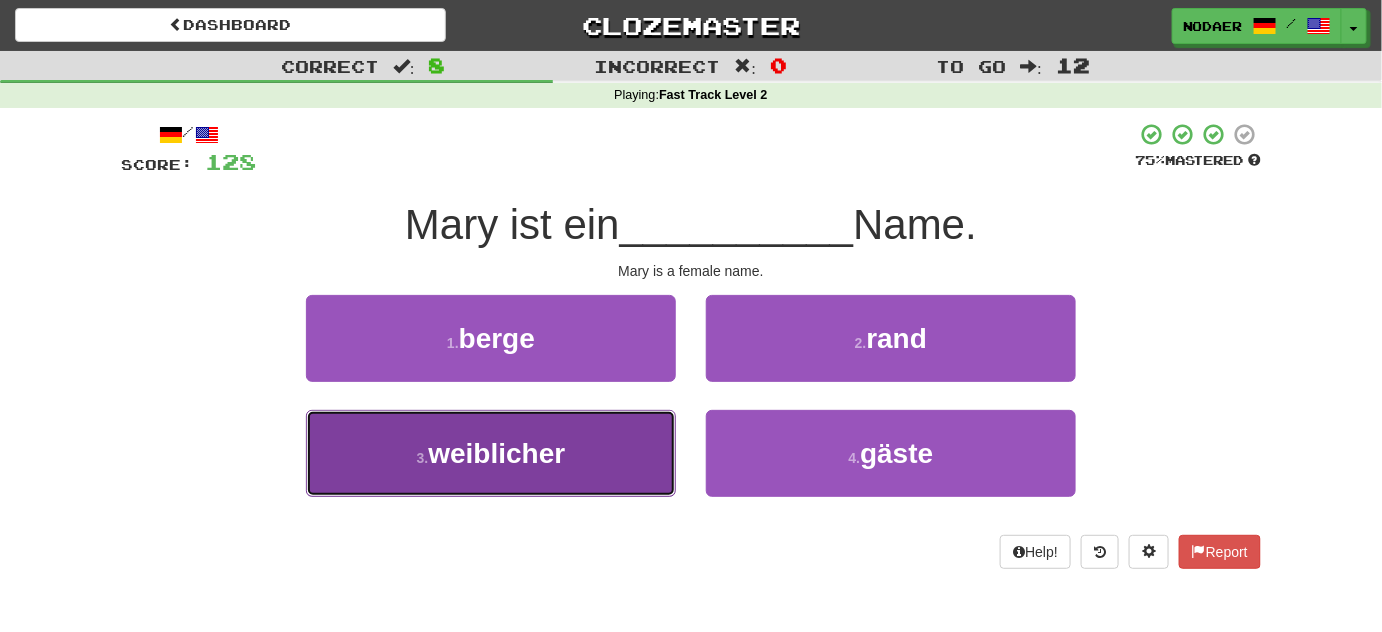 click on "3 .  weiblicher" at bounding box center [491, 453] 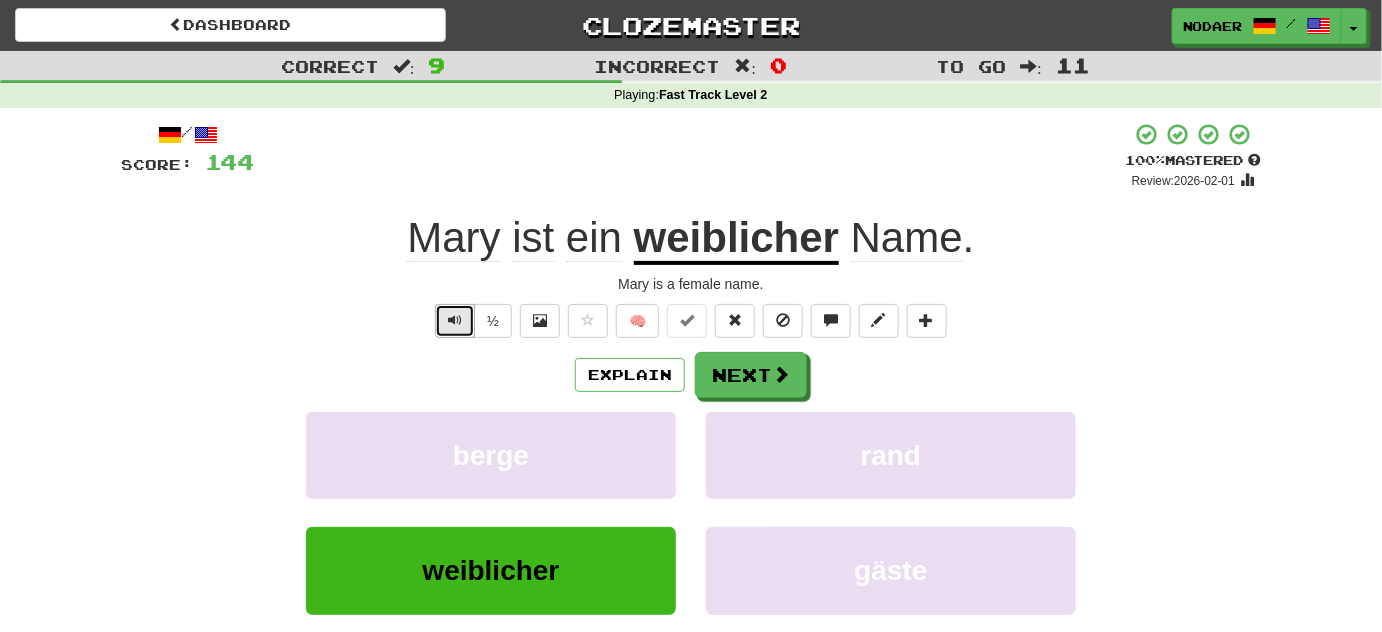 click at bounding box center (455, 320) 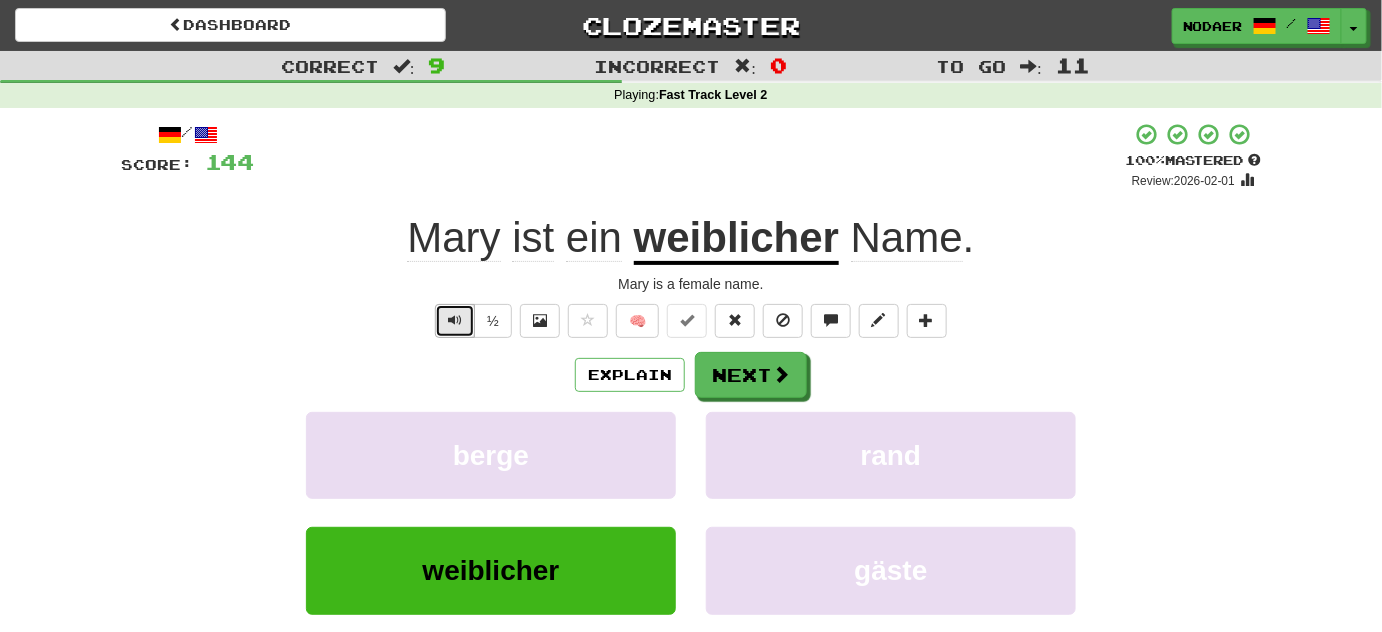click at bounding box center (455, 320) 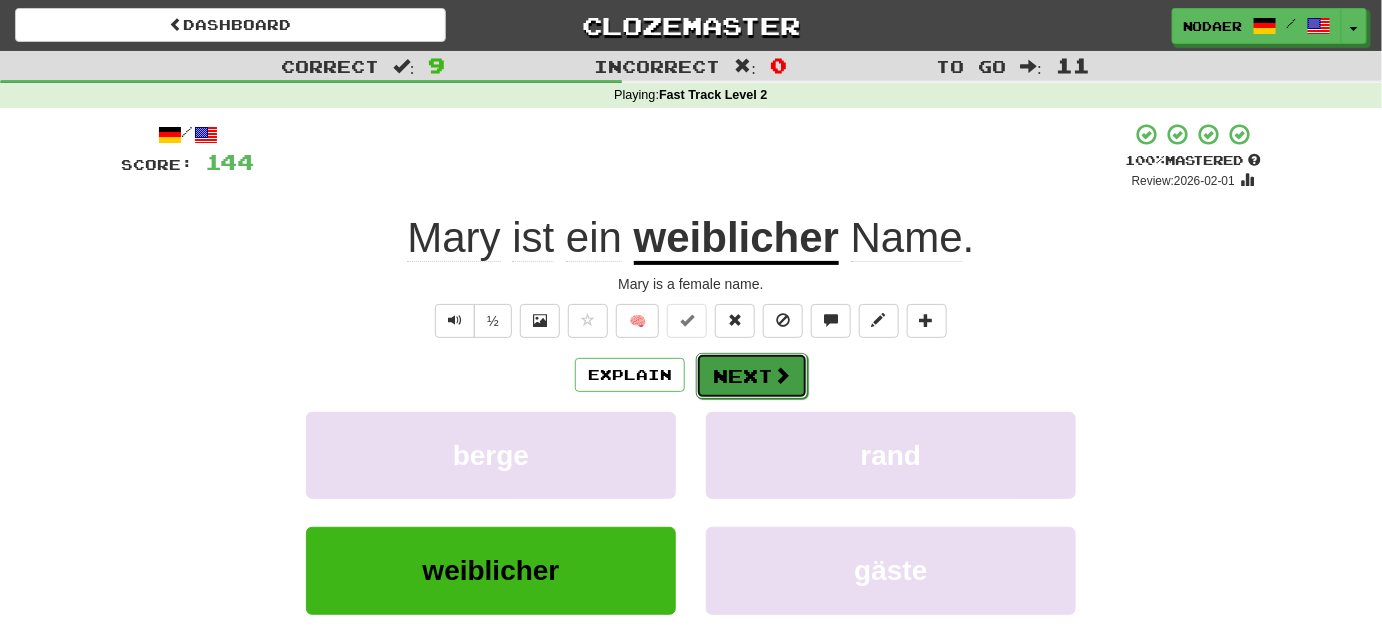 click at bounding box center [782, 375] 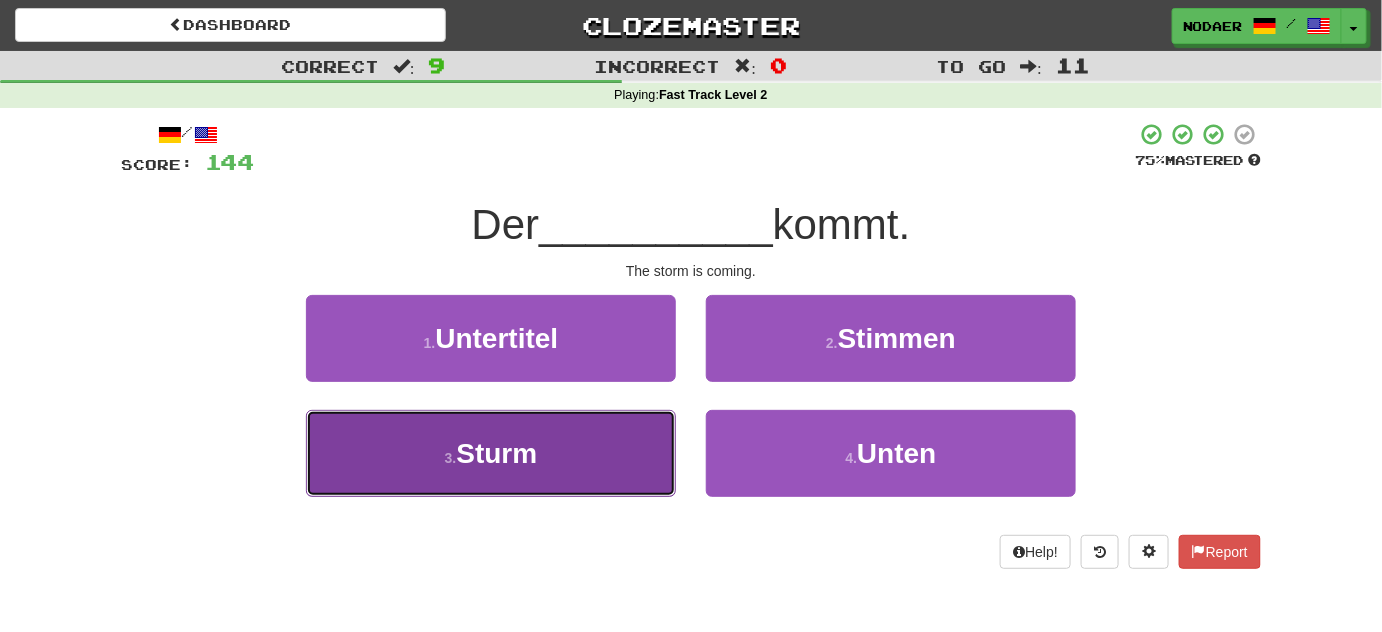 click on "3 .  Sturm" at bounding box center (491, 453) 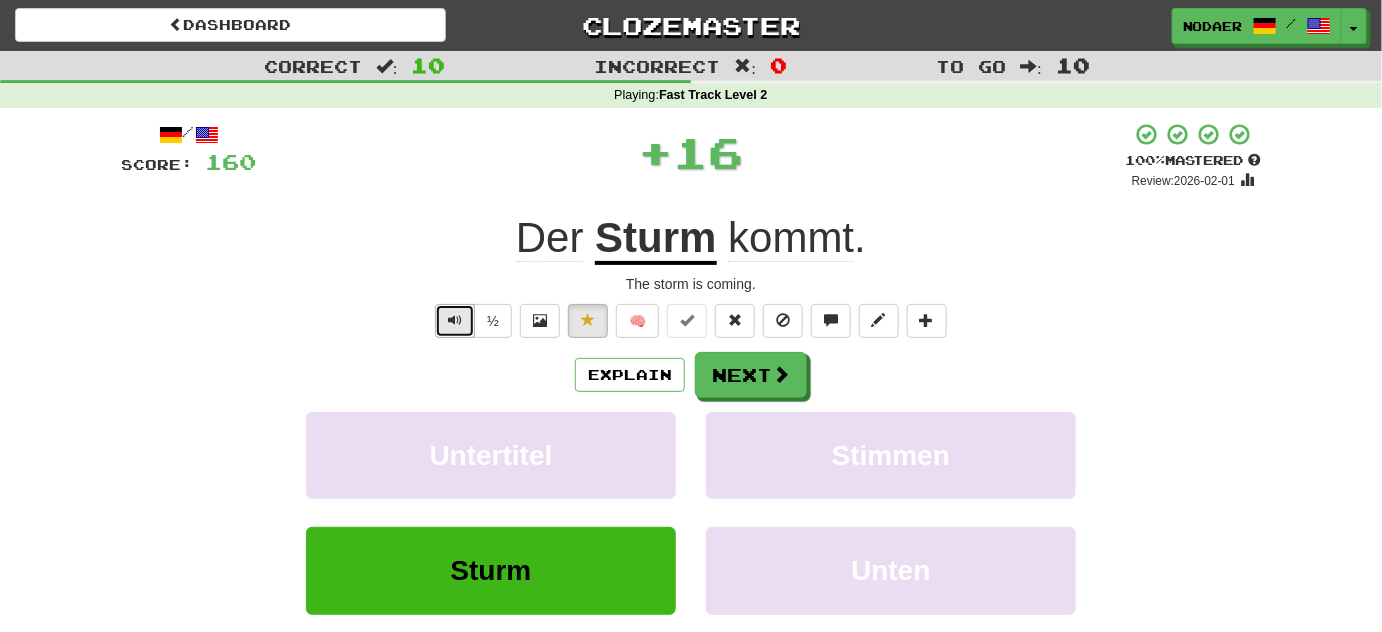click at bounding box center [455, 321] 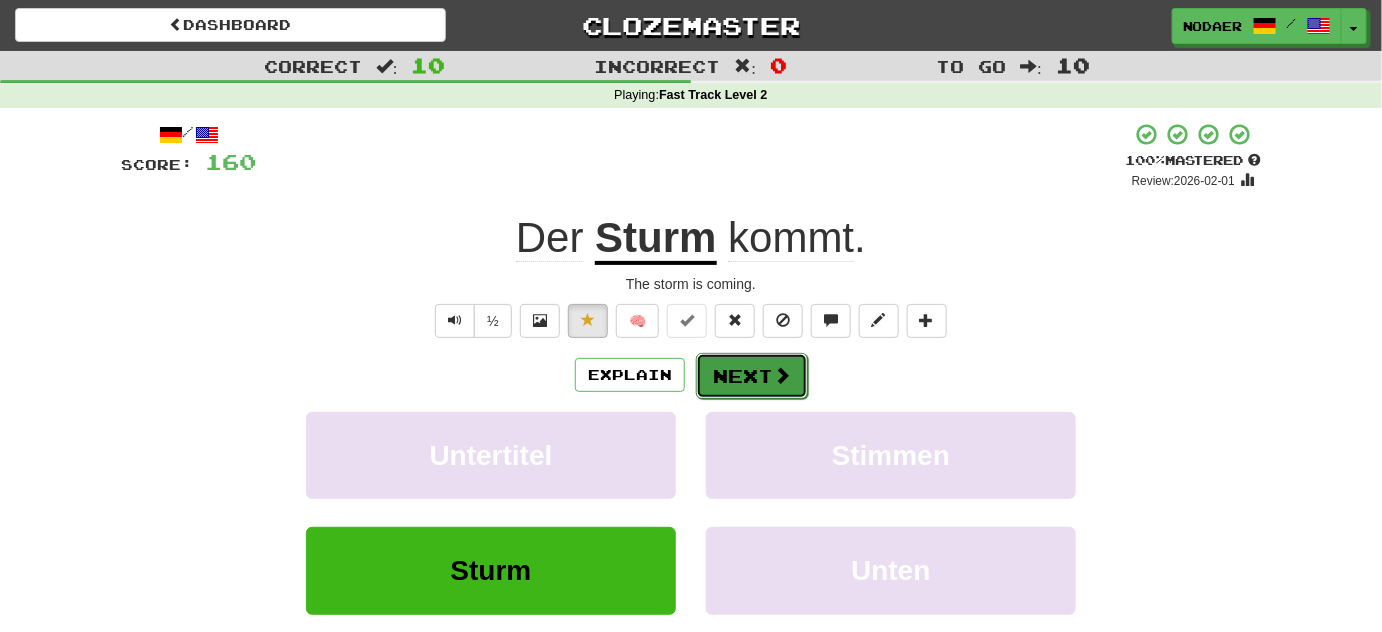 click on "Next" at bounding box center [752, 376] 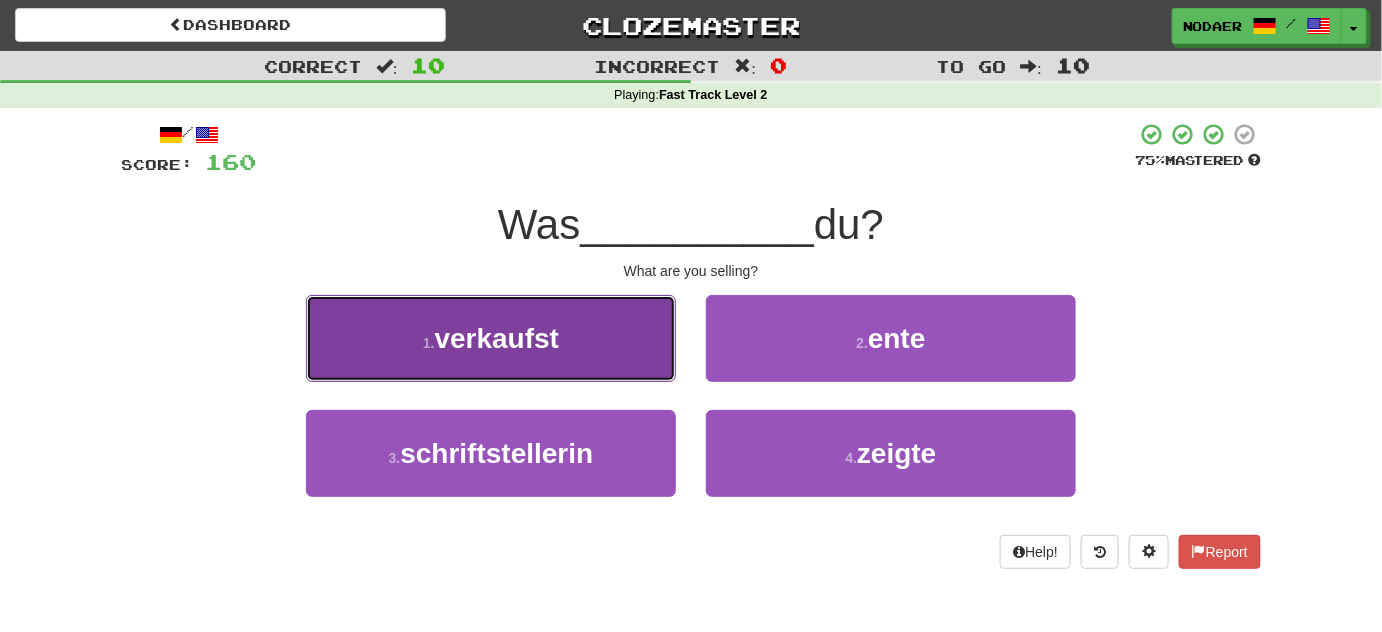 click on "1 .  verkaufst" at bounding box center (491, 338) 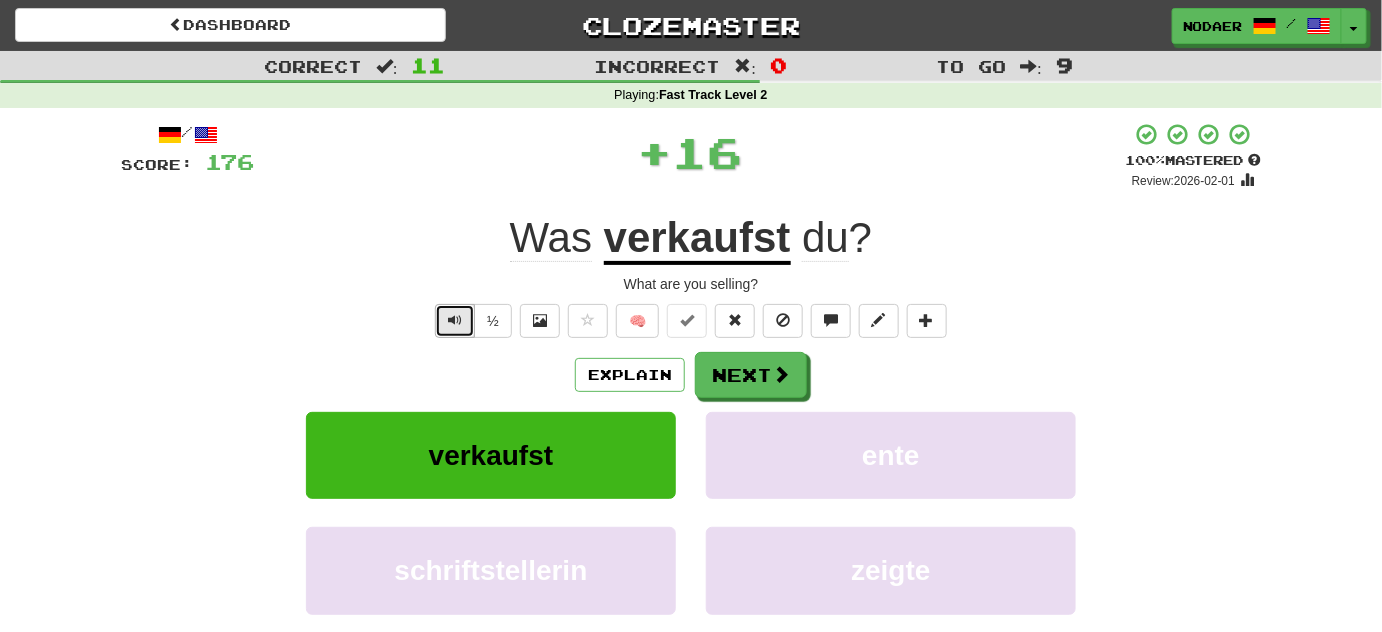 click at bounding box center (455, 320) 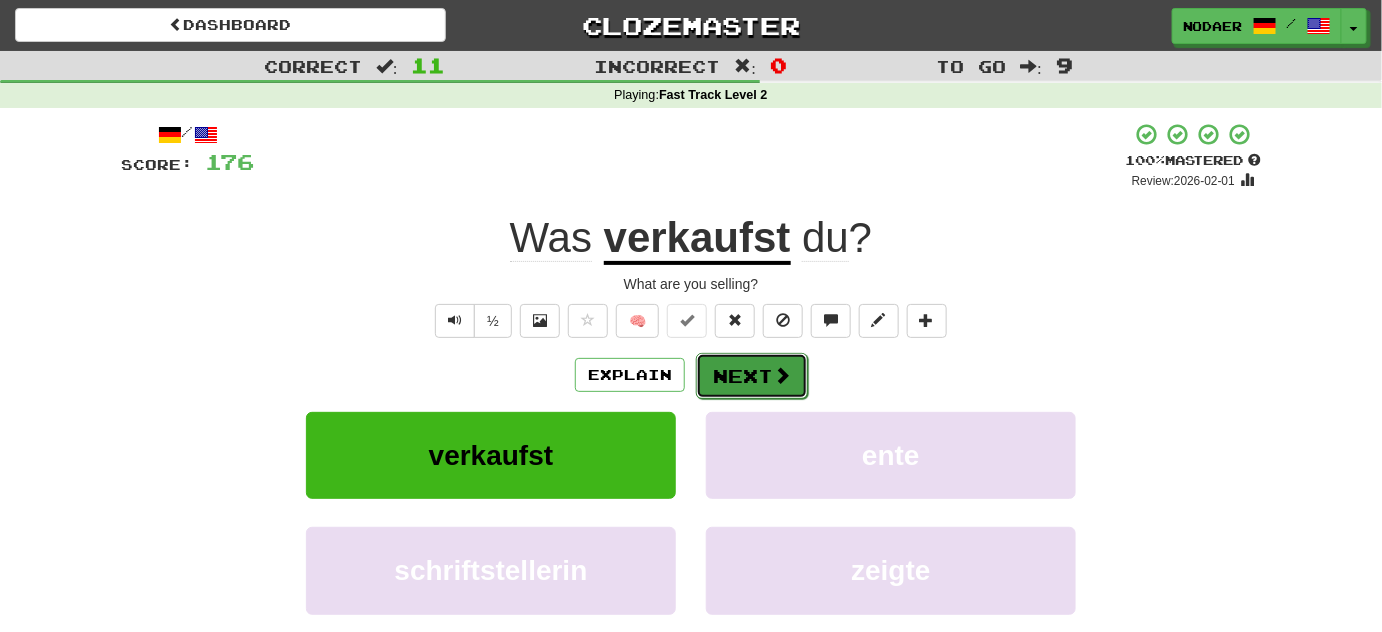 click at bounding box center [782, 375] 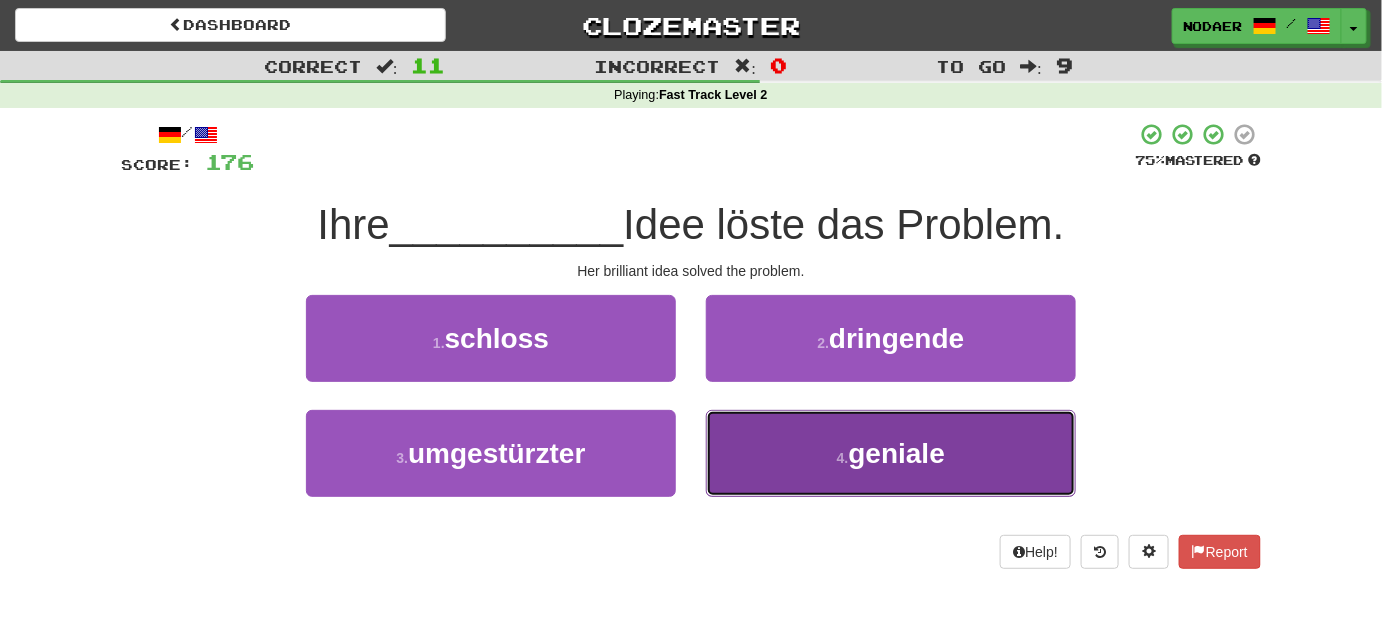click on "geniale" at bounding box center [897, 453] 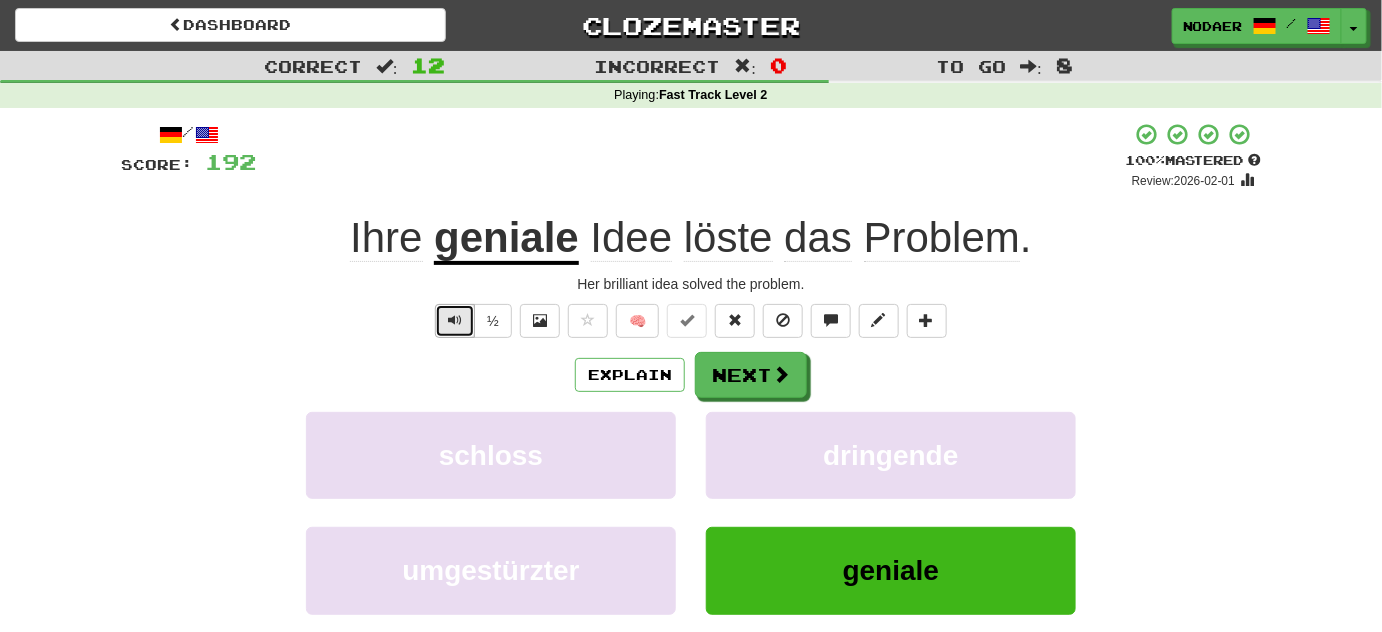 click at bounding box center [455, 321] 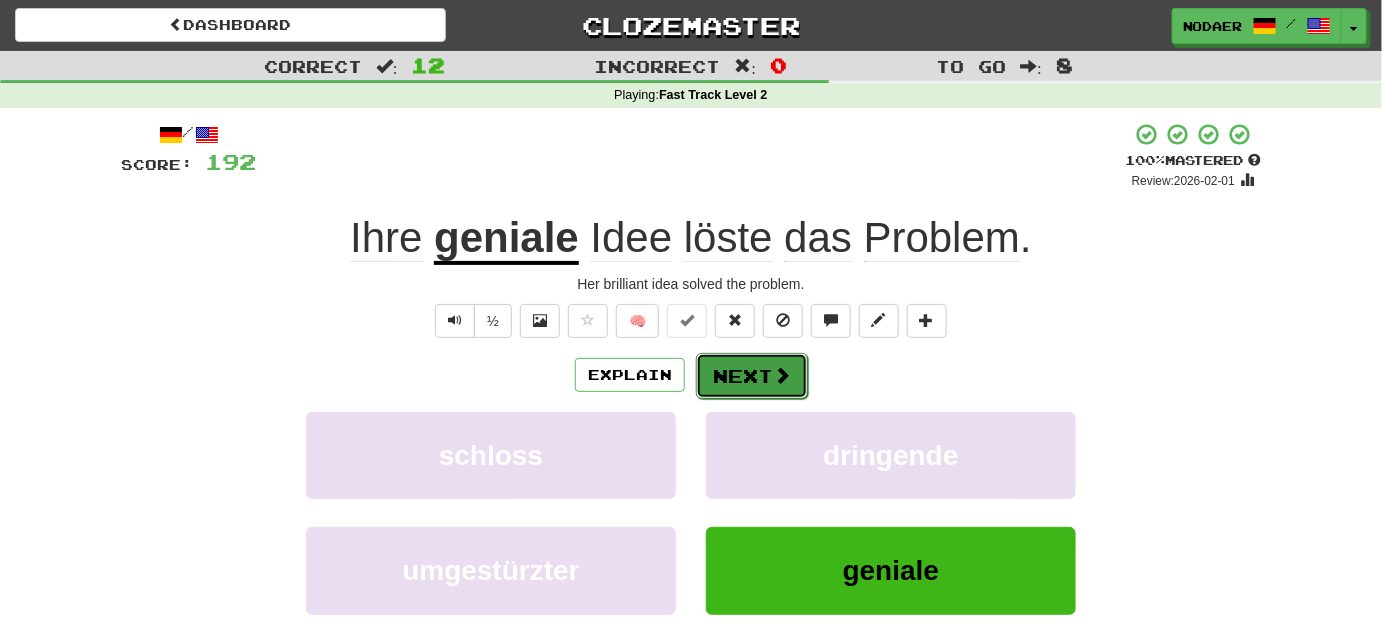 click on "Next" at bounding box center [752, 376] 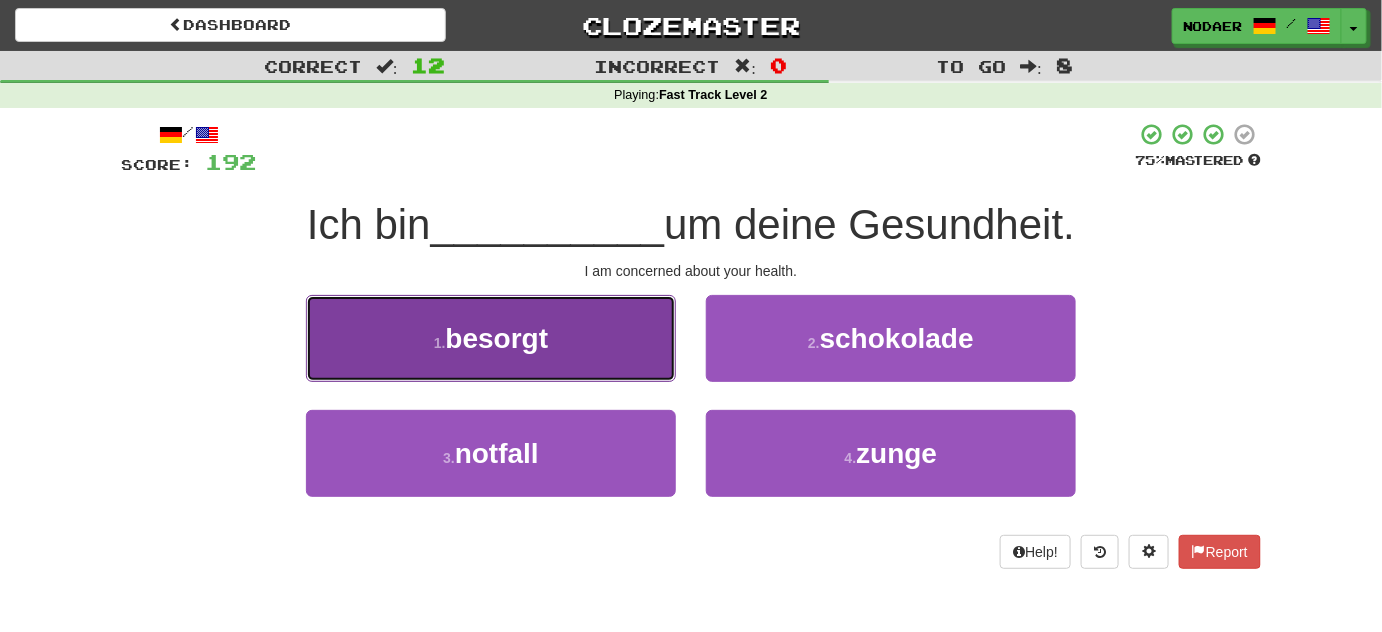 click on "1 .  besorgt" at bounding box center [491, 338] 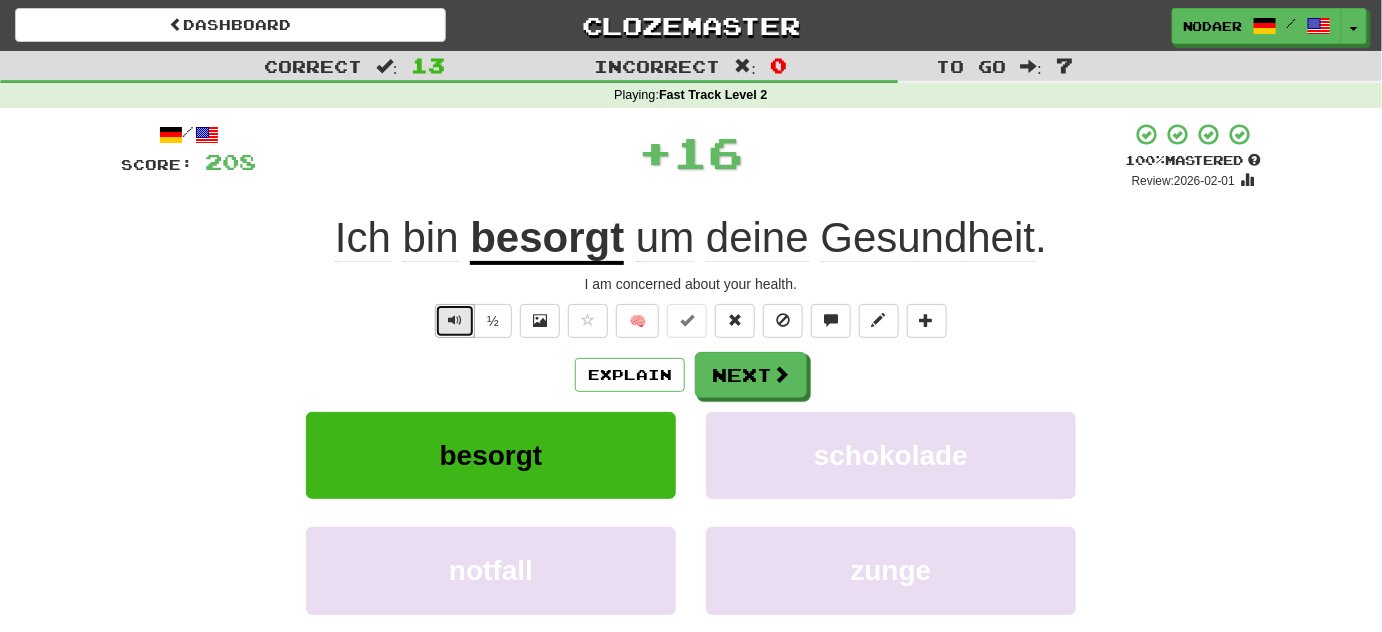 click at bounding box center (455, 320) 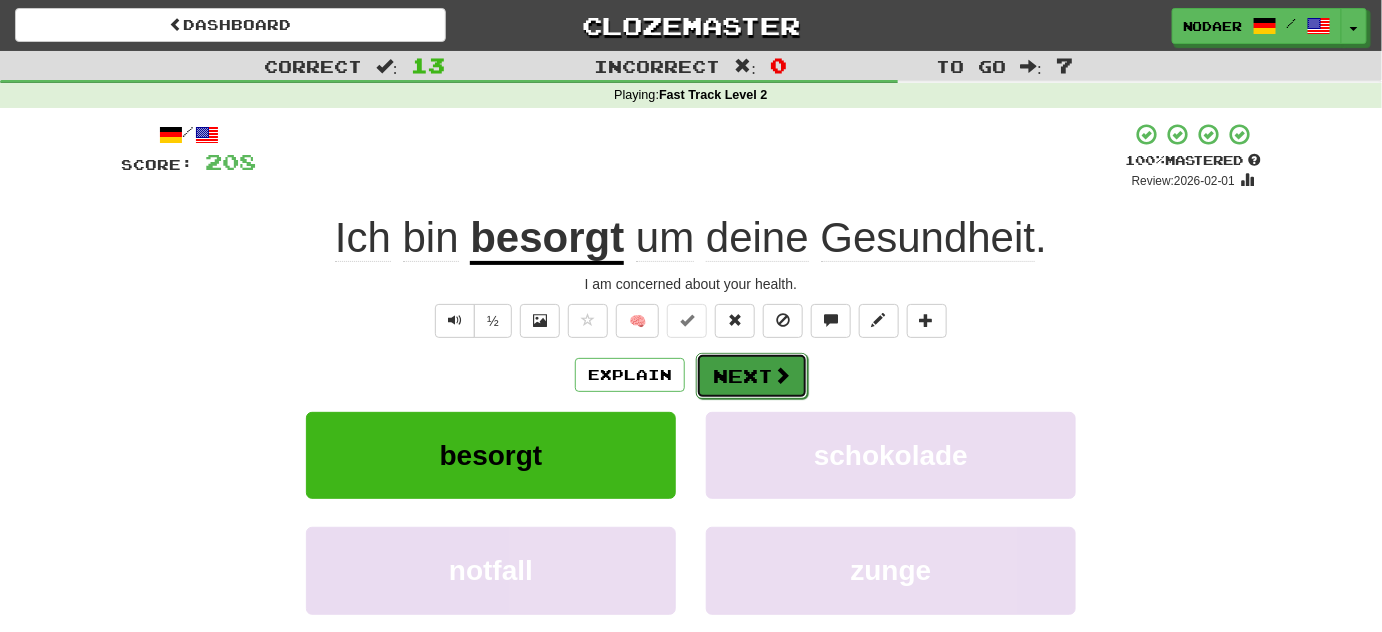 click on "Next" at bounding box center [752, 376] 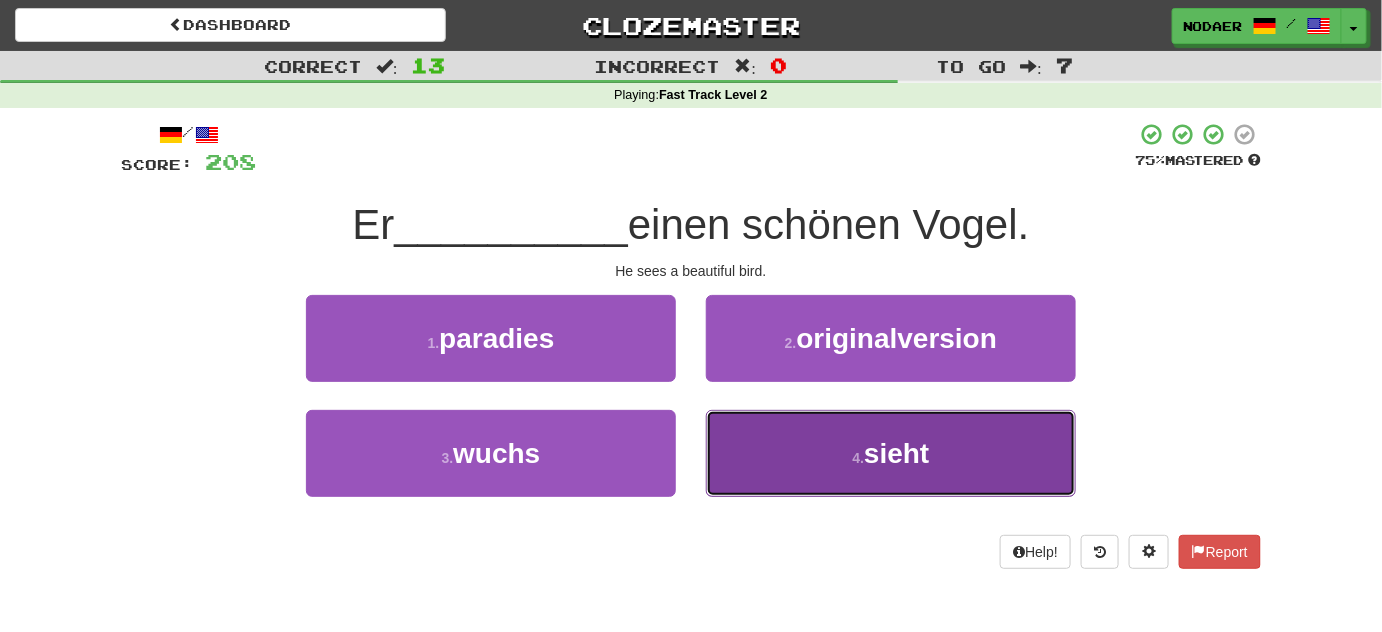 click on "sieht" at bounding box center (896, 453) 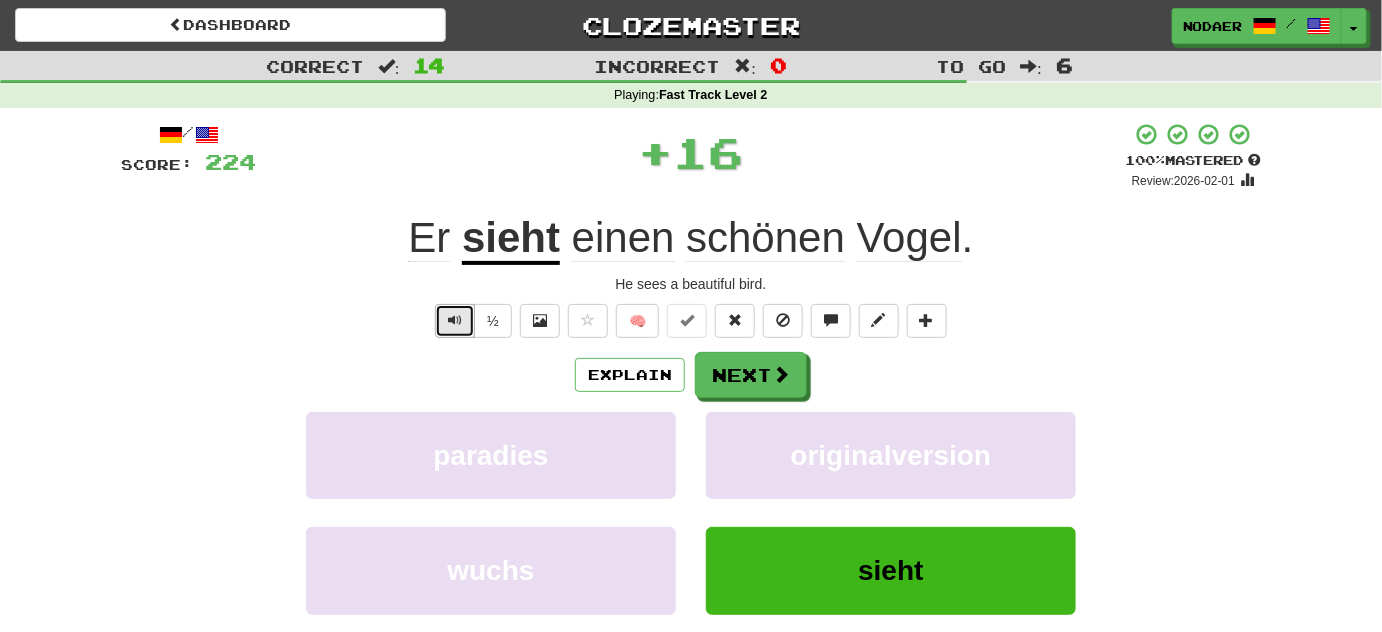 click at bounding box center (455, 320) 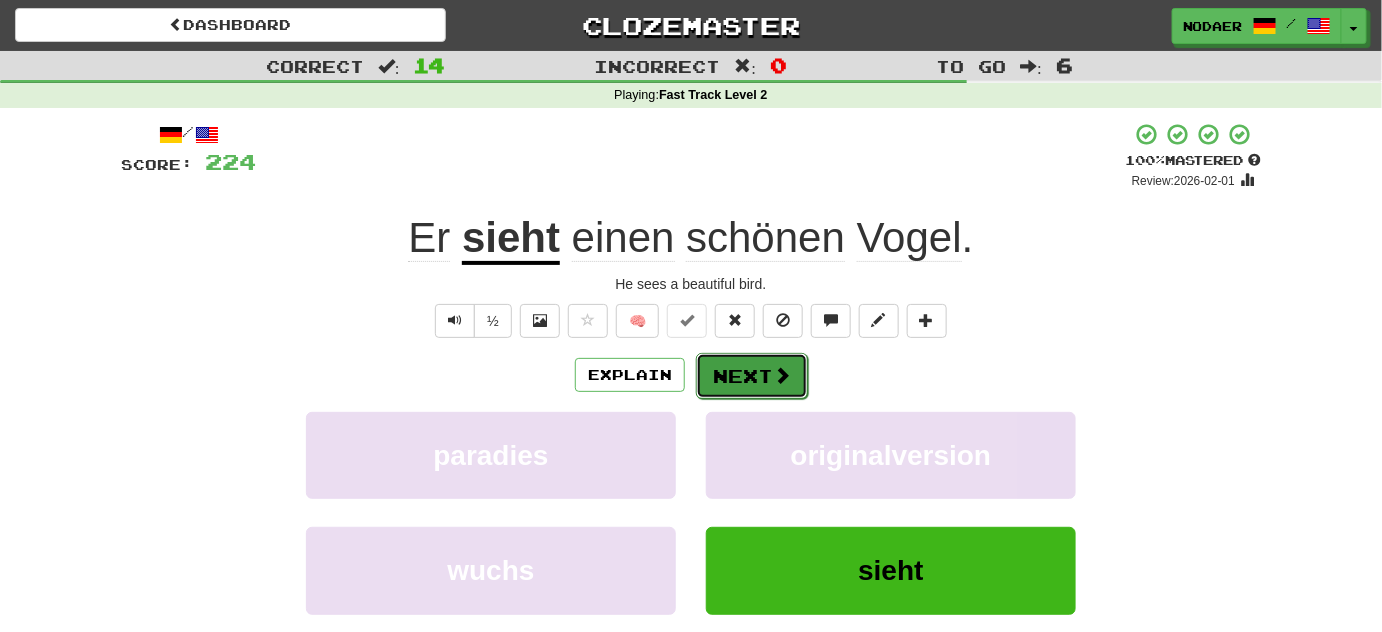 click on "Next" at bounding box center [752, 376] 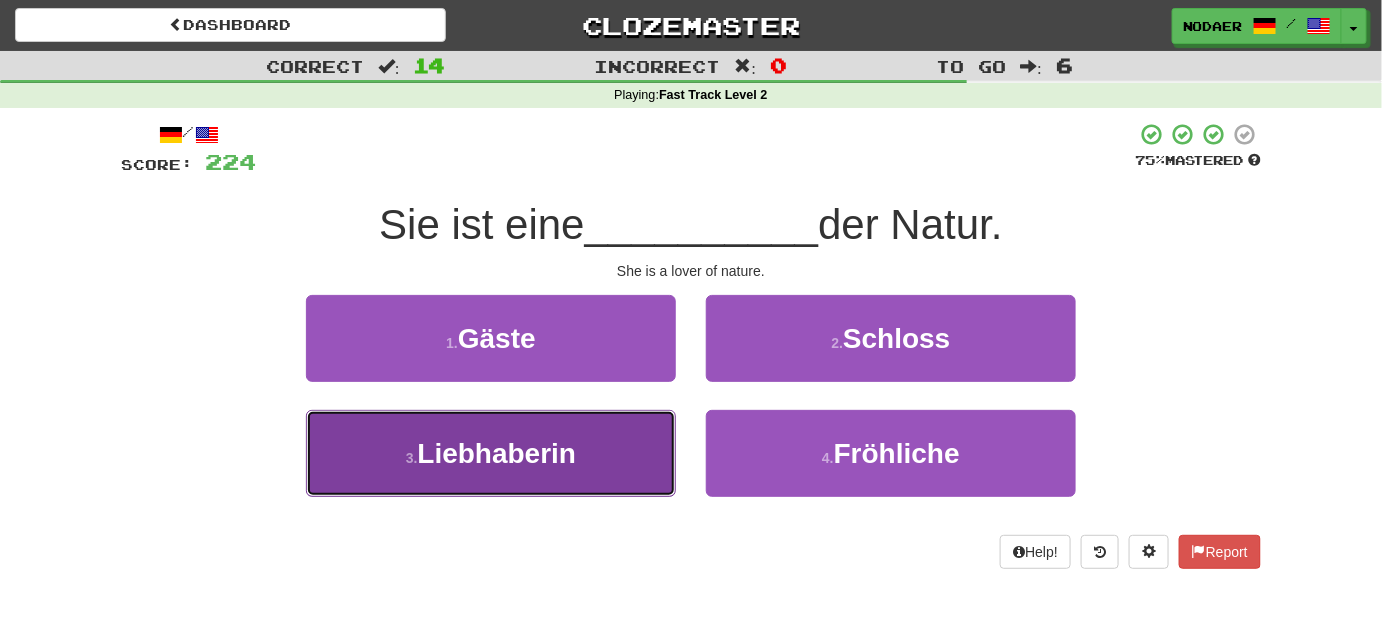 click on "Liebhaberin" at bounding box center [496, 453] 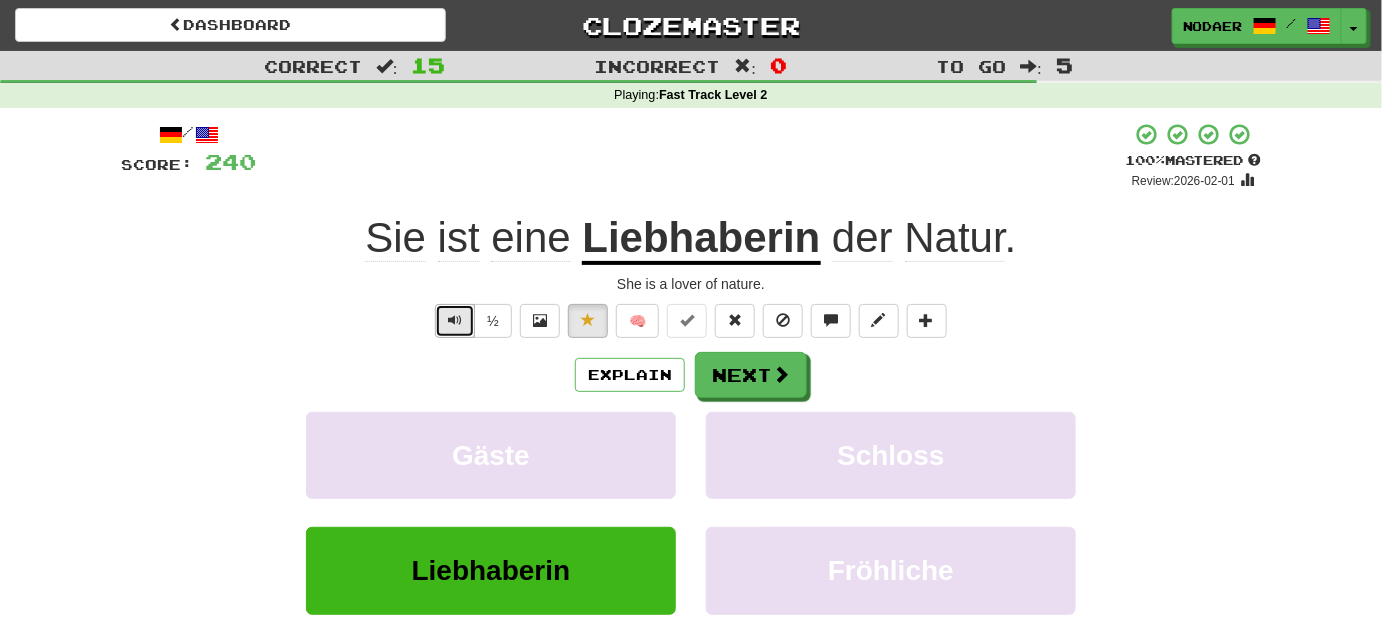 click at bounding box center [455, 320] 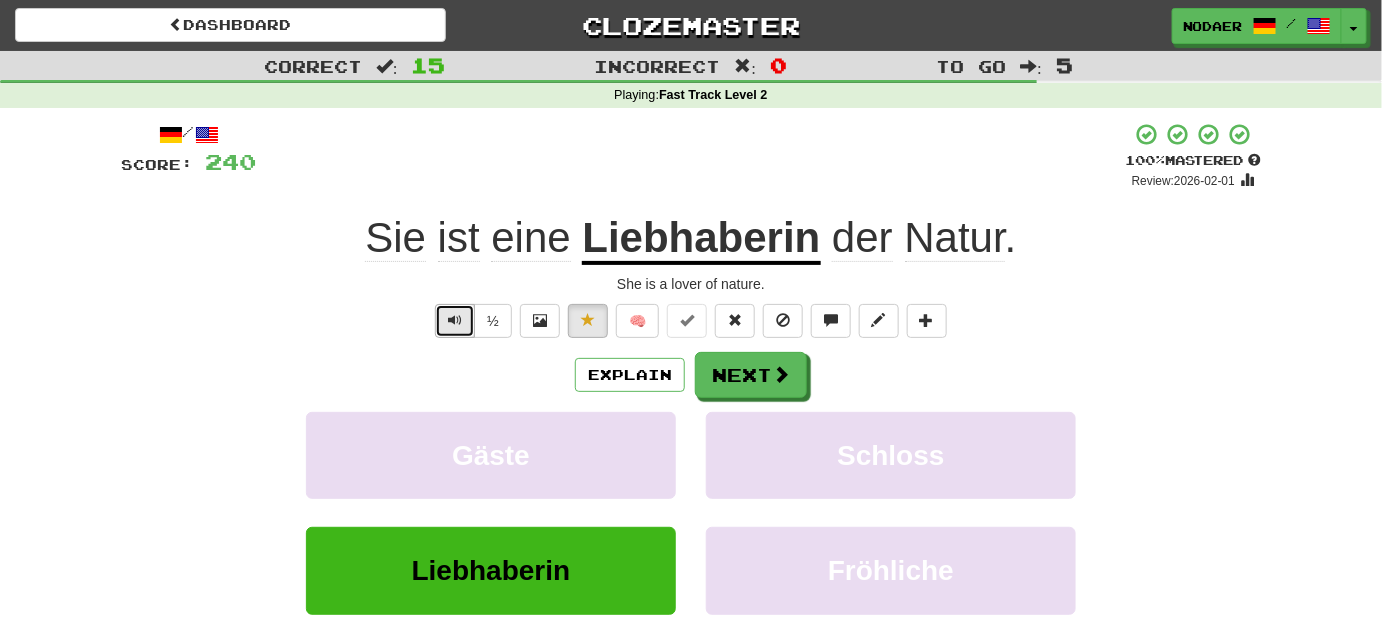 click at bounding box center [455, 321] 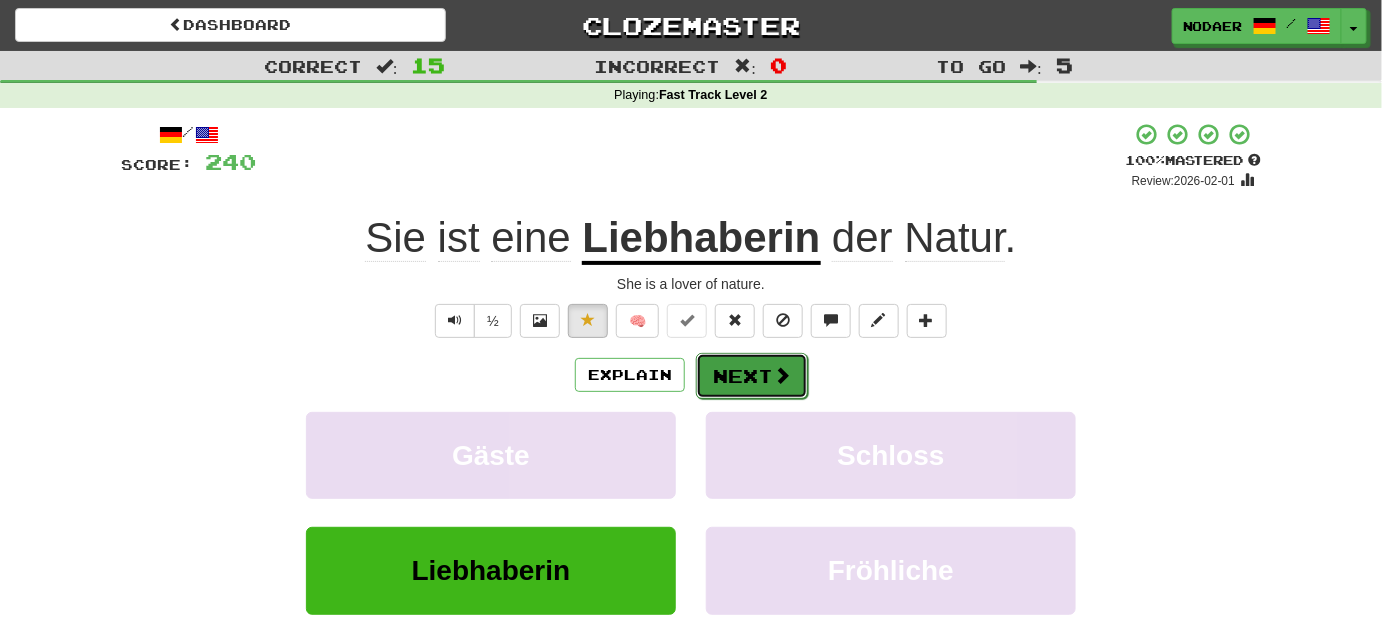 click at bounding box center [782, 375] 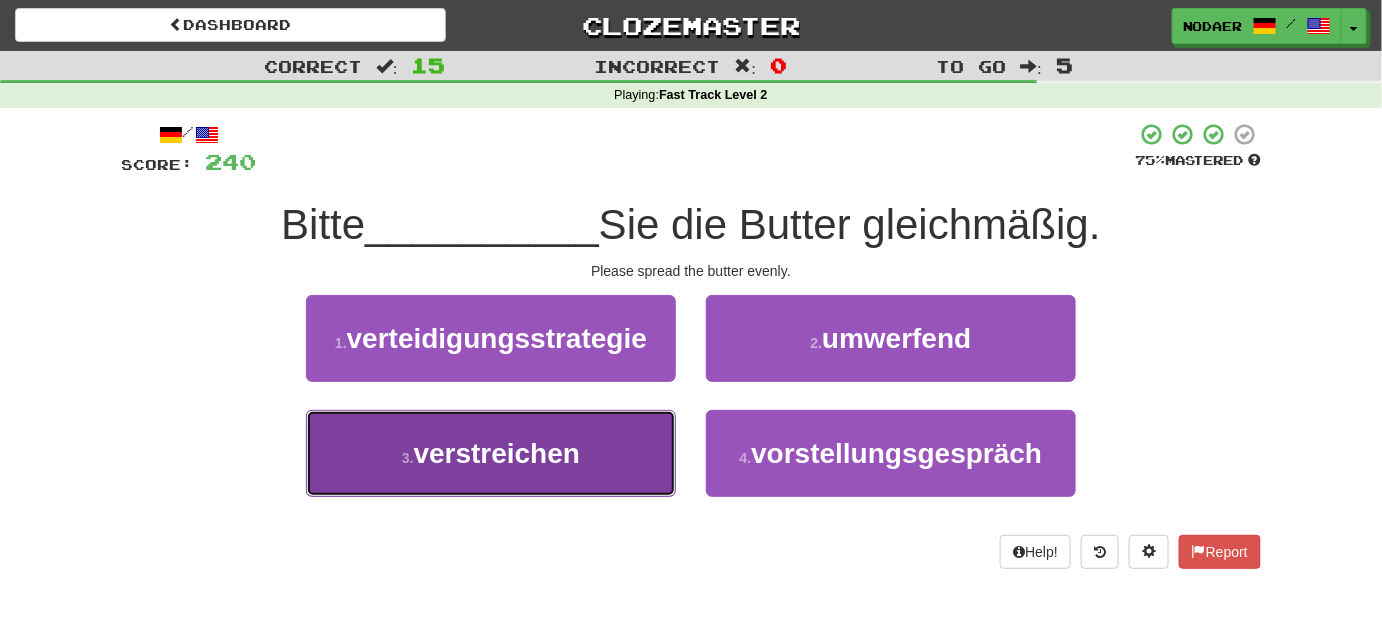 click on "3 .  verstreichen" at bounding box center [491, 453] 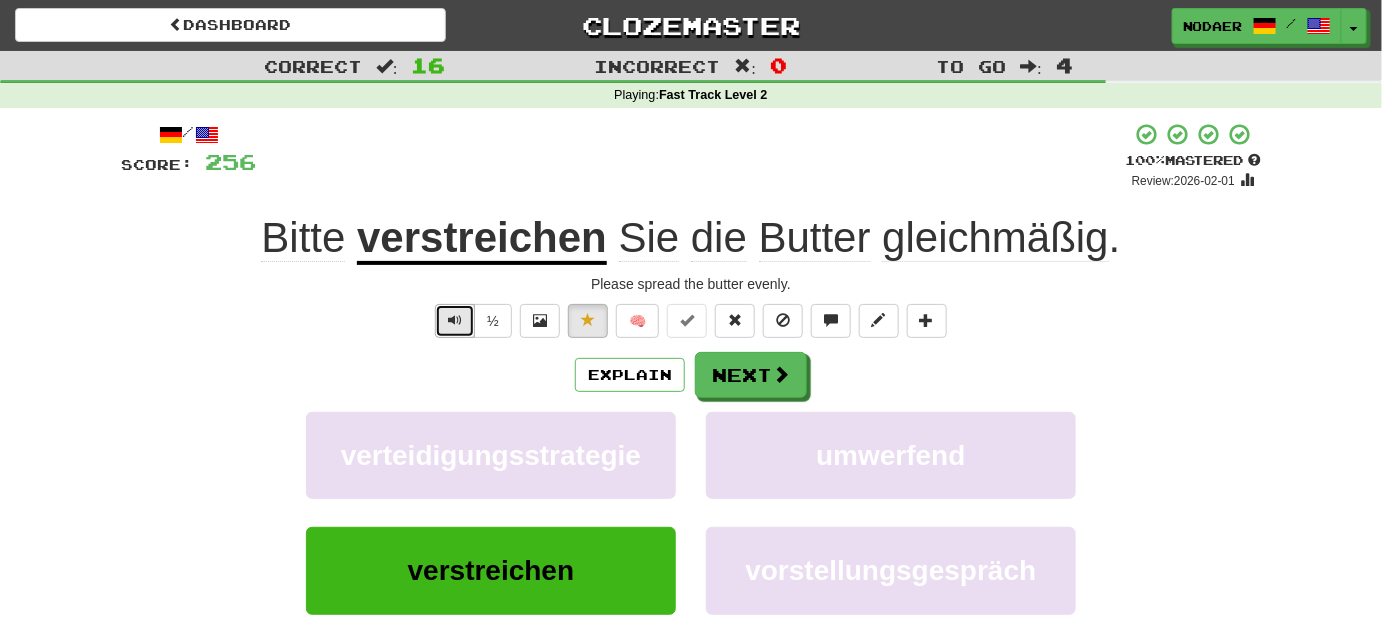 click at bounding box center (455, 321) 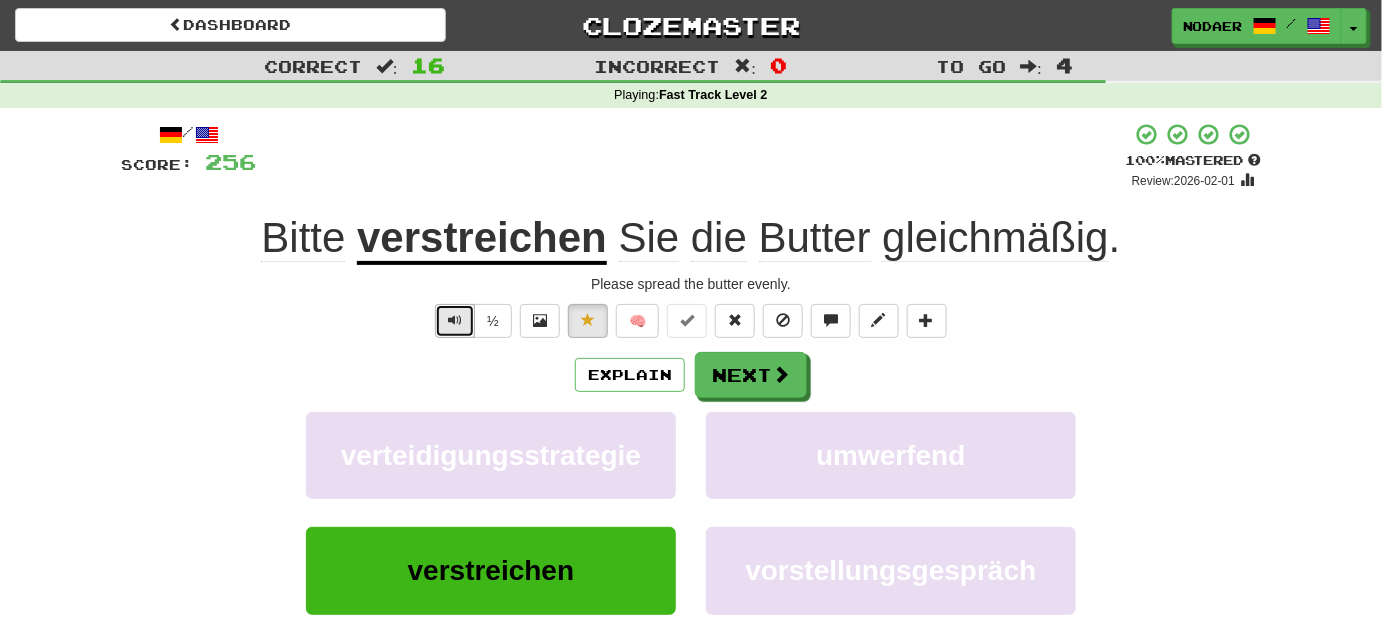 click at bounding box center [455, 320] 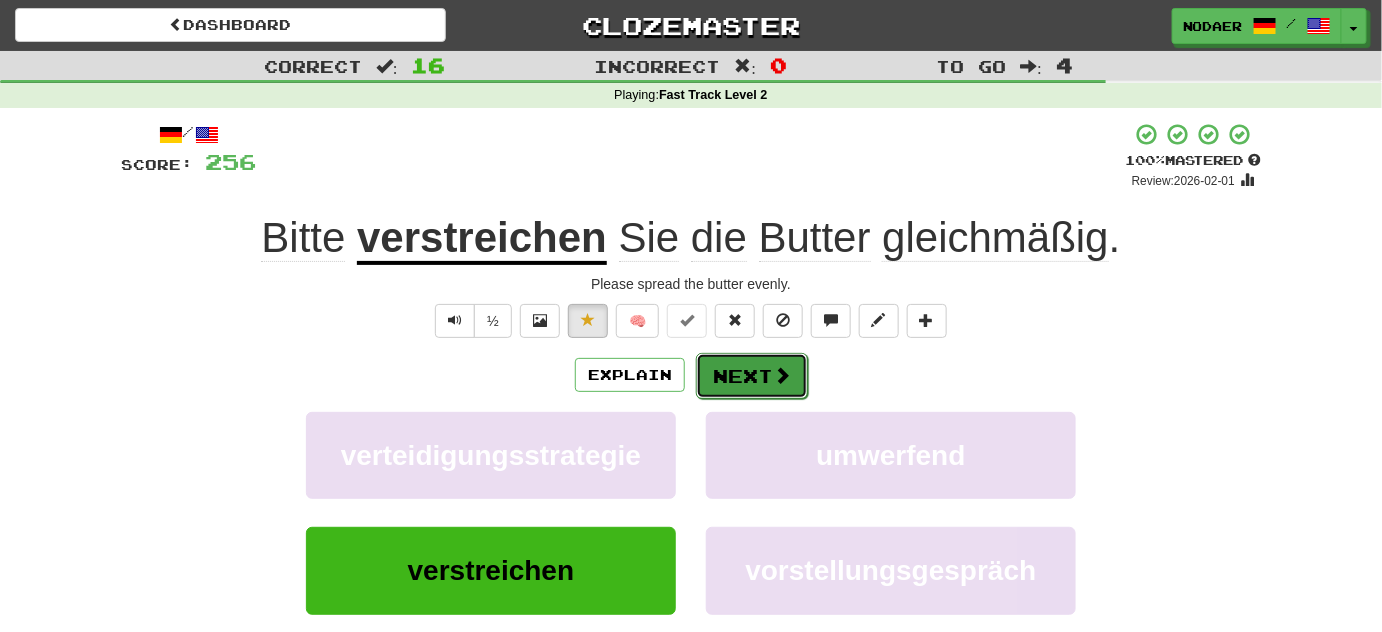 click on "Next" at bounding box center [752, 376] 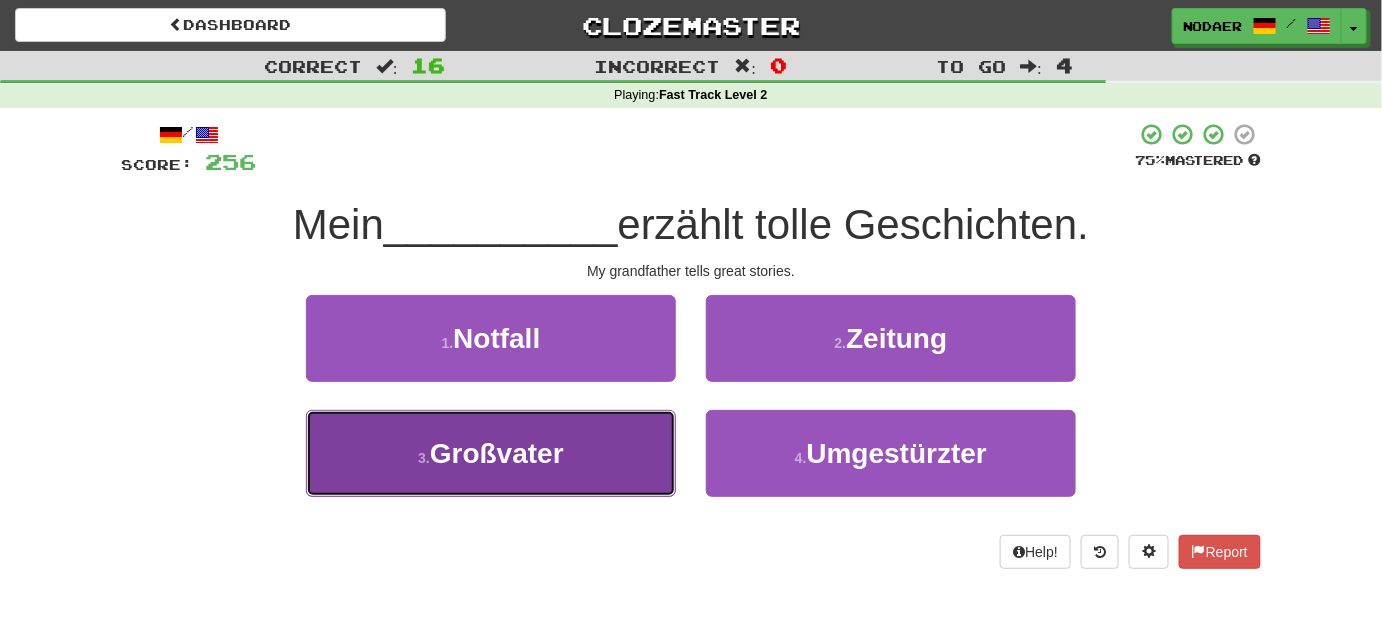 click on "3 .  Großvater" at bounding box center [491, 453] 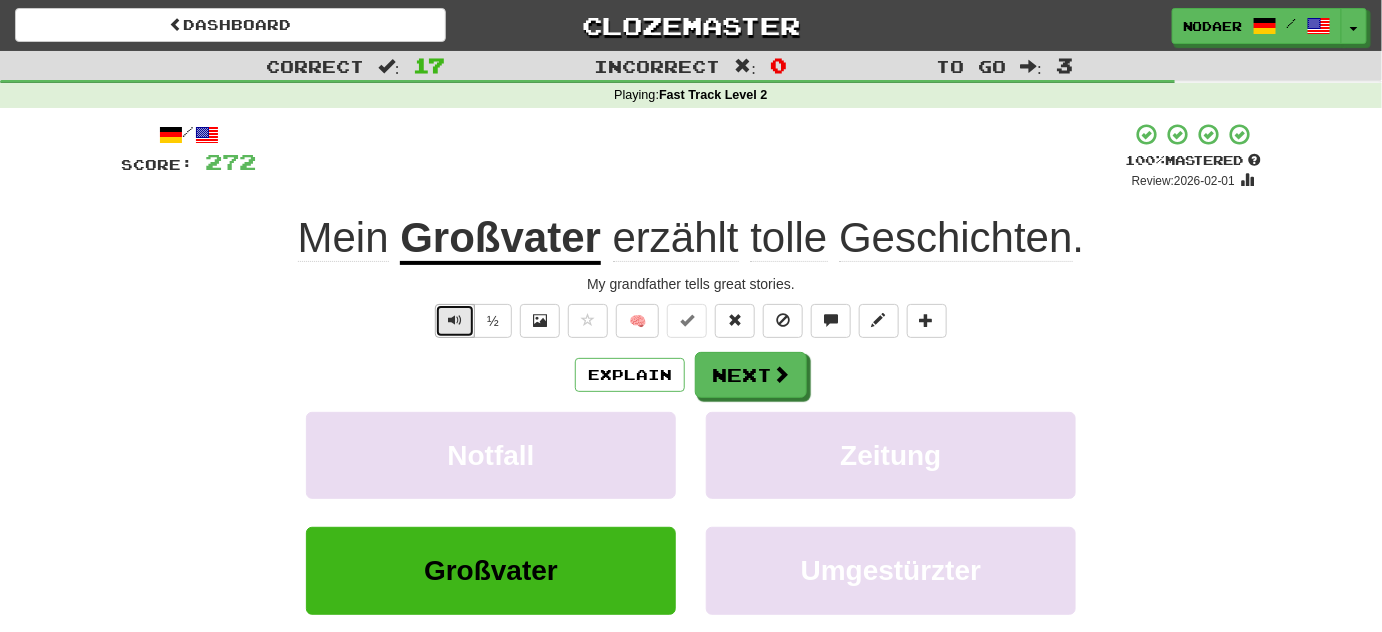 click at bounding box center (455, 320) 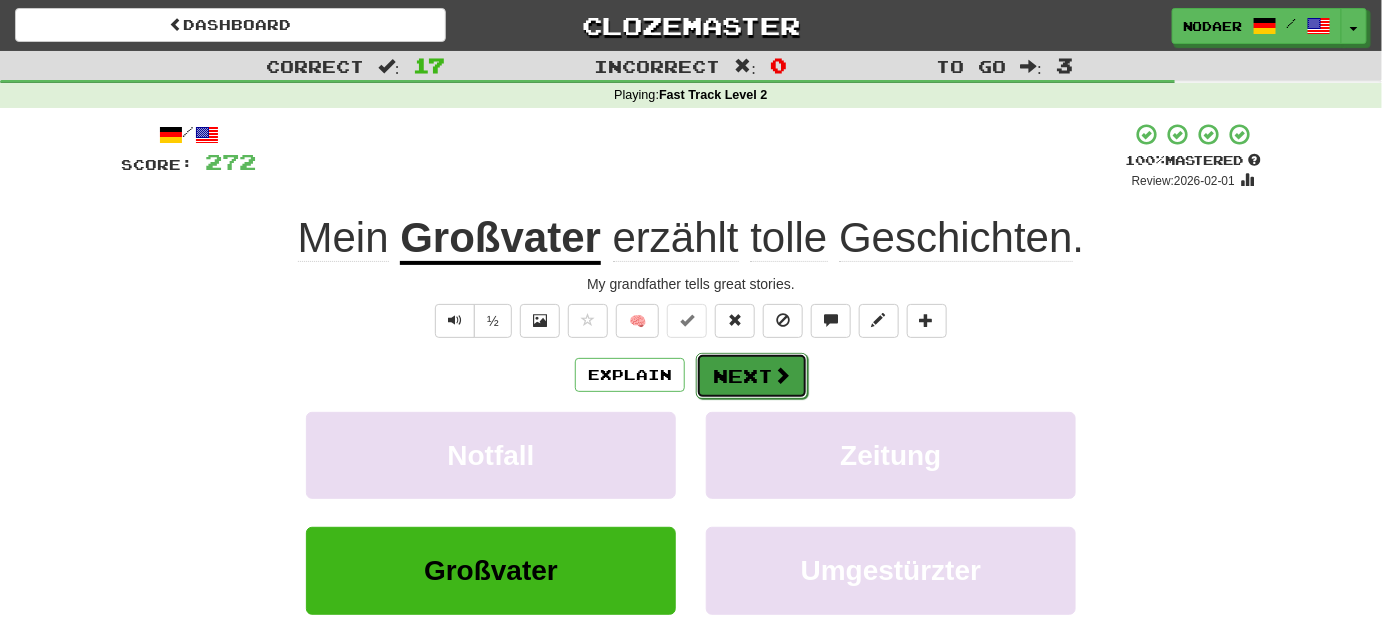 click on "Next" at bounding box center (752, 376) 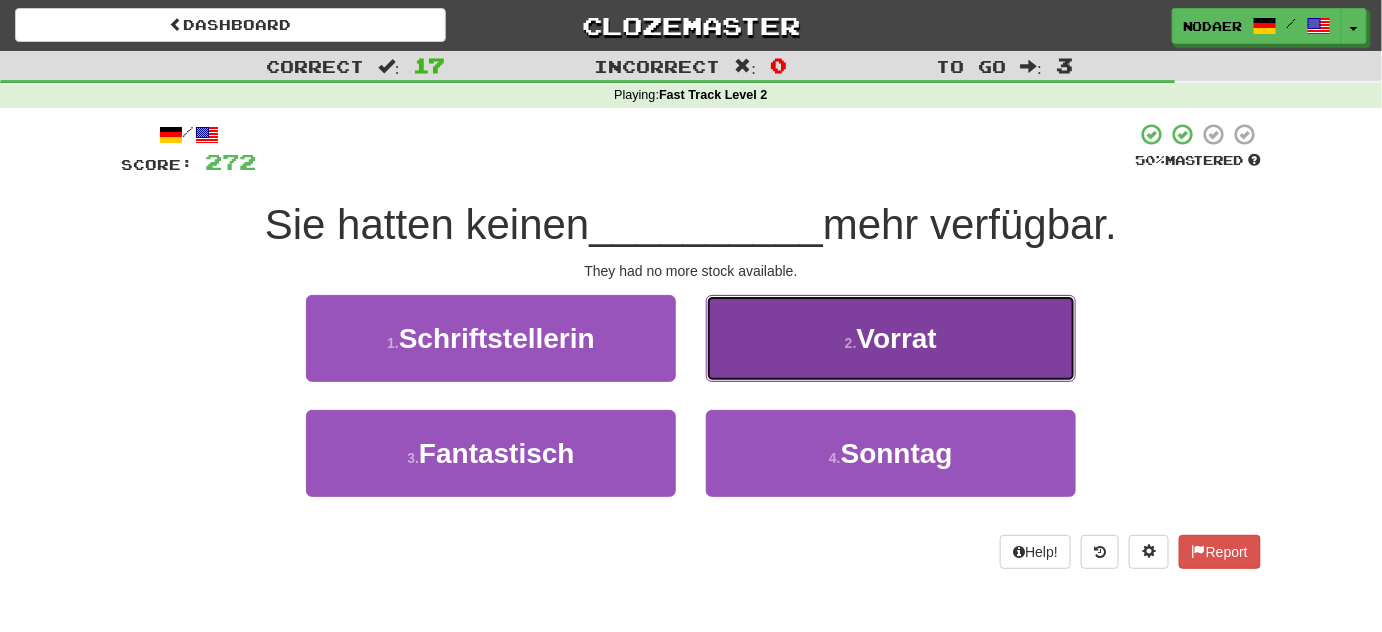 click on "2 ." at bounding box center (851, 343) 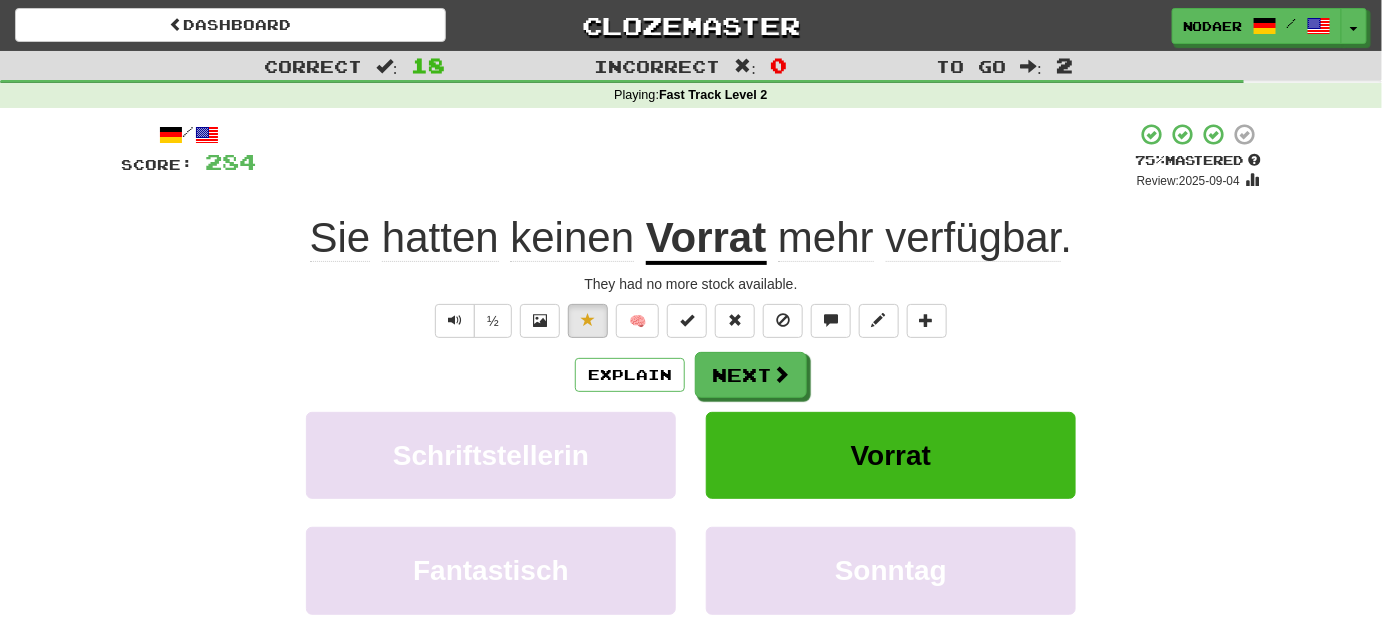 click on "½" at bounding box center (471, 321) 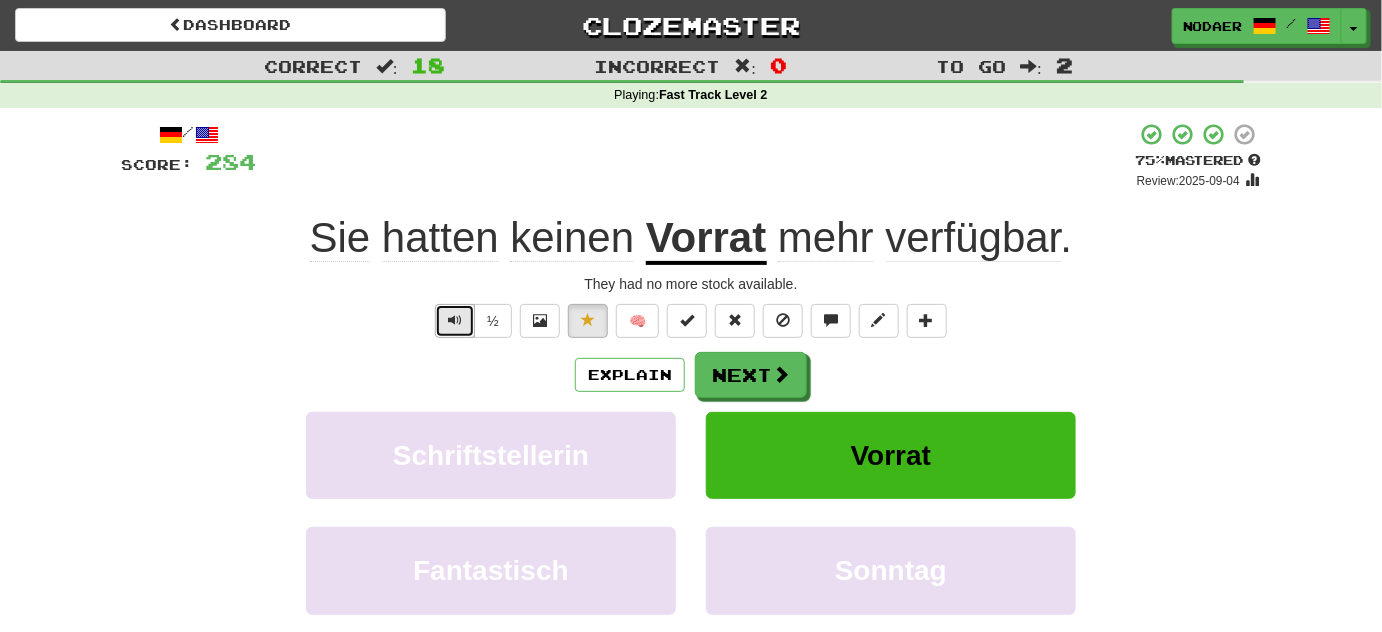 click at bounding box center (455, 321) 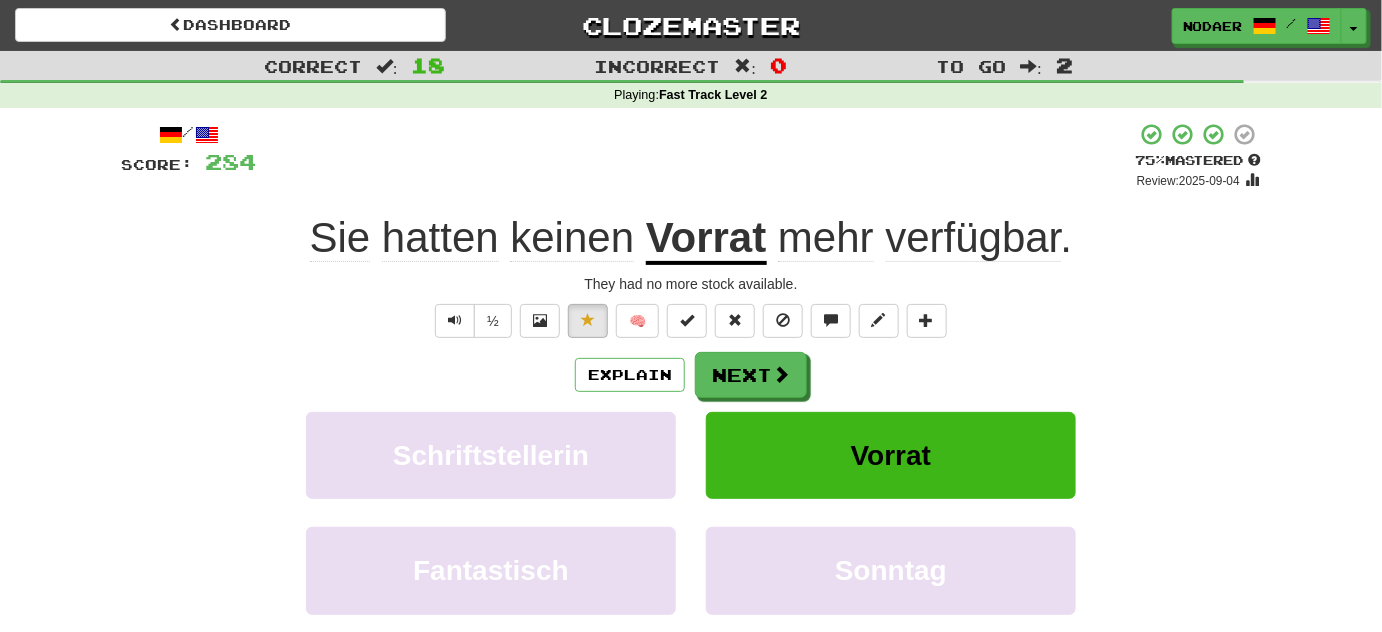 click on "Vorrat" at bounding box center (706, 239) 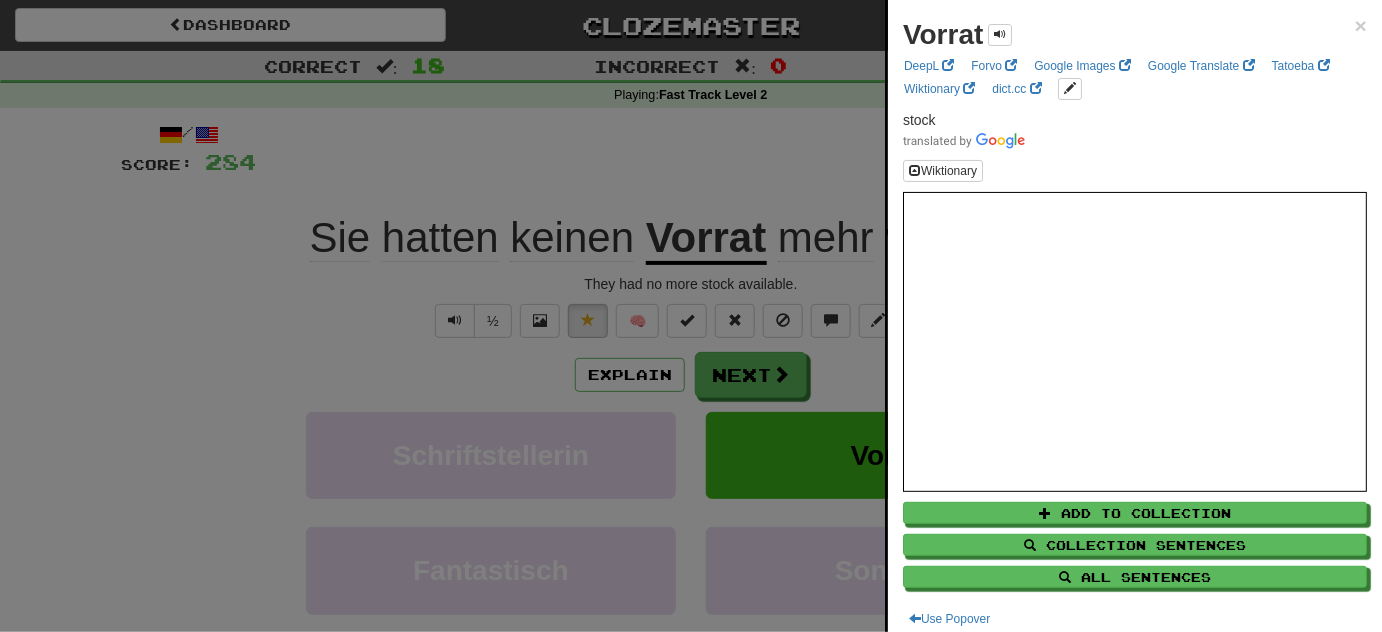 click at bounding box center [691, 316] 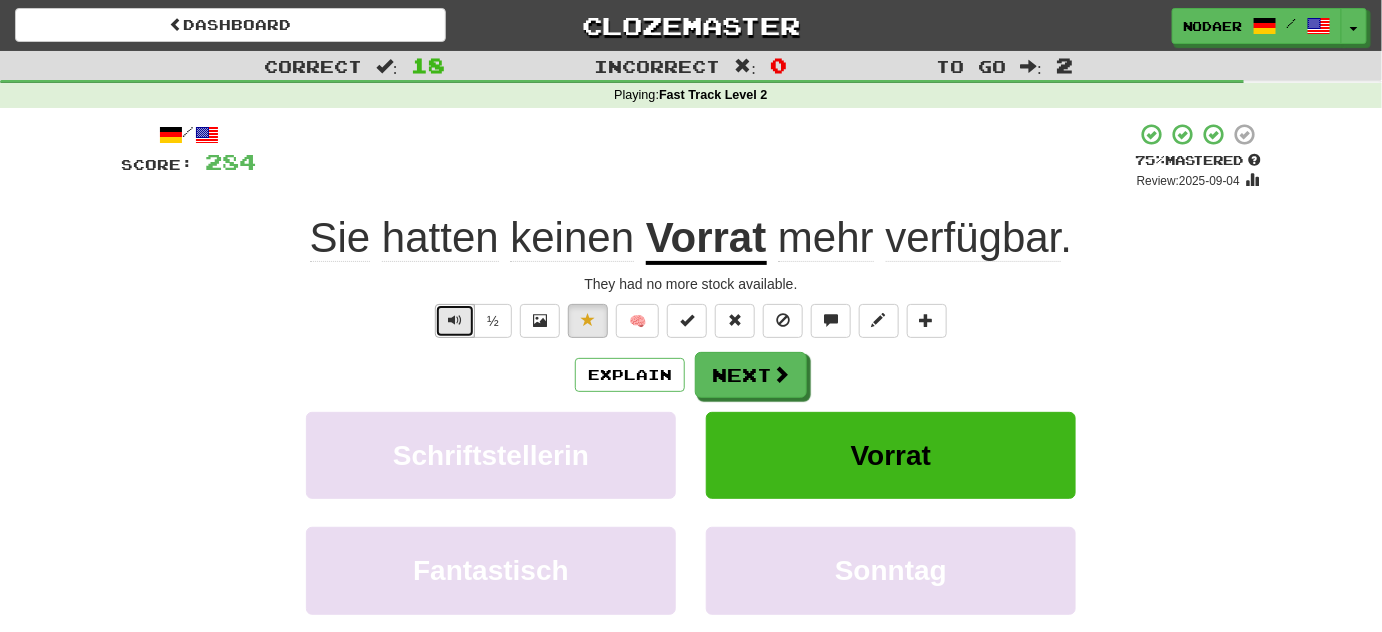 click at bounding box center (455, 321) 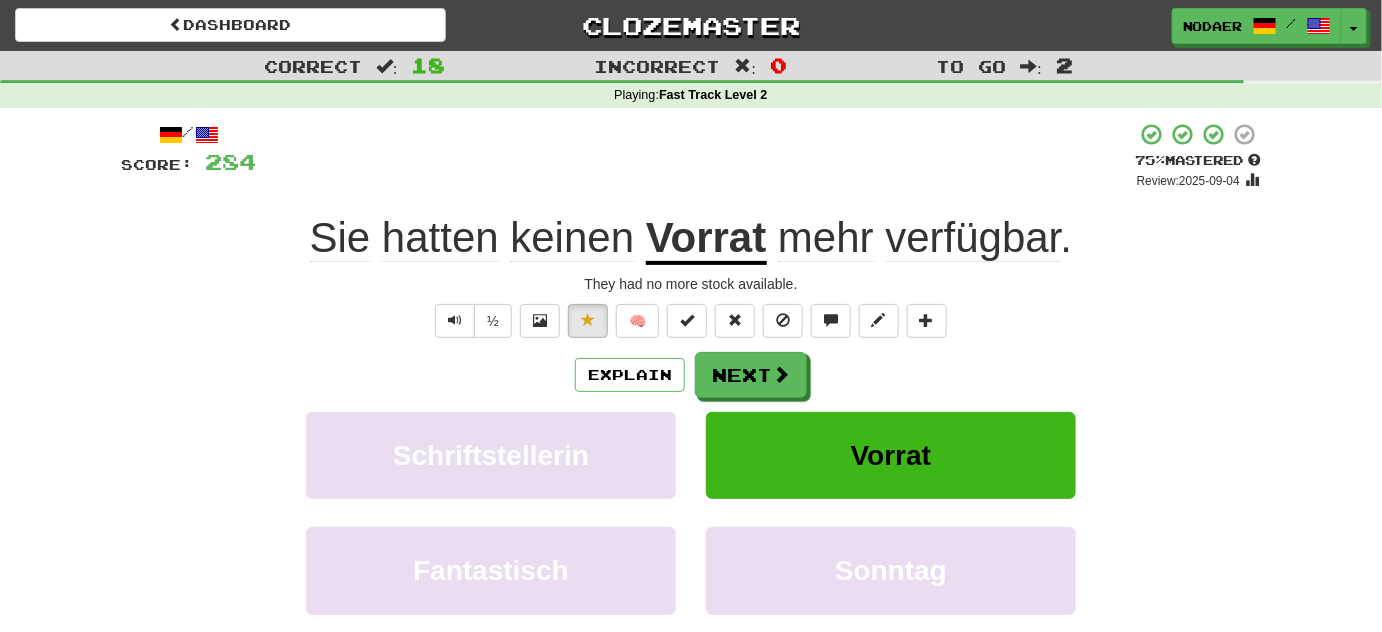 click on "Vorrat" at bounding box center (706, 239) 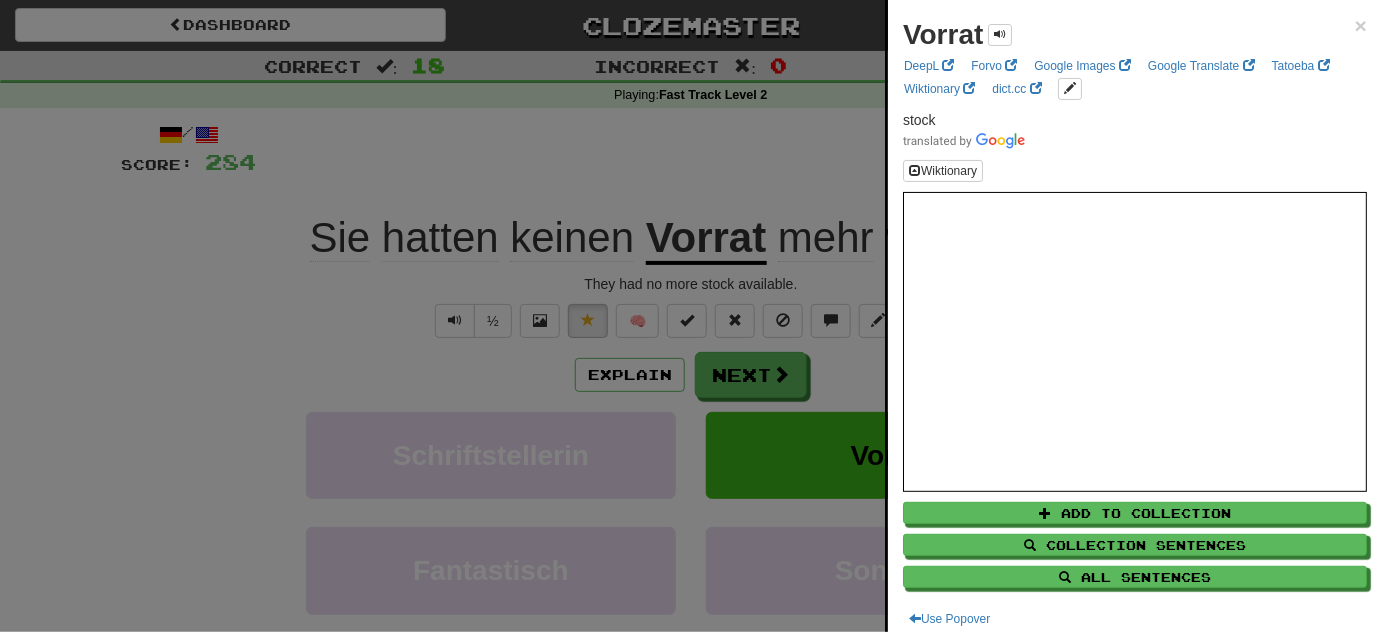 click at bounding box center [691, 316] 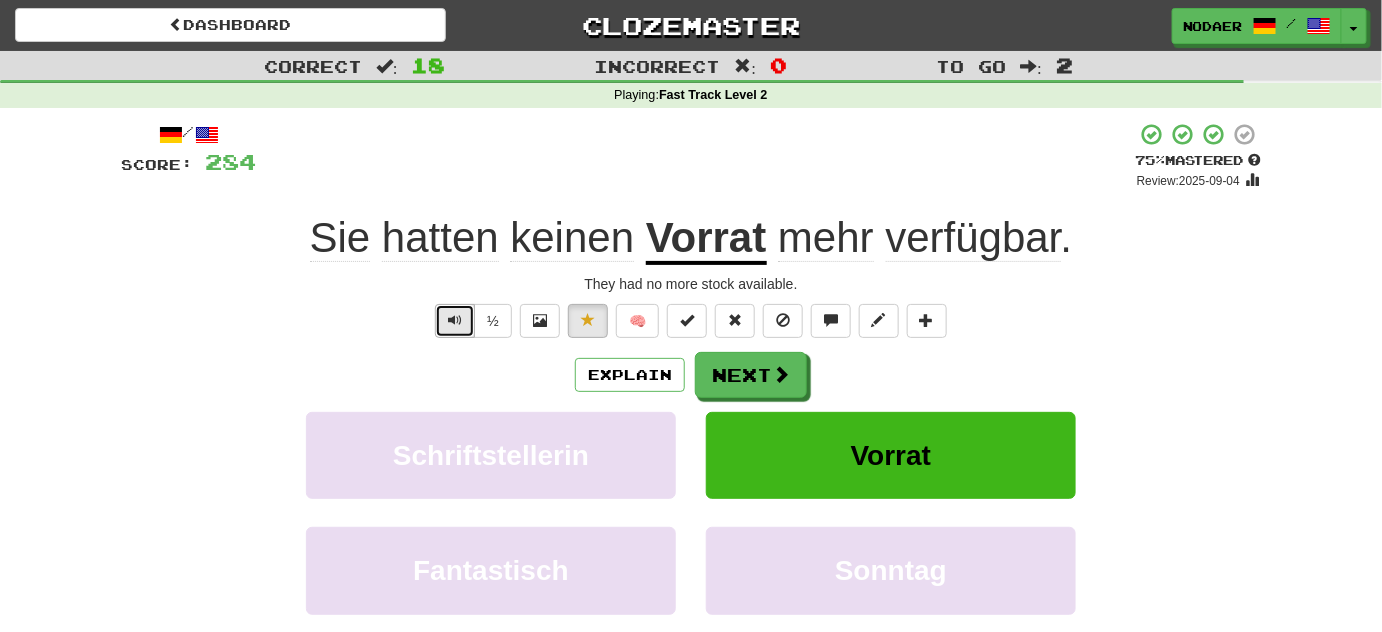 click at bounding box center [455, 321] 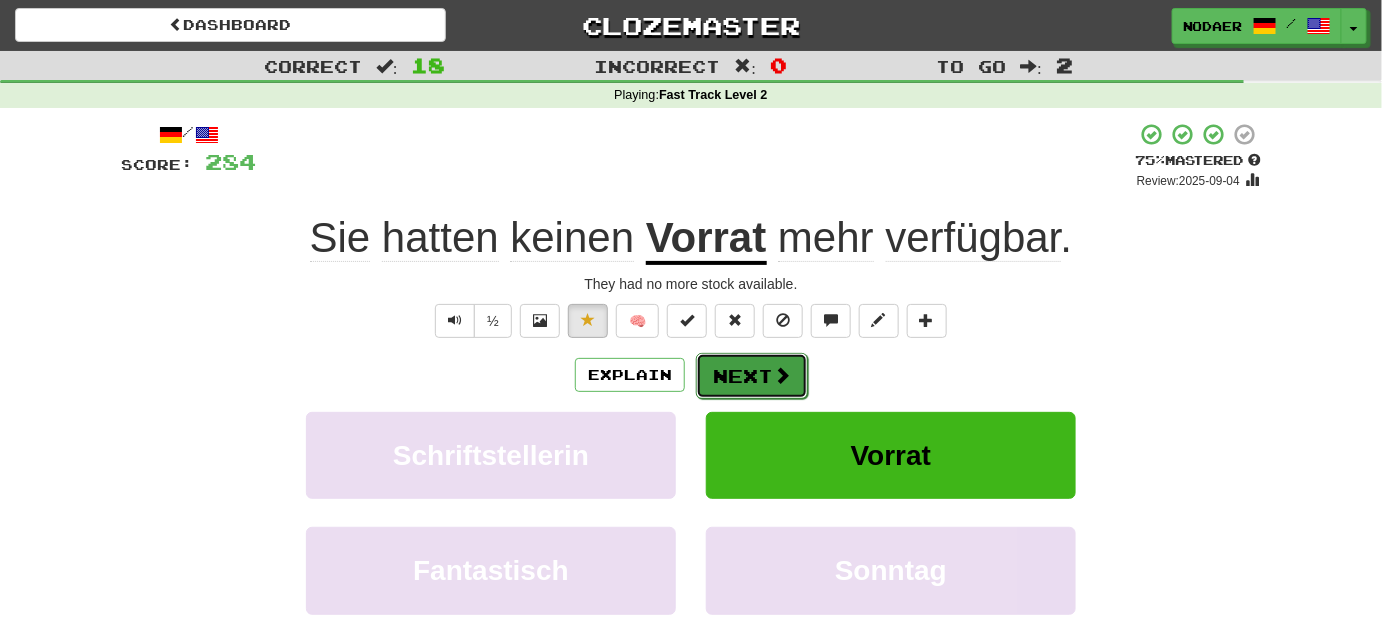 click at bounding box center (782, 375) 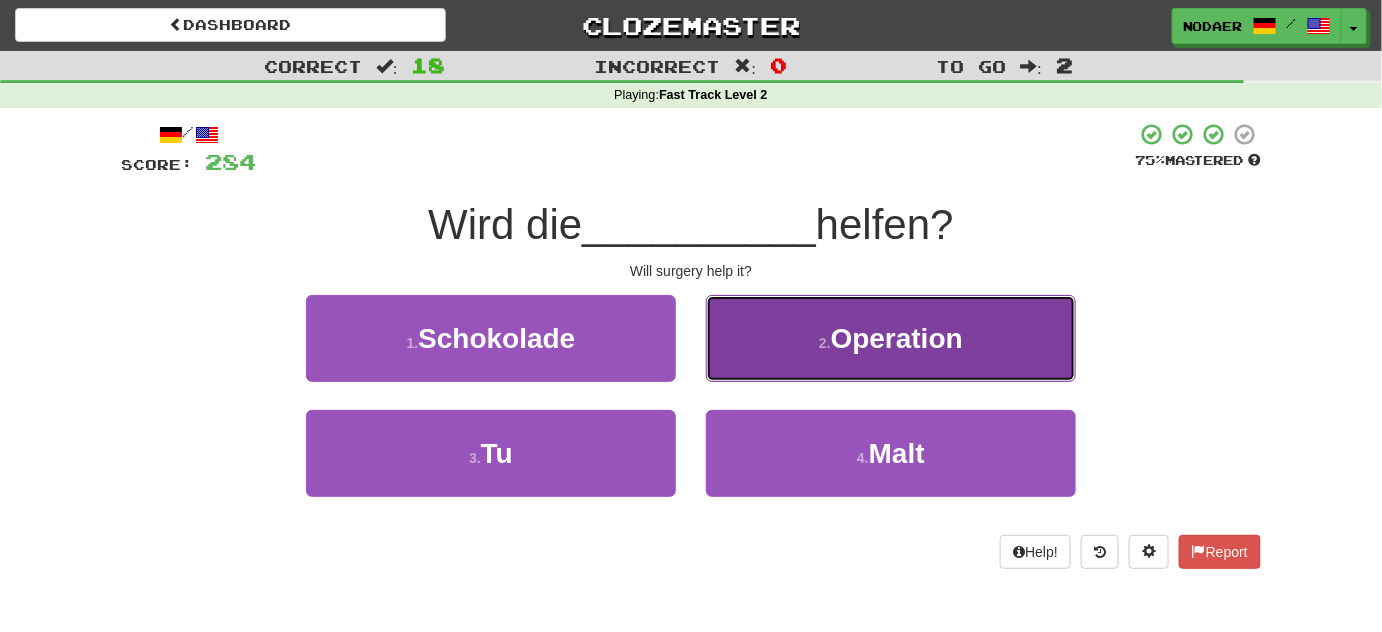 click on "2 .  Operation" at bounding box center [891, 338] 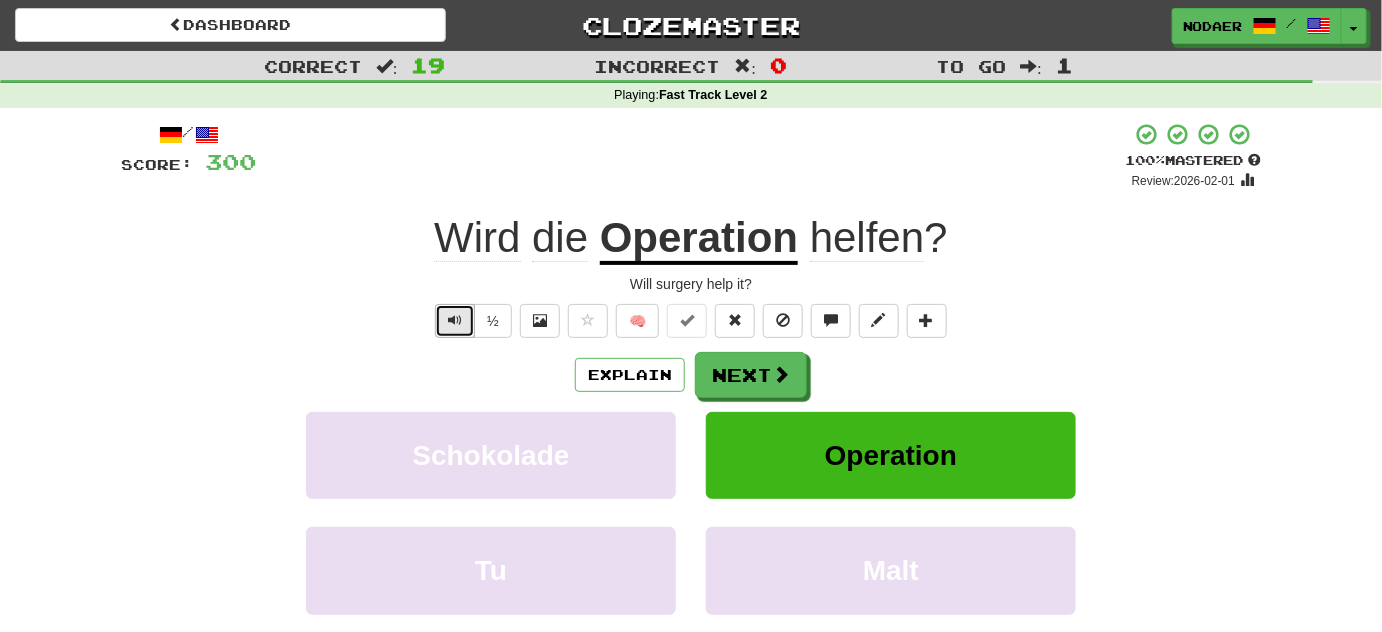 click at bounding box center (455, 321) 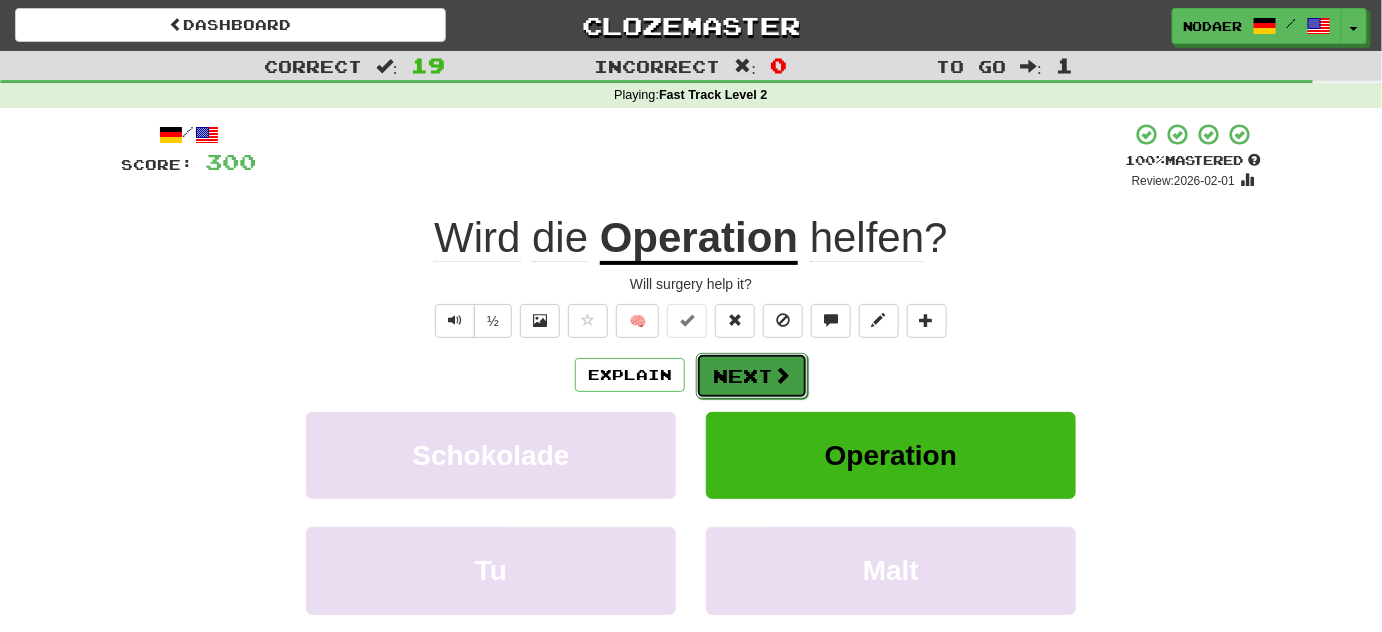 click on "Next" at bounding box center [752, 376] 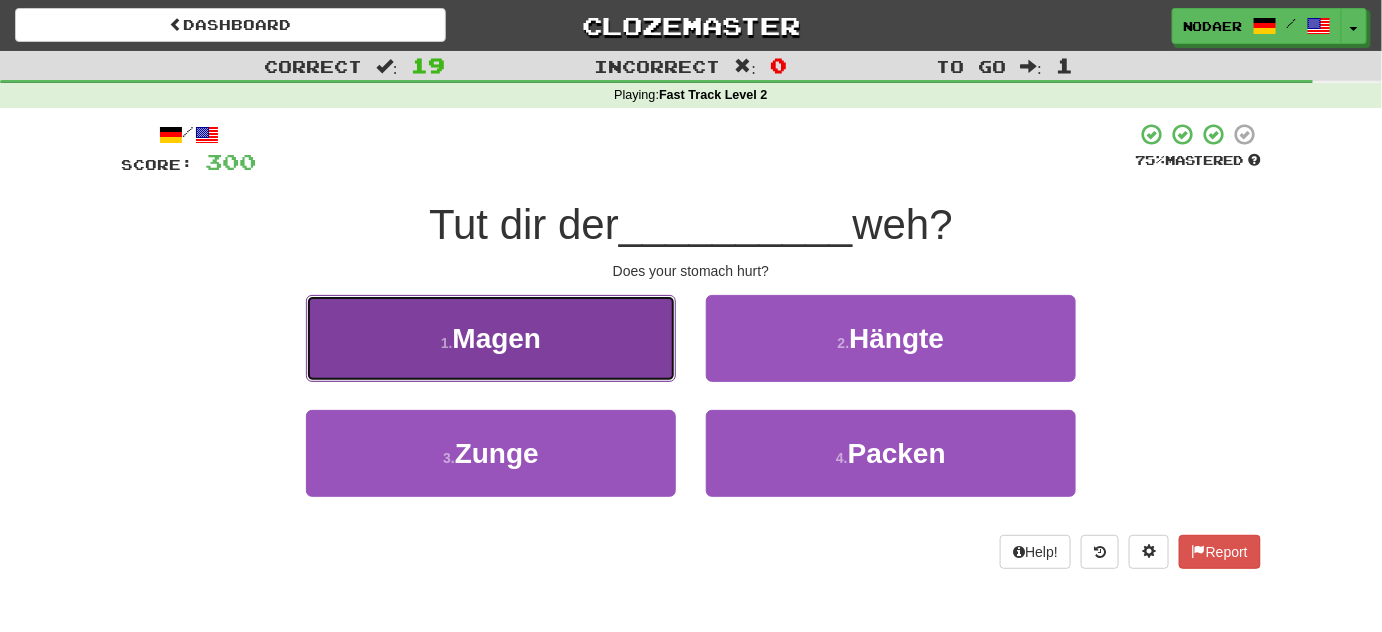 click on "1 .  Magen" at bounding box center [491, 338] 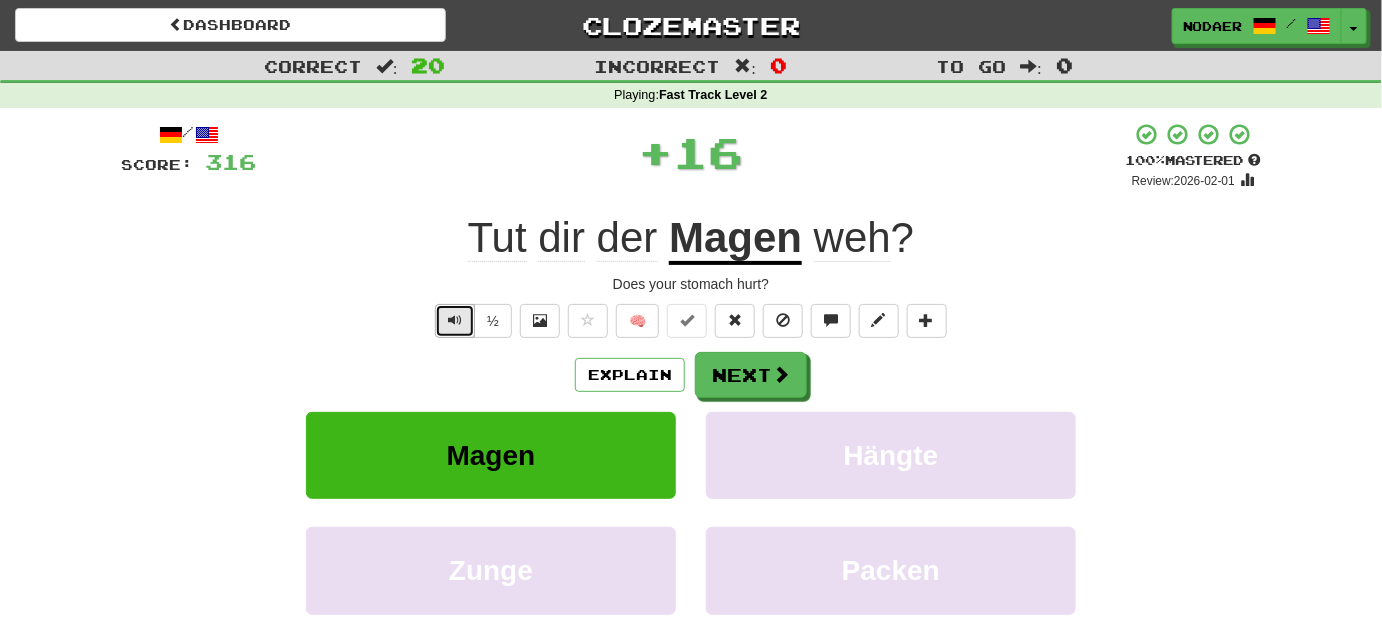 click at bounding box center [455, 320] 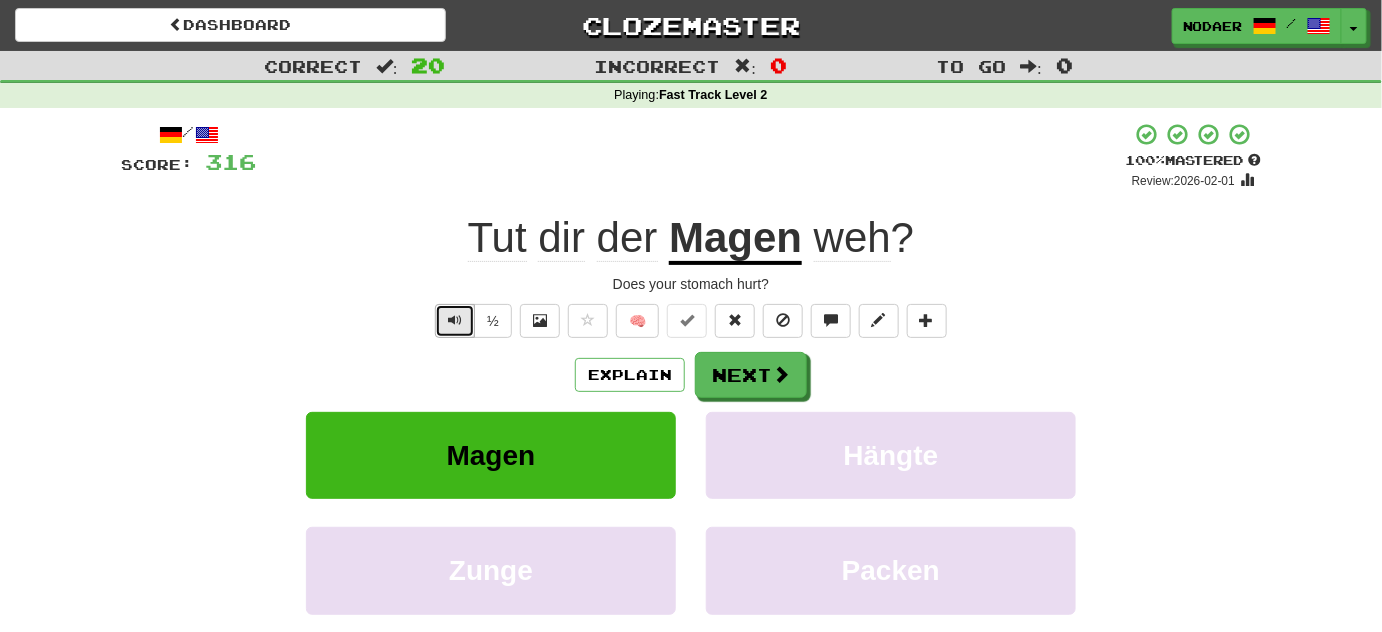 click at bounding box center (455, 320) 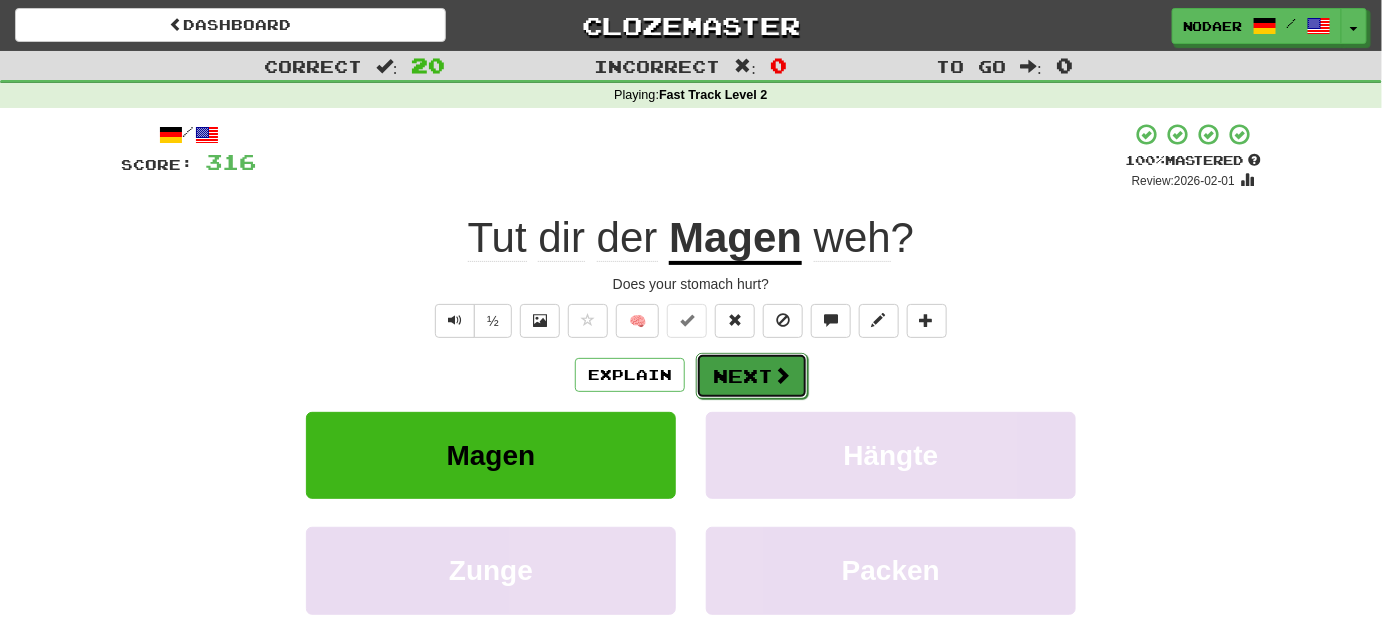 click at bounding box center (782, 375) 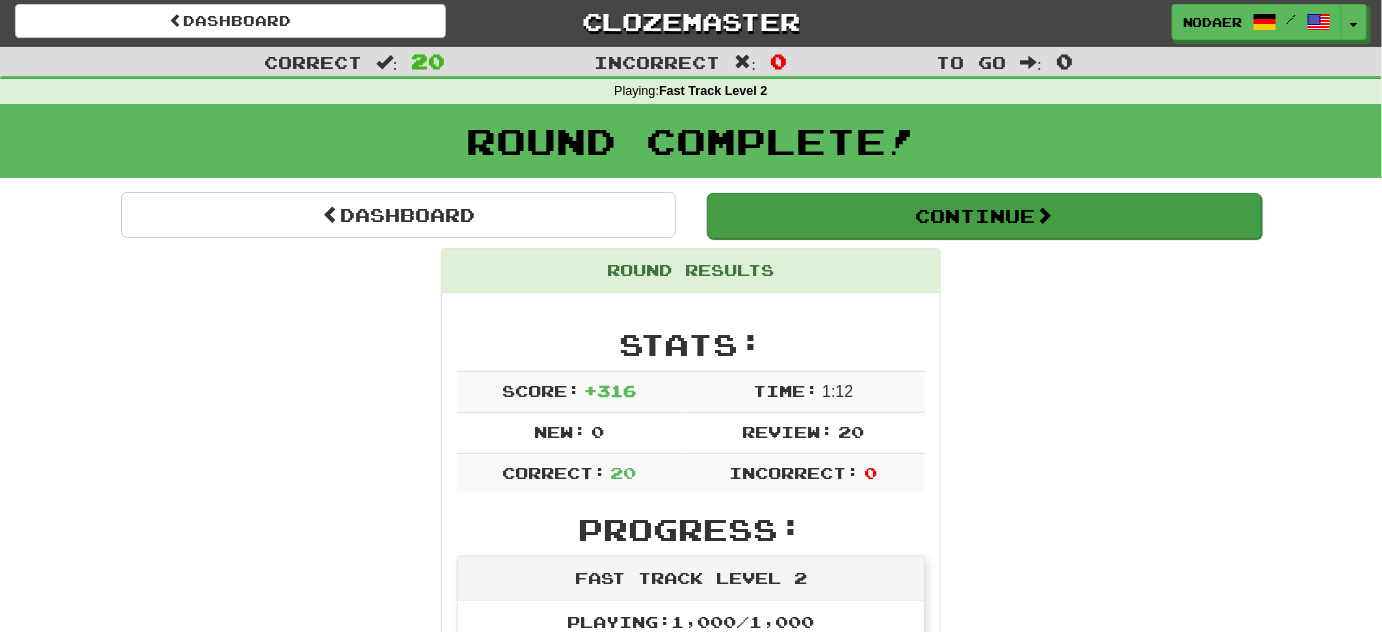 scroll, scrollTop: 0, scrollLeft: 0, axis: both 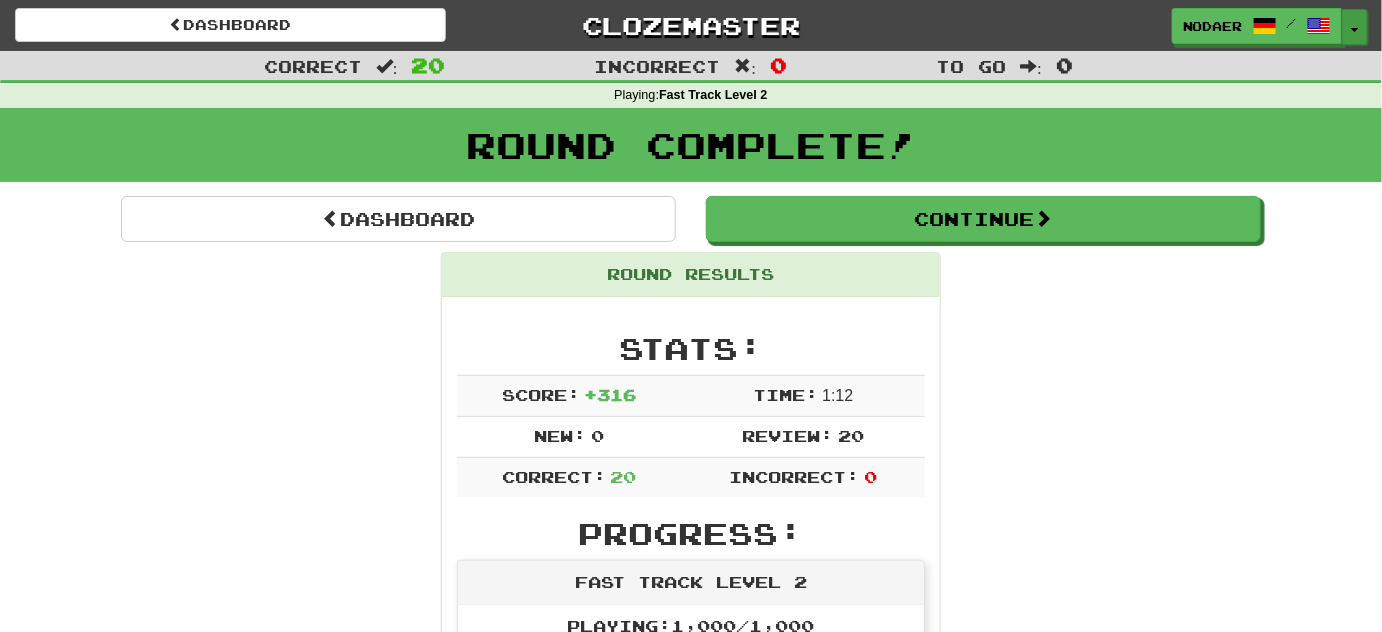 click on "Toggle Dropdown" at bounding box center [1355, 27] 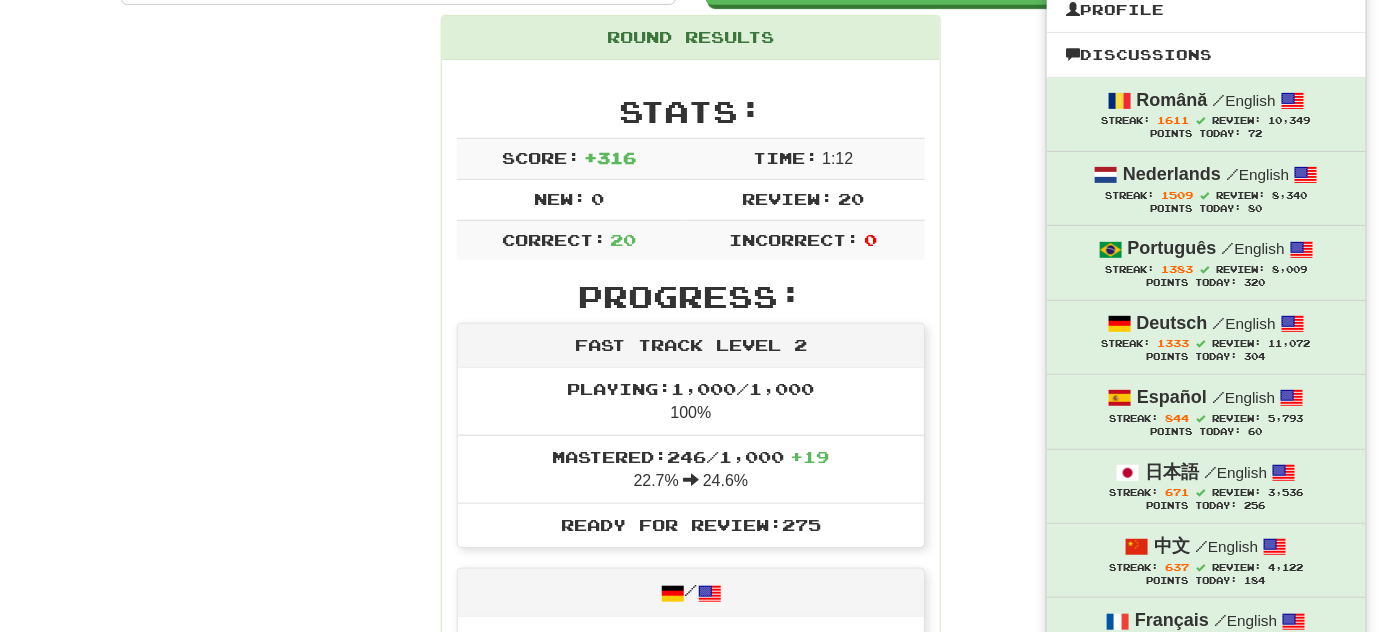 scroll, scrollTop: 181, scrollLeft: 0, axis: vertical 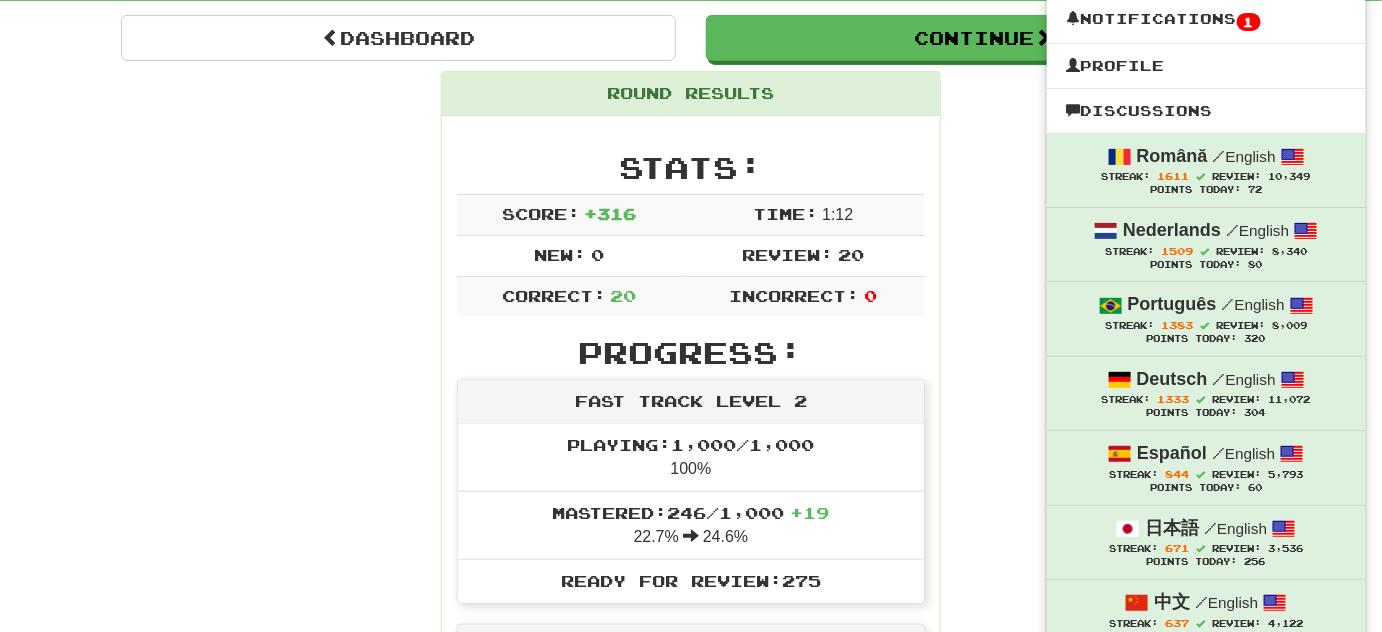 click on "Round Results Stats: Score:   + 316 Time:   1 : 12 New:   0 Review:   20 Correct:   20 Incorrect:   0 Progress: Fast Track Level 2 Playing:  1,000  /  1,000 100% Mastered:  246  /  1,000 + 19 22.7% 24.6% Ready for Review:  275  /  Level:  124 5,916  points to level  125  - keep going! Ranked:  179 th  this week ( 8  points to  178 th ) Sentences:  Report Wer  interessiert  sich für diese alten Bilder? Who cares about these old pictures?  Report Das Haus steht auf dem  Hügel . The house is on the hill.  Report Sie trafen das  Ziel . They hit the target.  Report Die  Türen  sind offen. The doors are open.  Report Gib  ein wenig Milch hinzu. Add a little milk.  Report Wir haben  erwartet , dass er uns unterstützt. We expected him to support us.  Report Er hat den Scheck  unterschrieben . He signed the check.  Report Er  schlief  jede Nacht acht Stunden. He slept eight hours every night.  Report [PERSON] ist ein  weiblicher  Name. [PERSON] is a female name.  Report Der  Sturm  kommt. The storm is coming.  Report Was" at bounding box center (691, 1413) 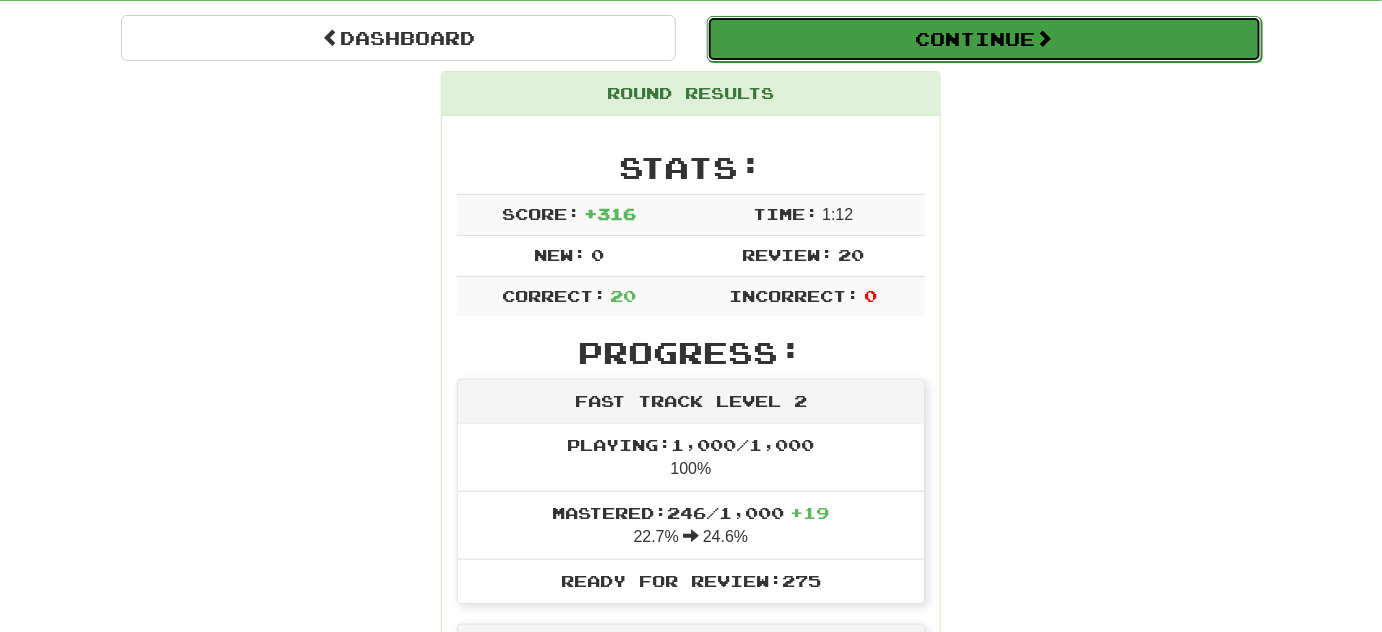 click on "Continue" at bounding box center (984, 39) 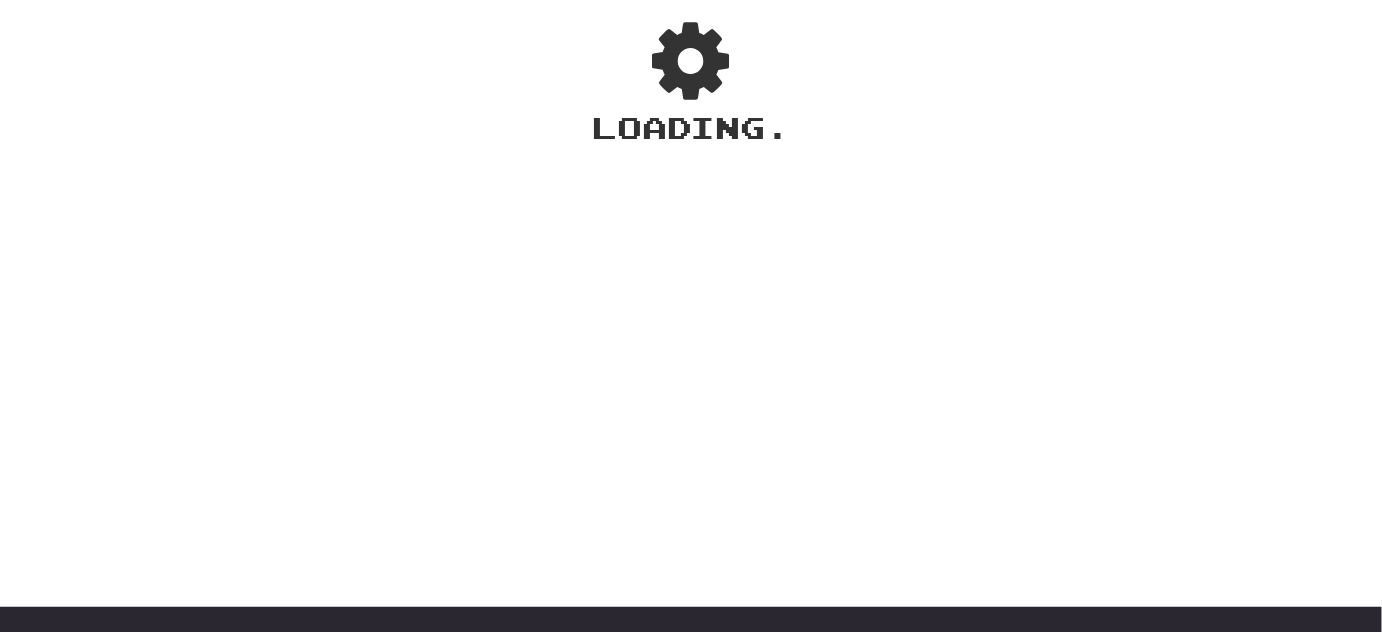 scroll, scrollTop: 40, scrollLeft: 0, axis: vertical 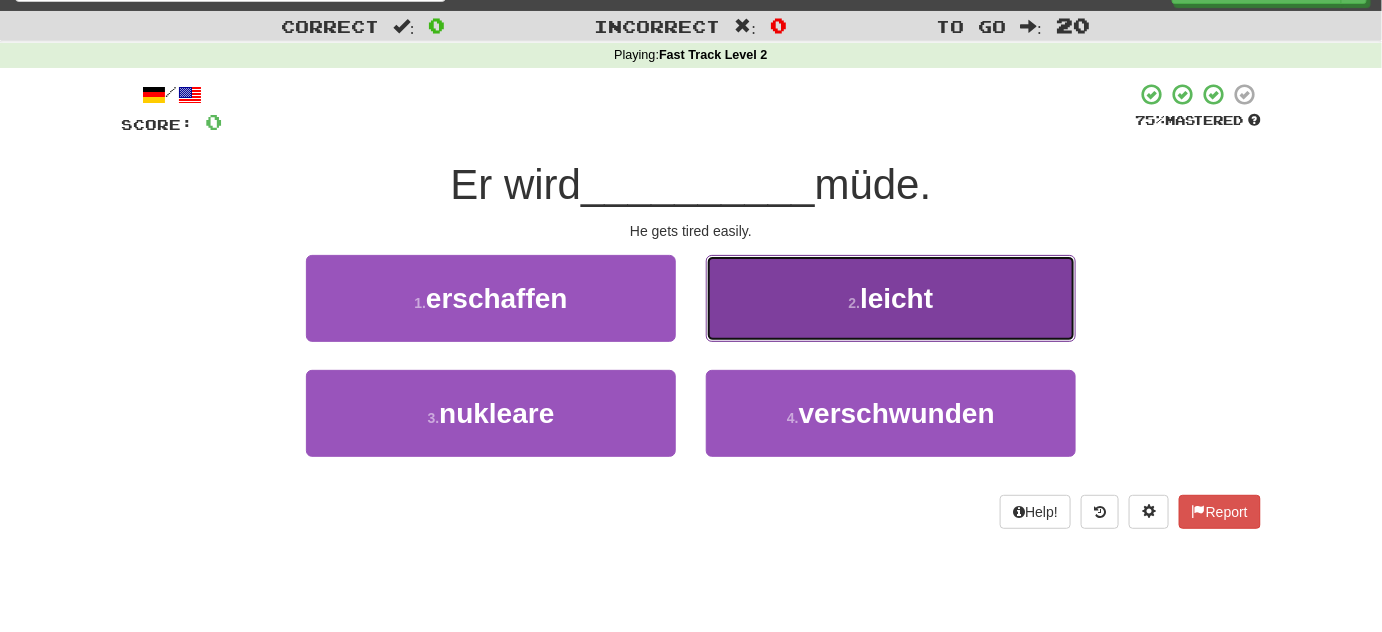 click on "leicht" at bounding box center [896, 298] 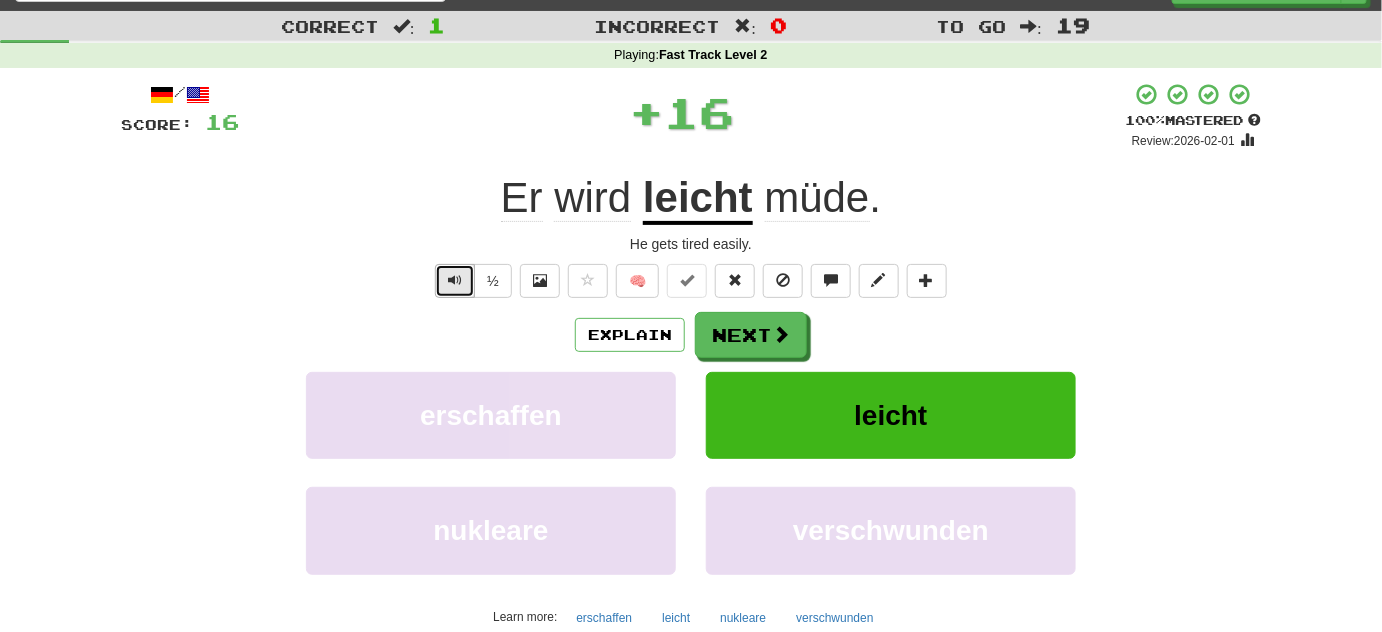 click at bounding box center (455, 281) 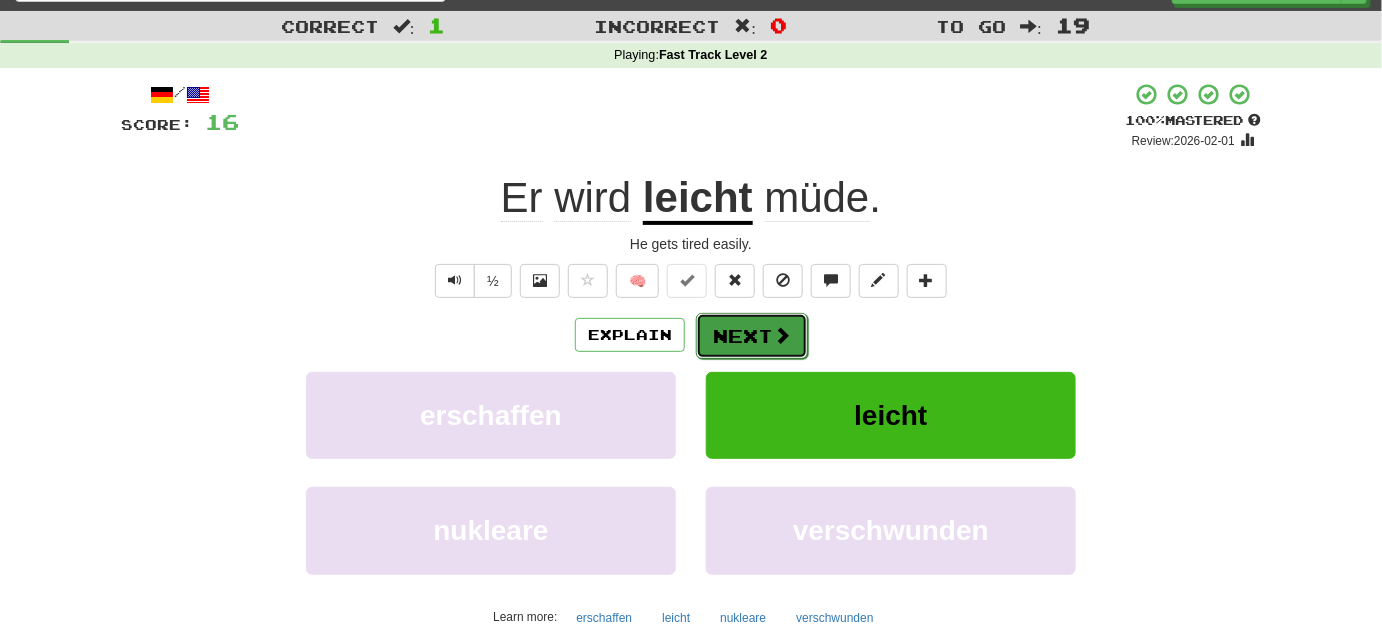 click on "Next" at bounding box center [752, 336] 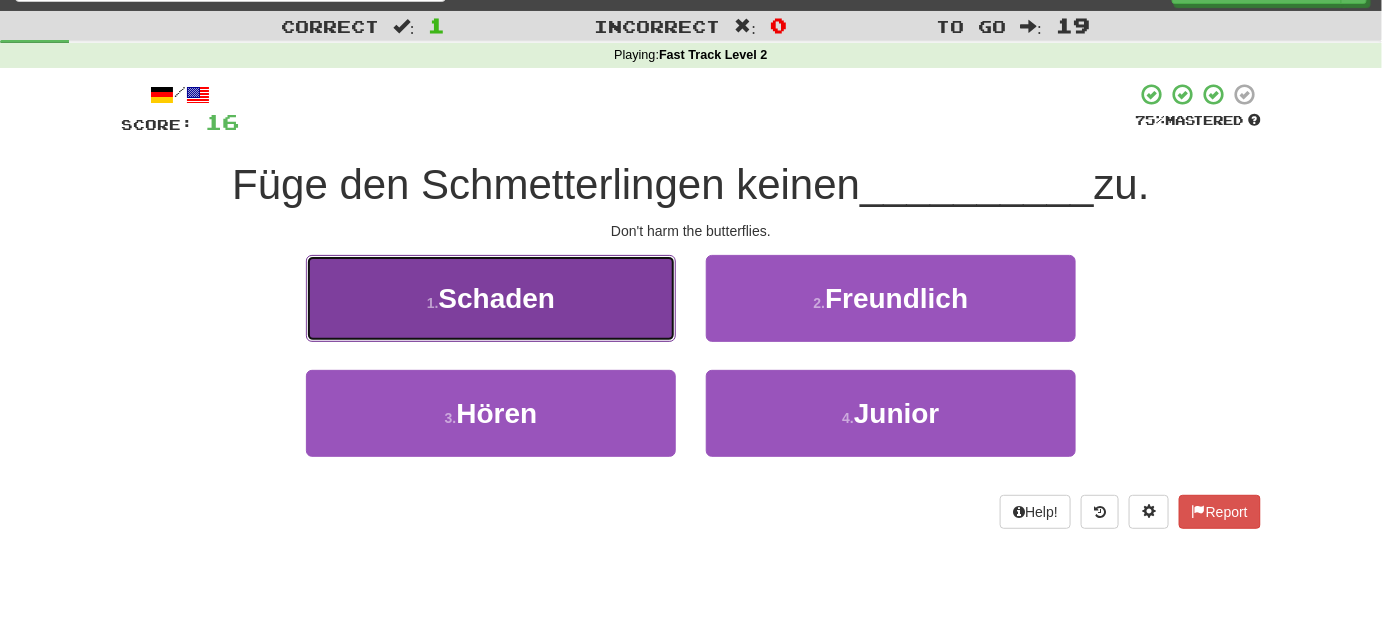 click on "1 .  Schaden" at bounding box center [491, 298] 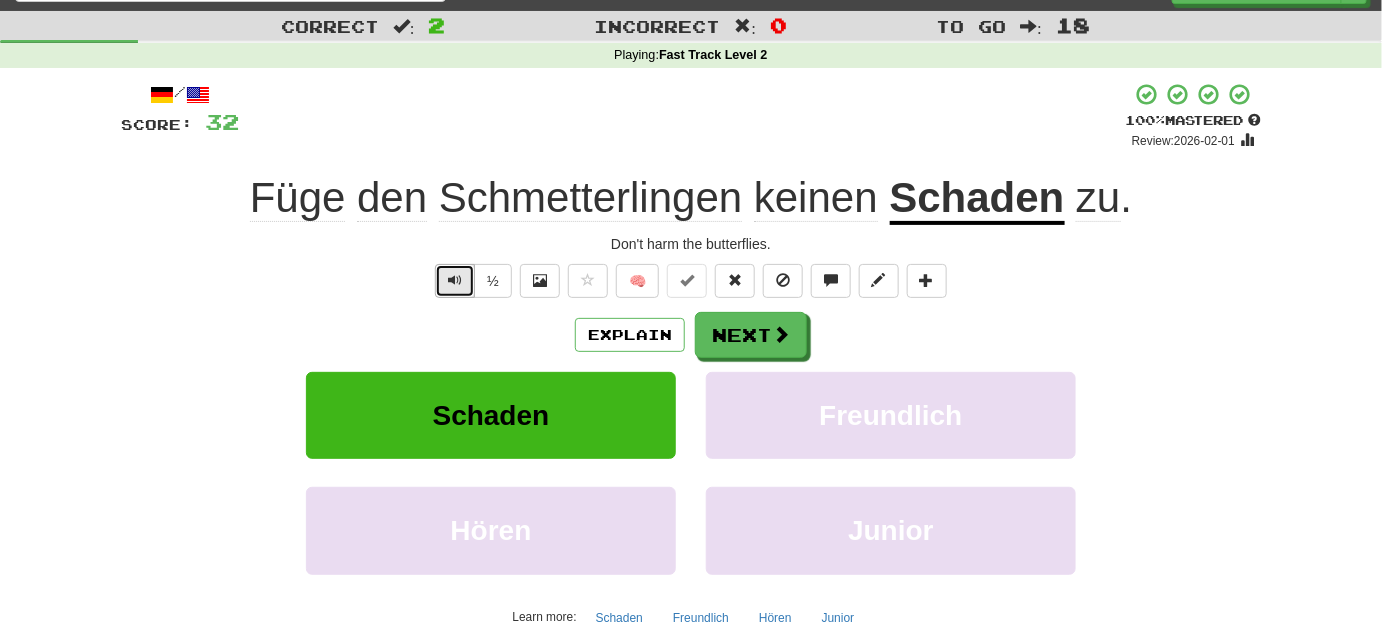 click at bounding box center [455, 280] 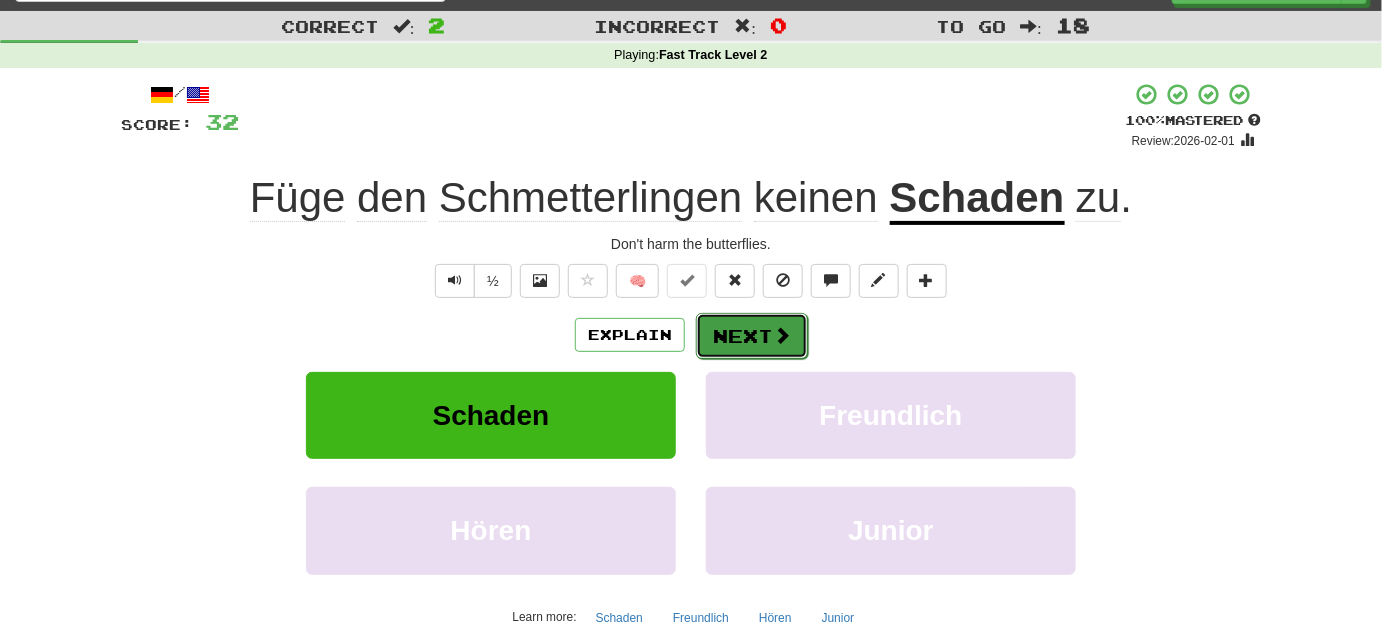 click at bounding box center (782, 335) 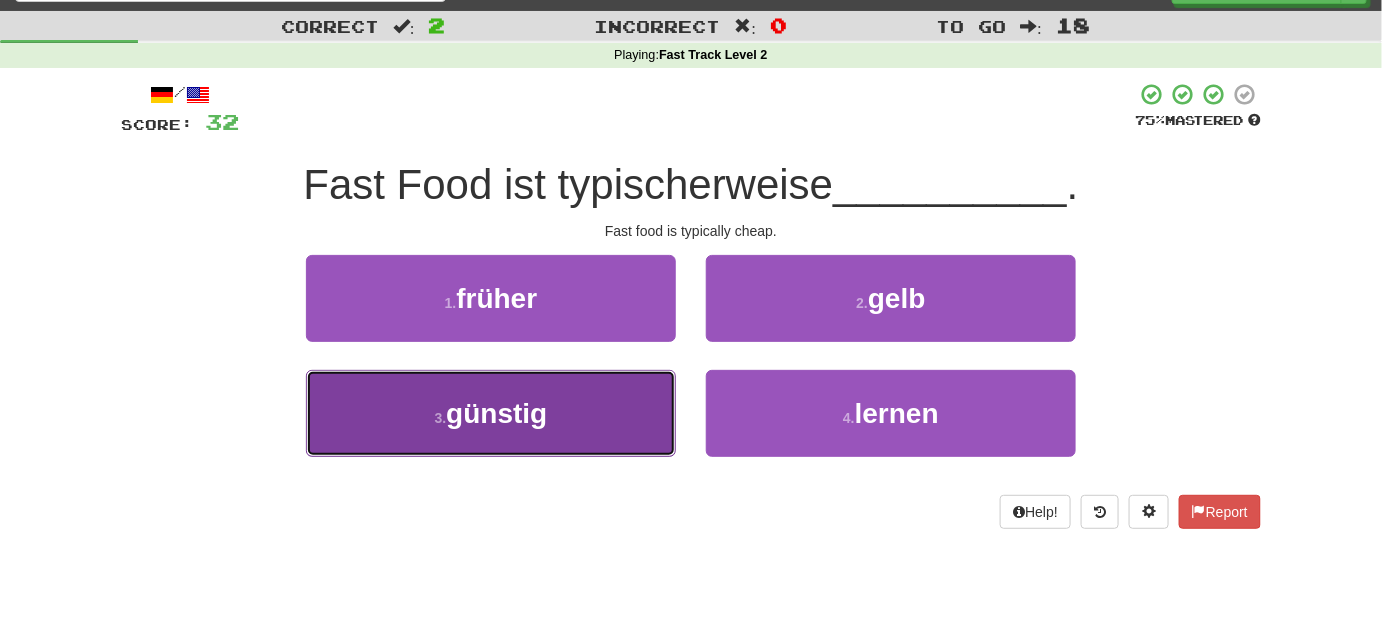 click on "3 .  günstig" at bounding box center (491, 413) 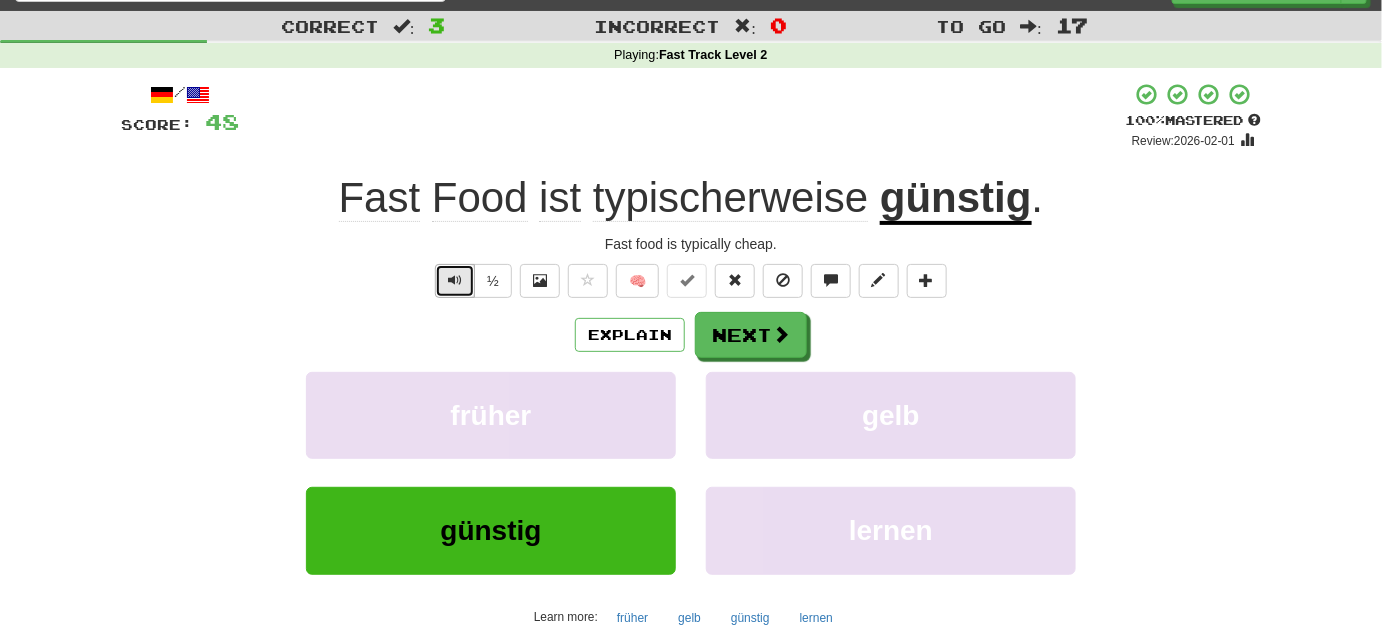 click at bounding box center (455, 281) 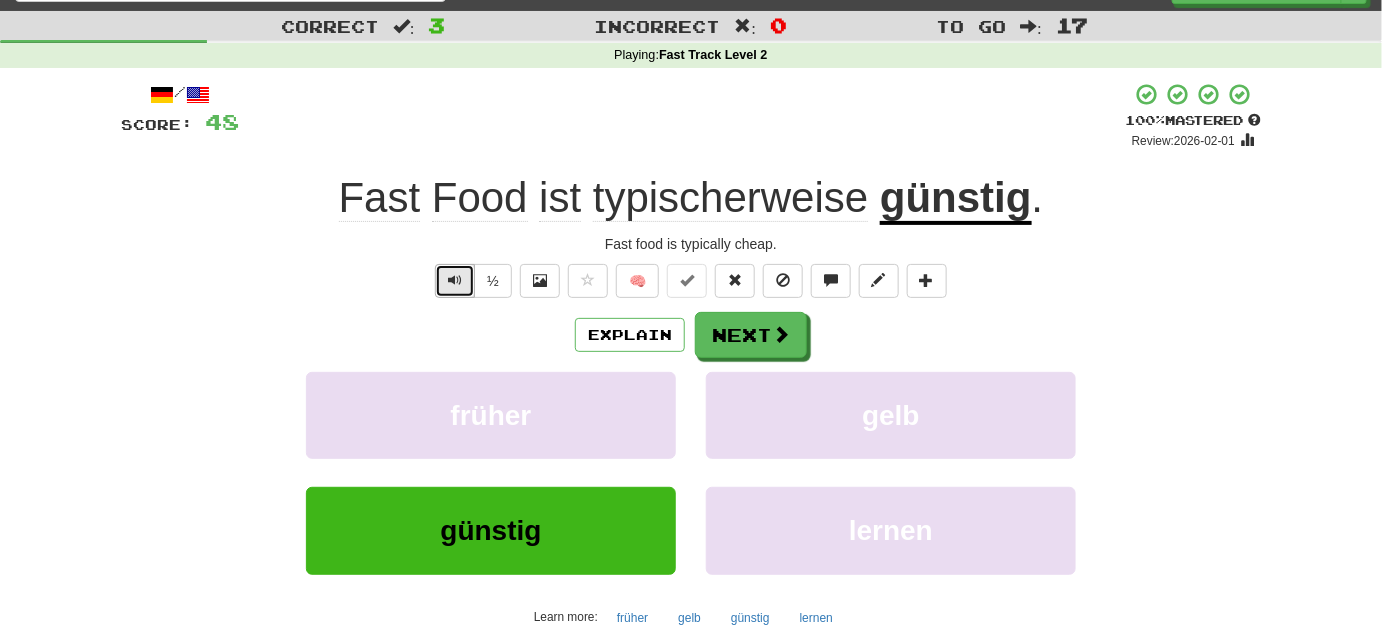 drag, startPoint x: 458, startPoint y: 287, endPoint x: 455, endPoint y: 276, distance: 11.401754 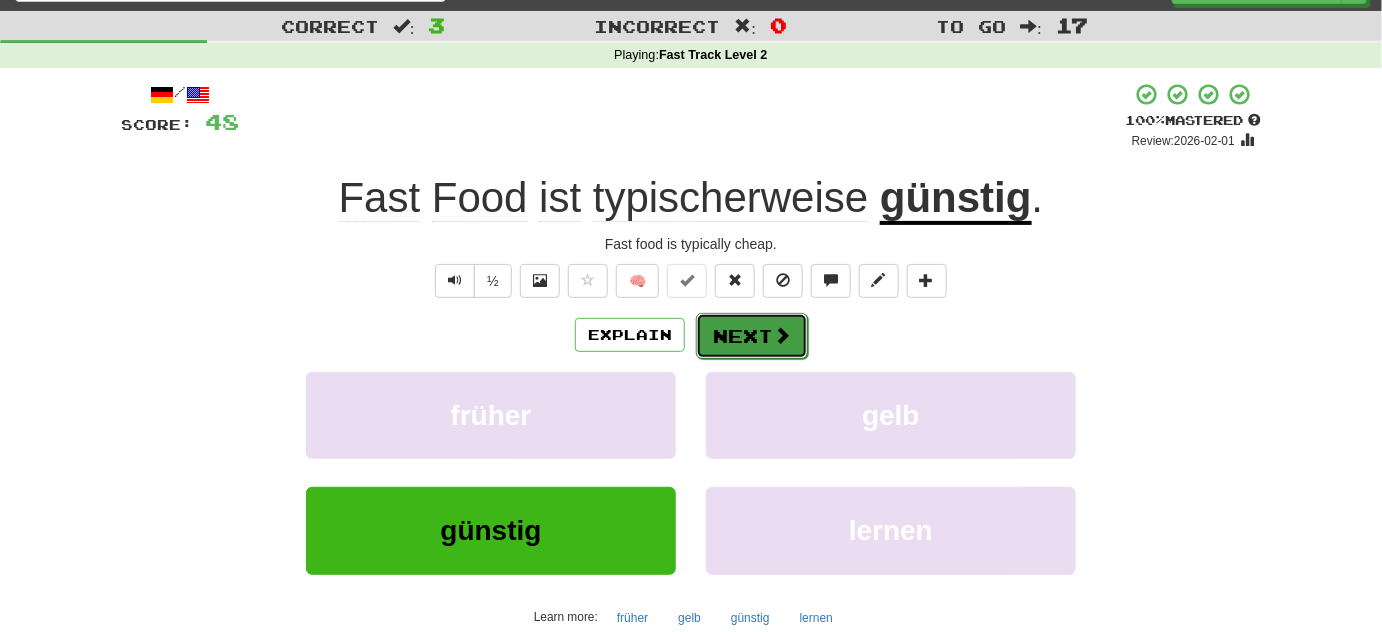 click at bounding box center [782, 335] 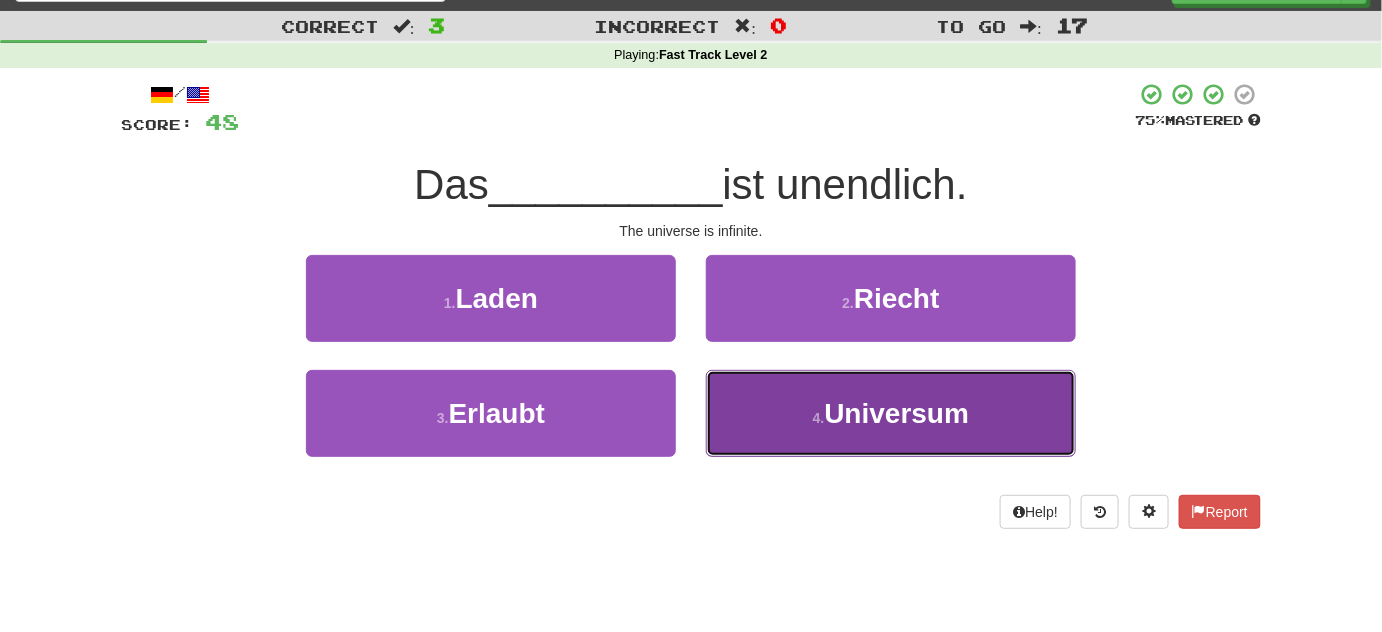 click on "4 .  Universum" at bounding box center (891, 413) 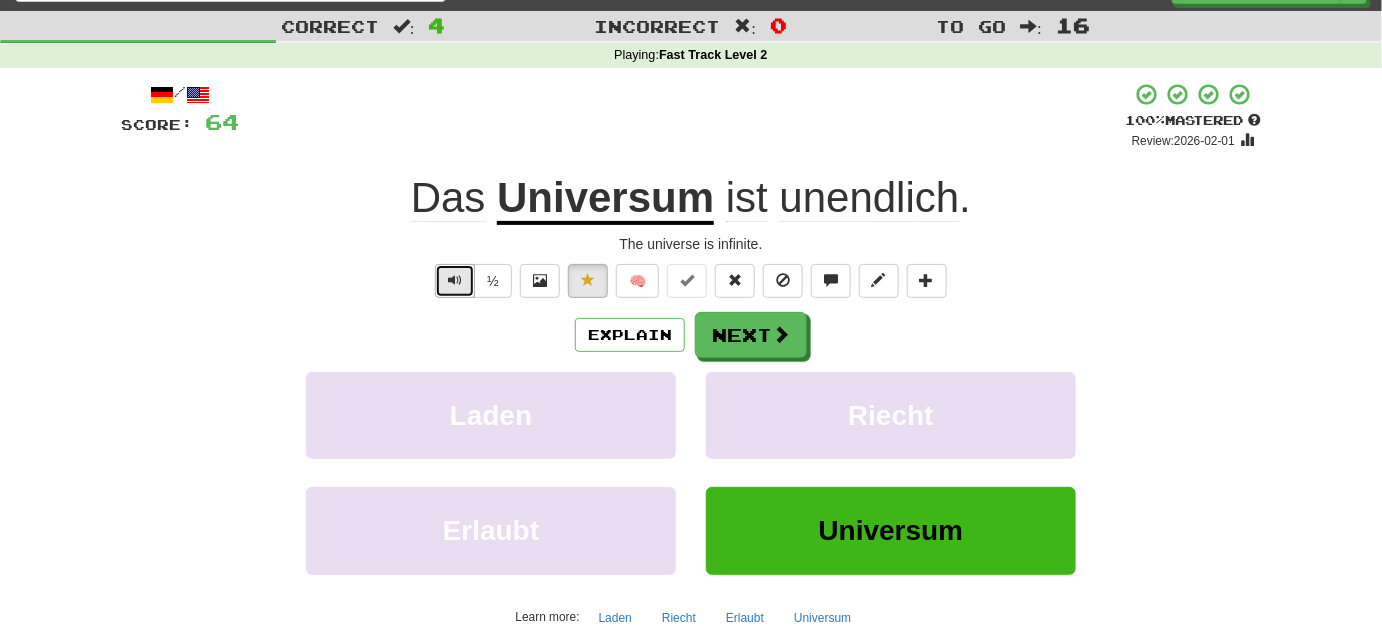 click at bounding box center (455, 281) 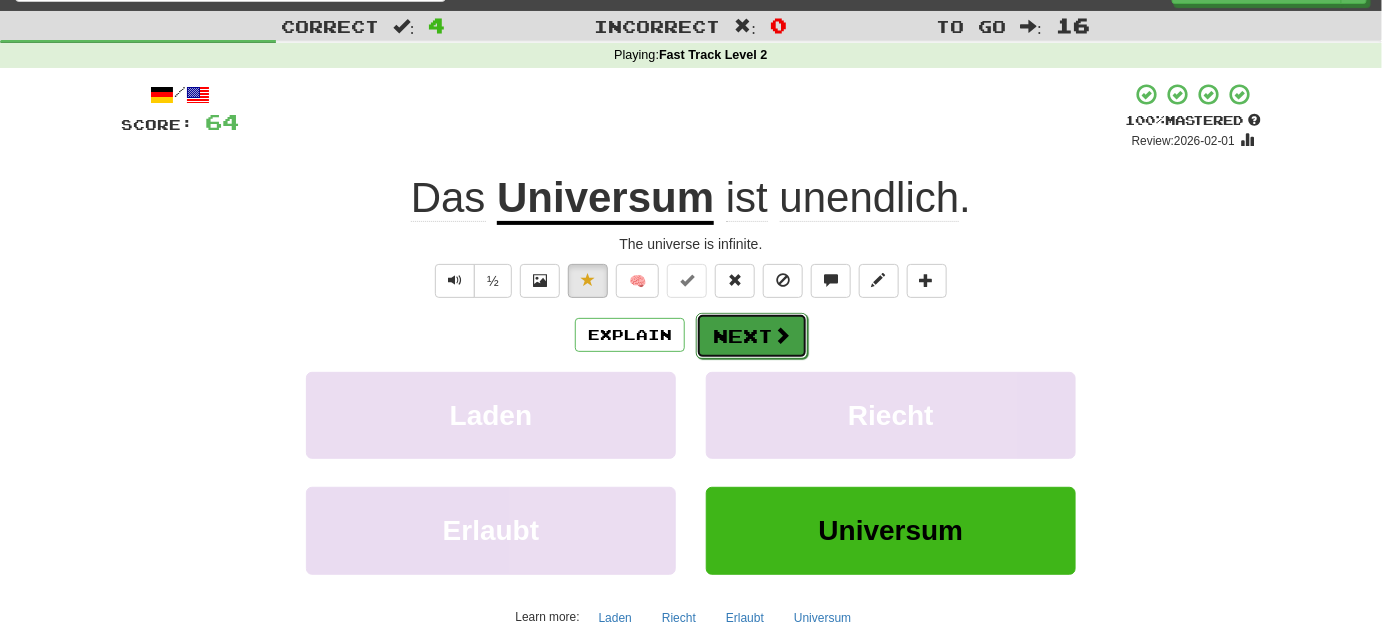 click on "Next" at bounding box center [752, 336] 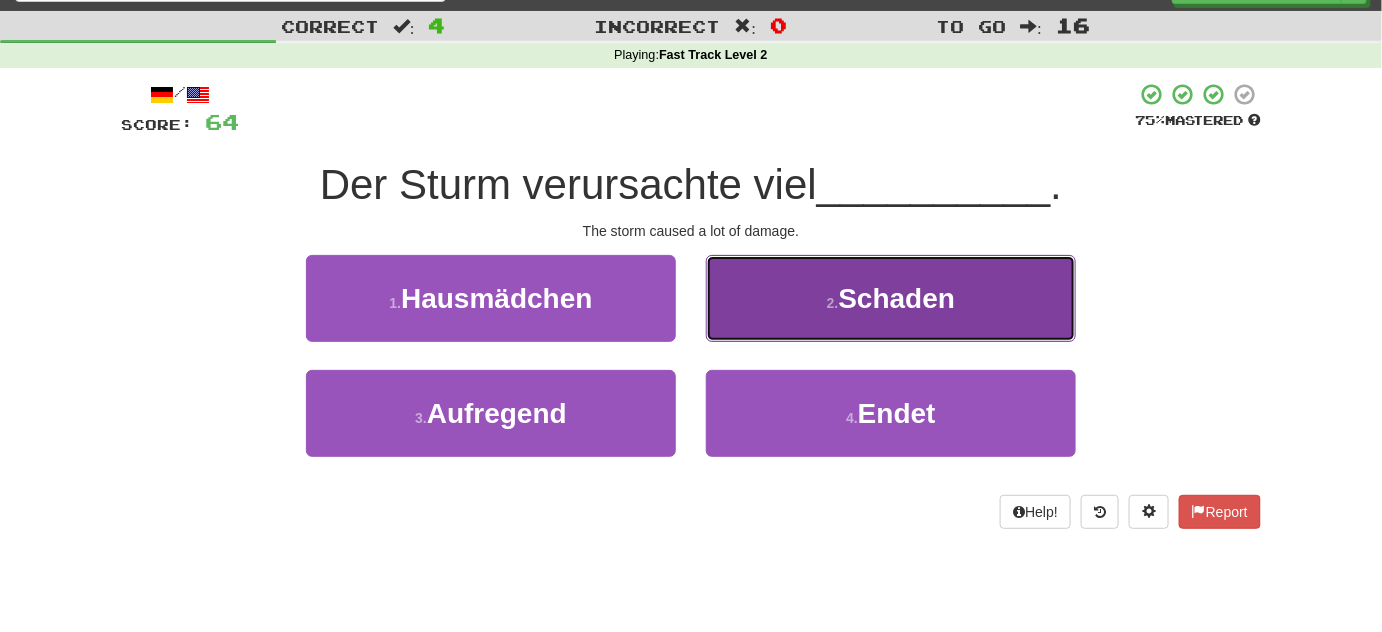 click on "2 .  Schaden" at bounding box center (891, 298) 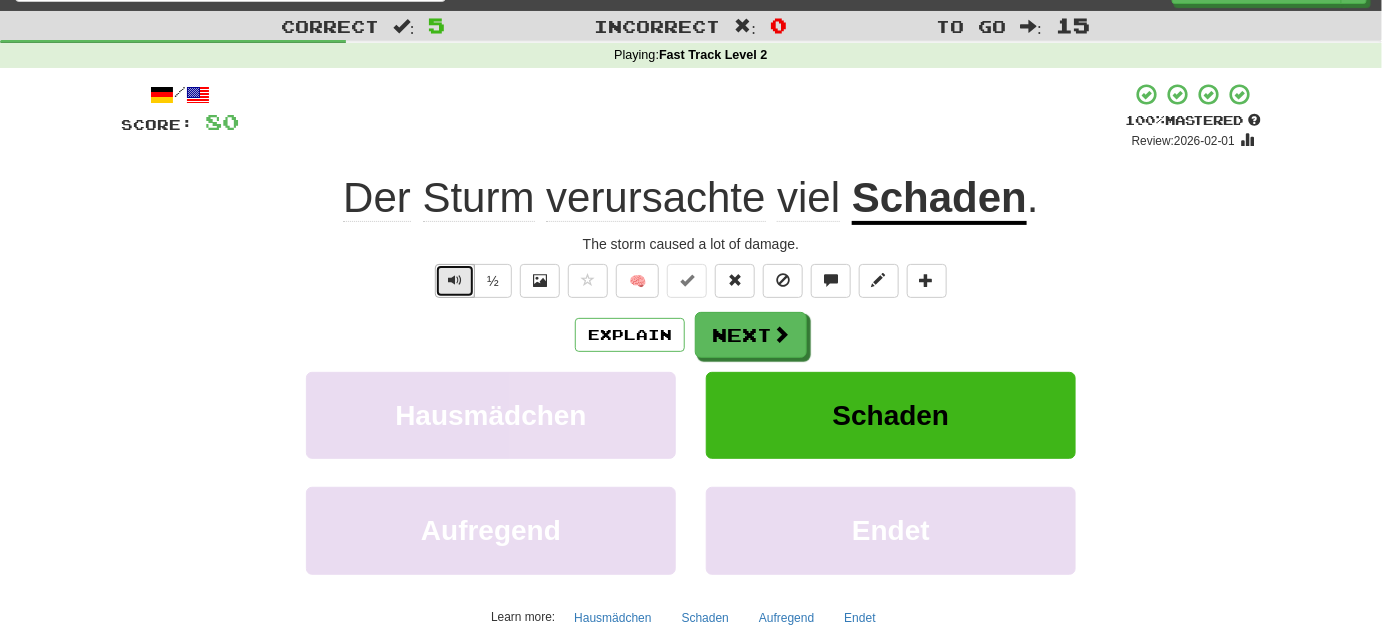 click at bounding box center (455, 281) 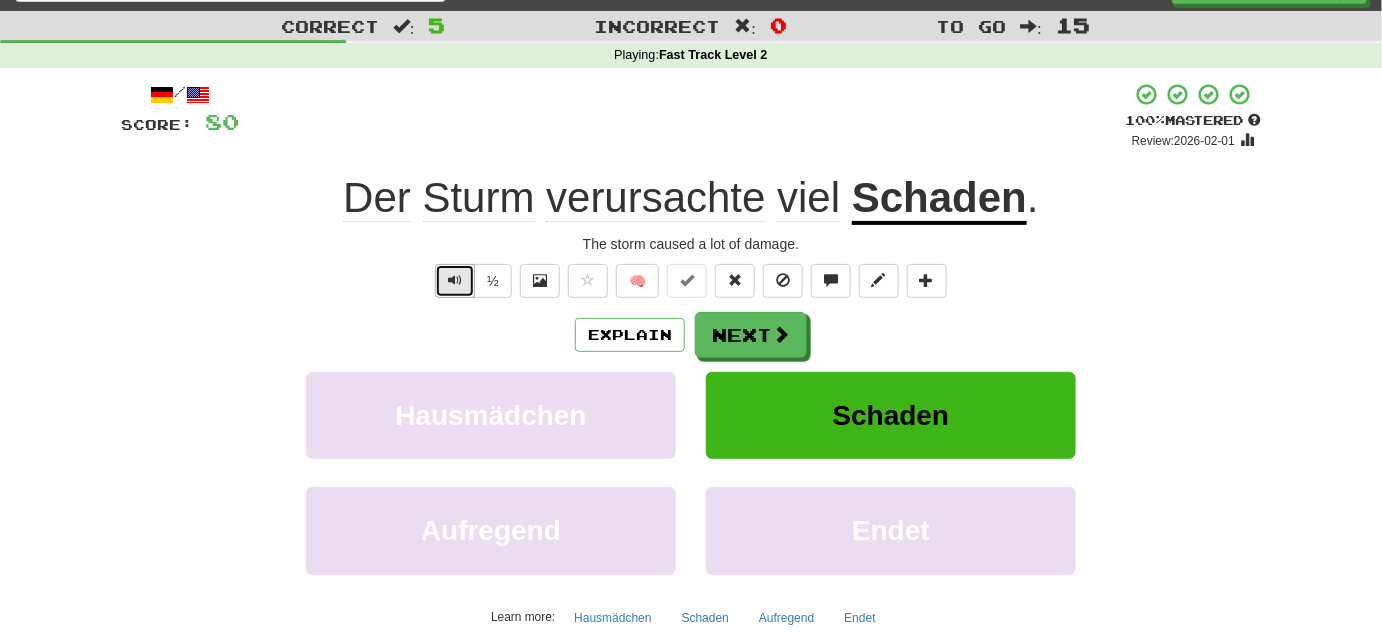 click at bounding box center [455, 280] 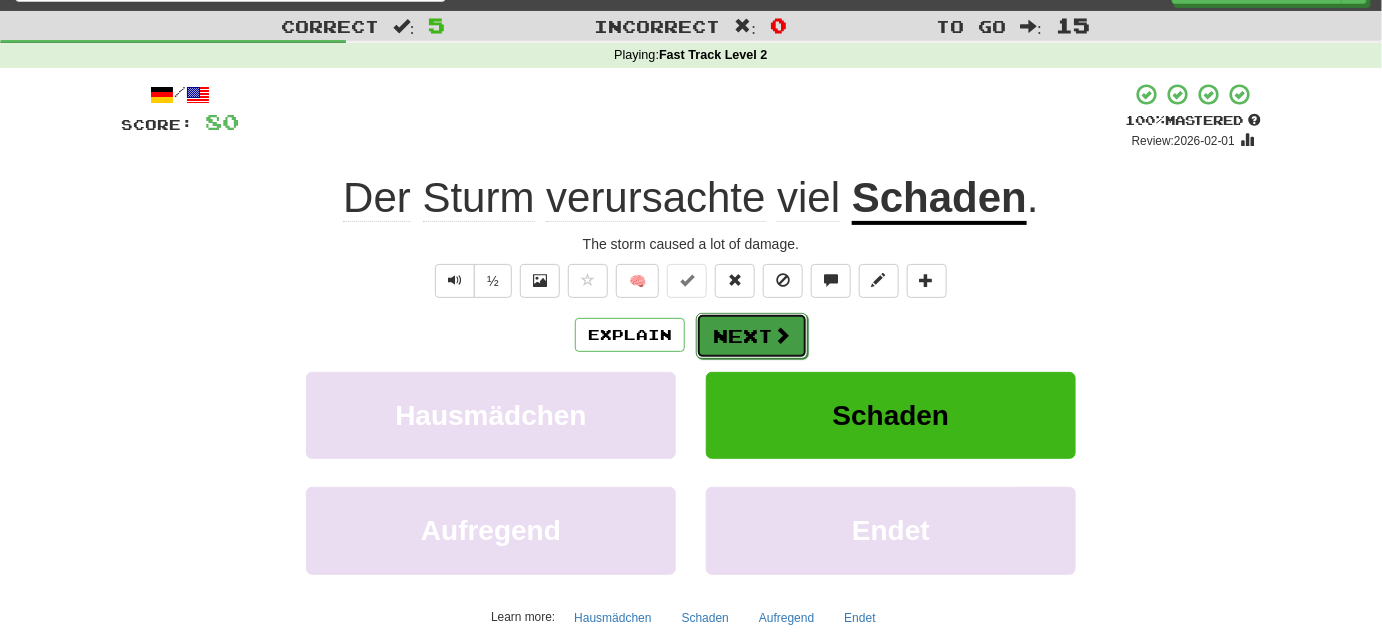 click on "Next" at bounding box center [752, 336] 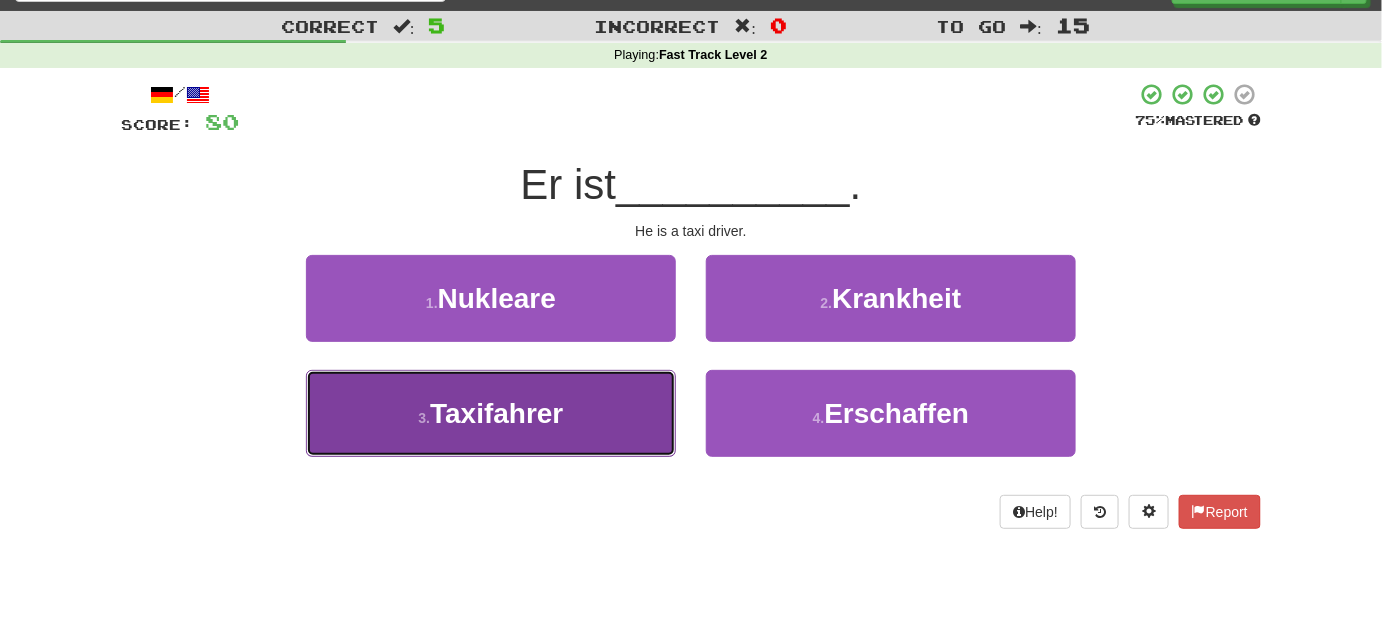 click on "3 .  Taxifahrer" at bounding box center (491, 413) 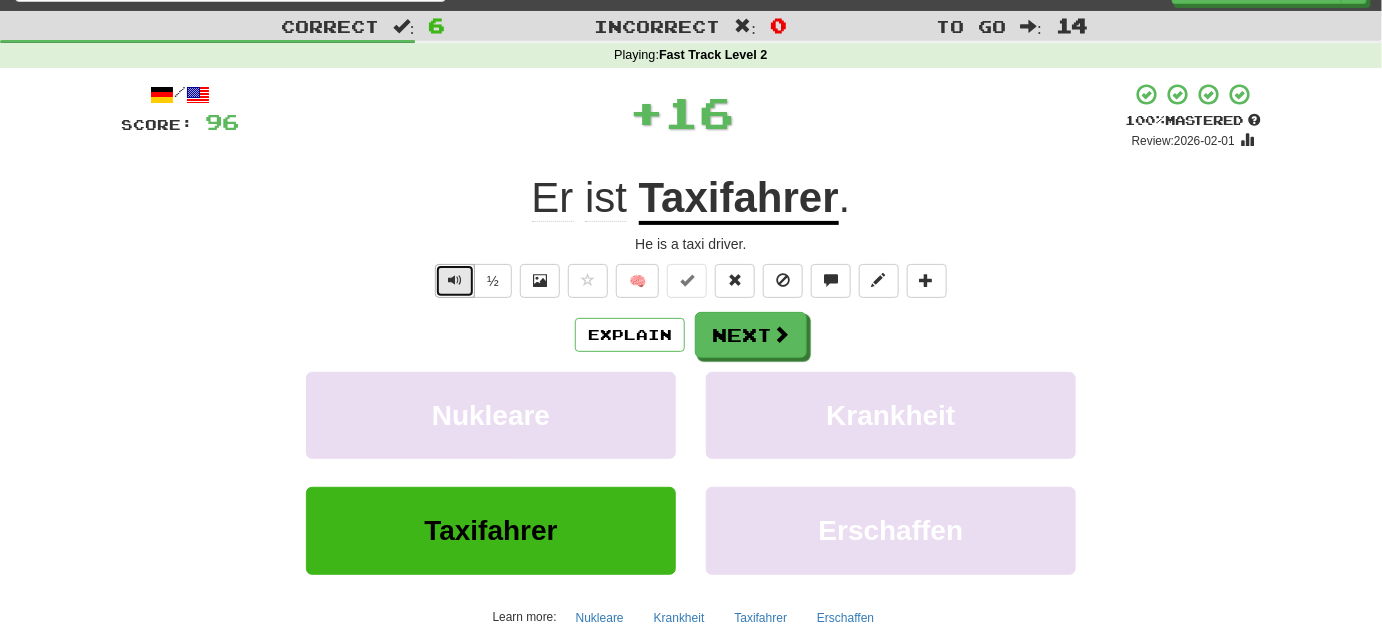 click at bounding box center (455, 281) 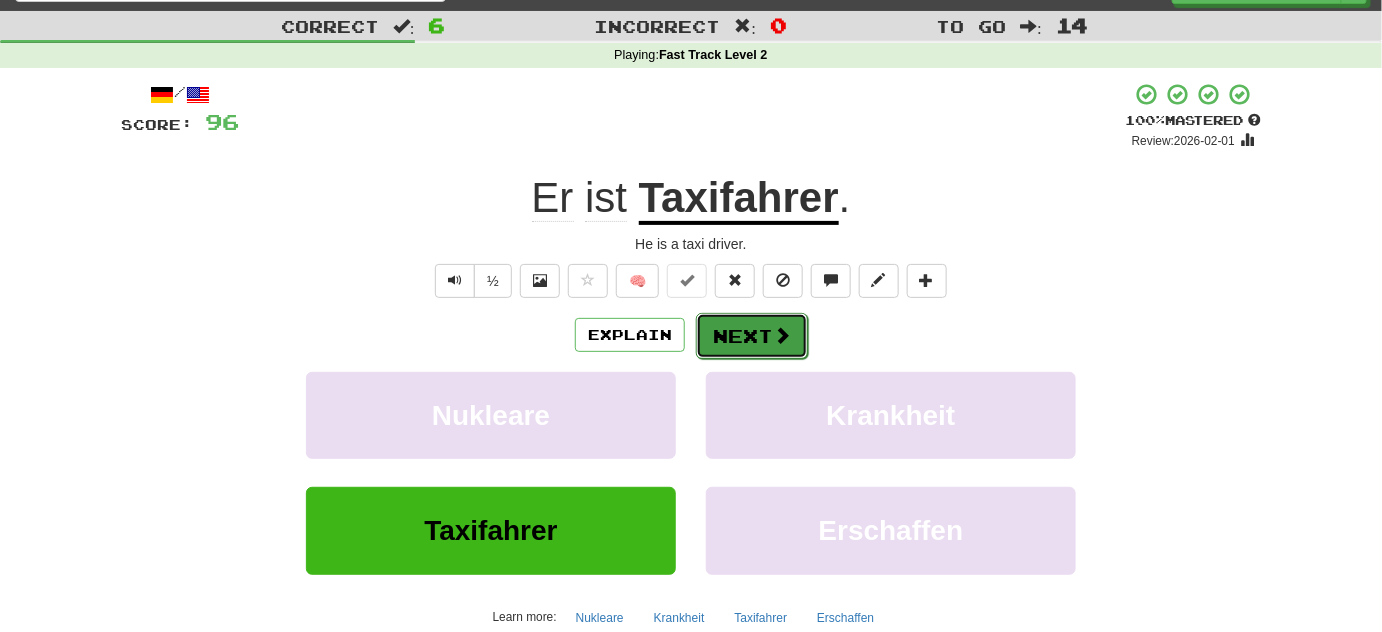 click on "Next" at bounding box center [752, 336] 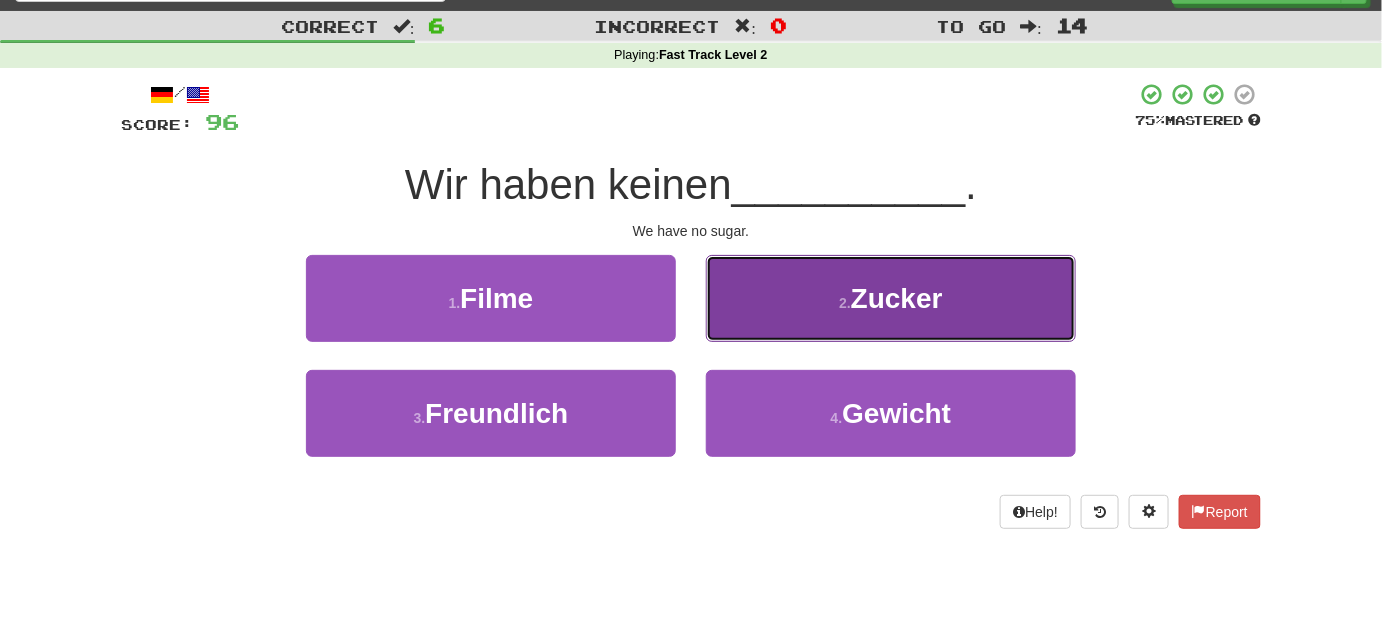 click on "2 .  Zucker" at bounding box center [891, 298] 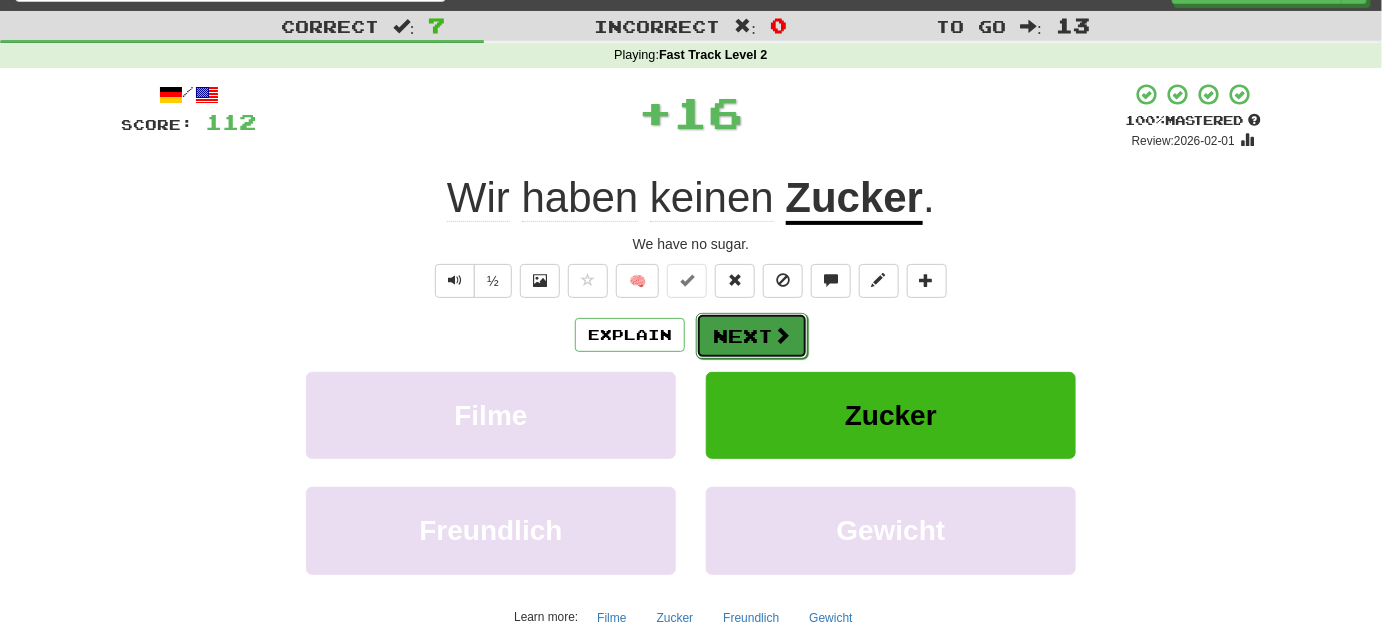 click at bounding box center [782, 335] 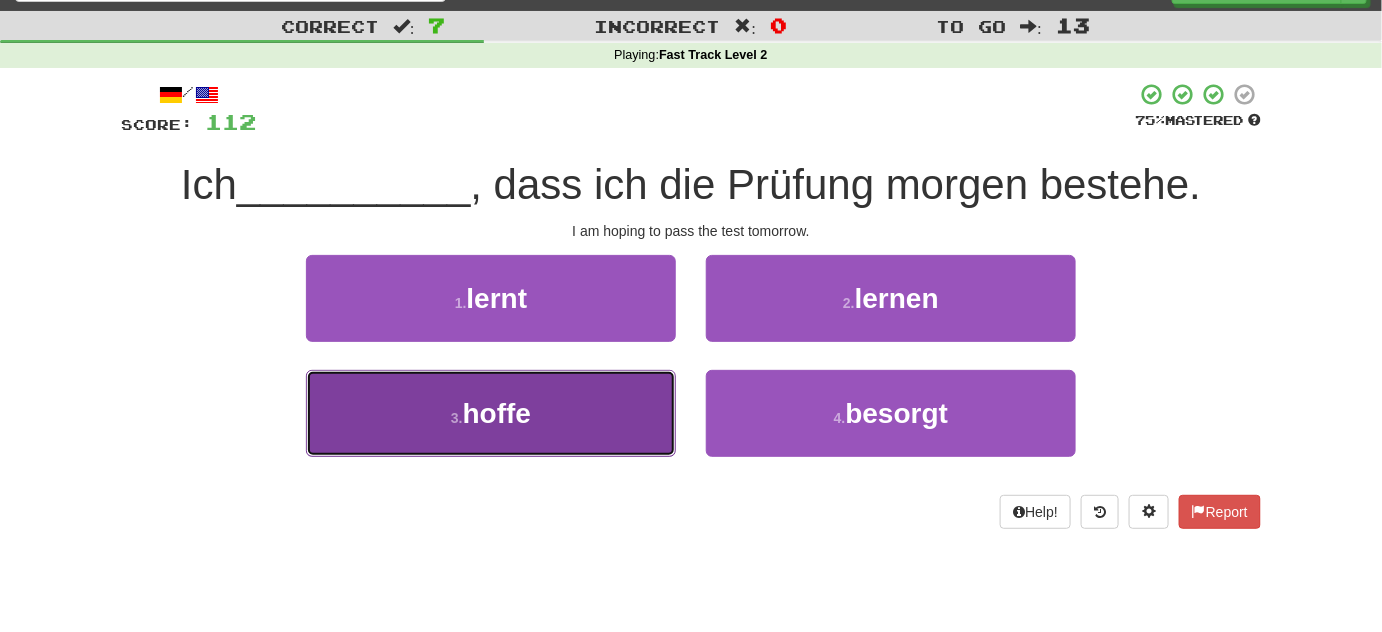 click on "3 .  hoffe" at bounding box center (491, 413) 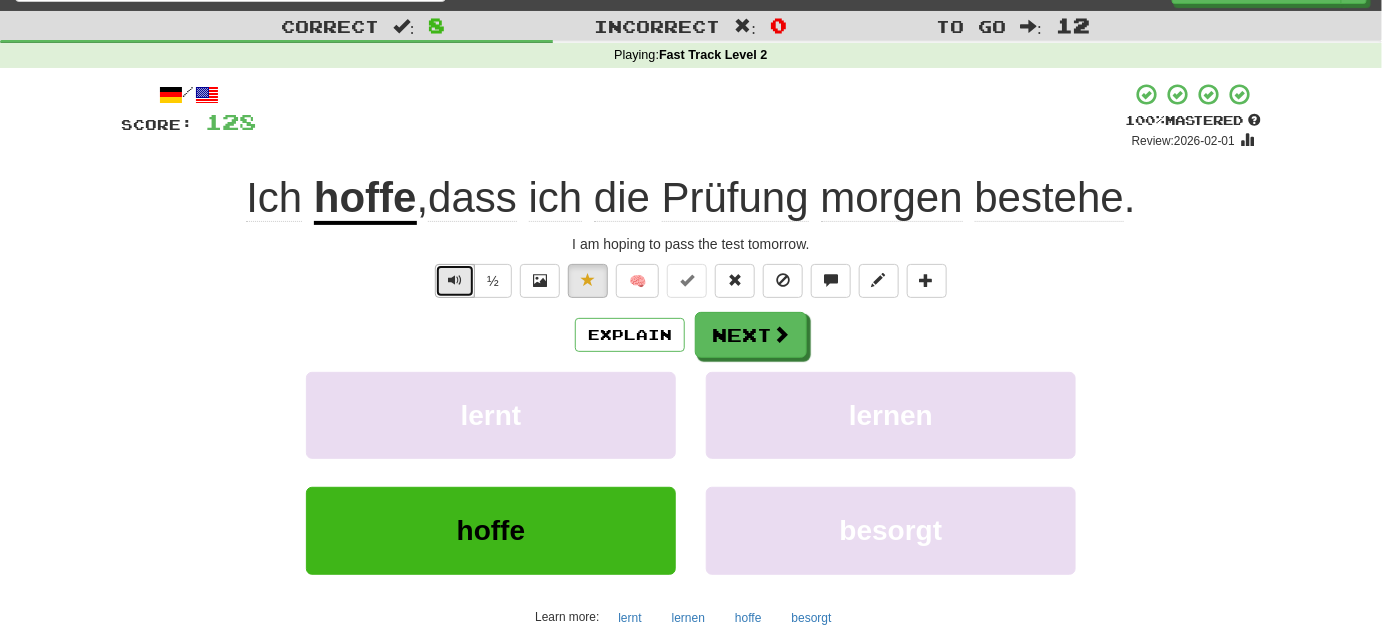 click at bounding box center (455, 281) 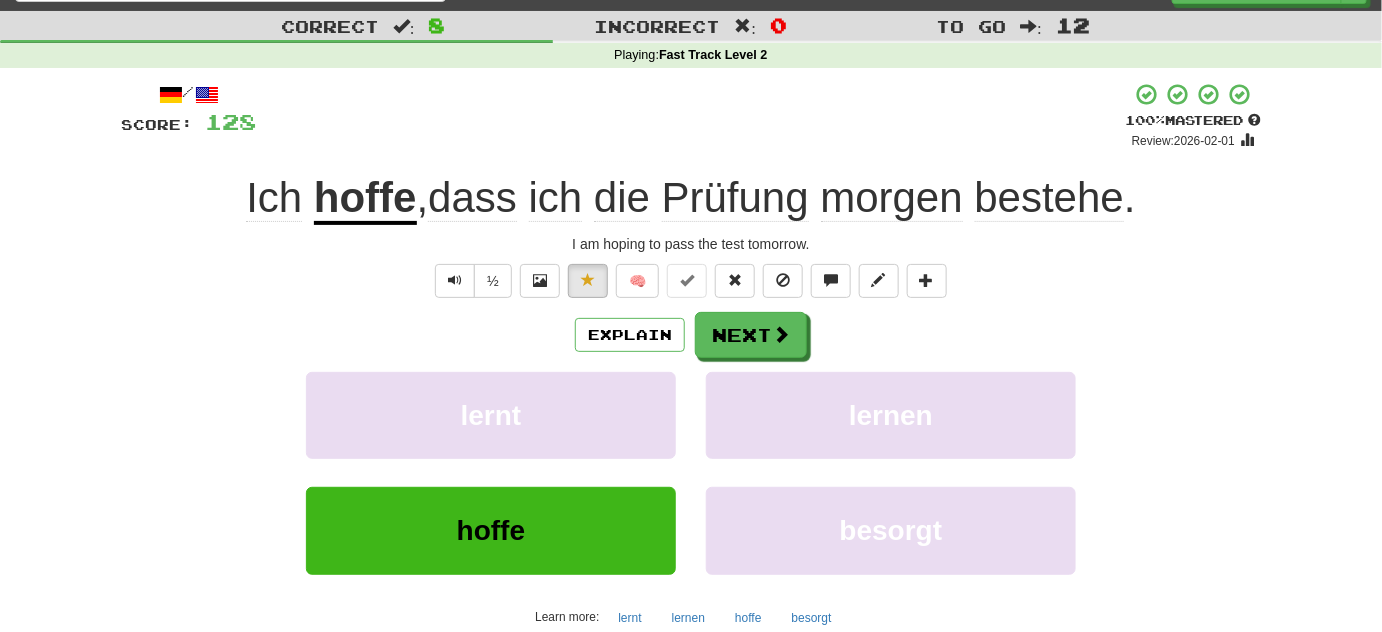 click on "Explain Next lernt lernen hoffe besorgt Learn more: lernt lernen hoffe besorgt" at bounding box center [691, 472] 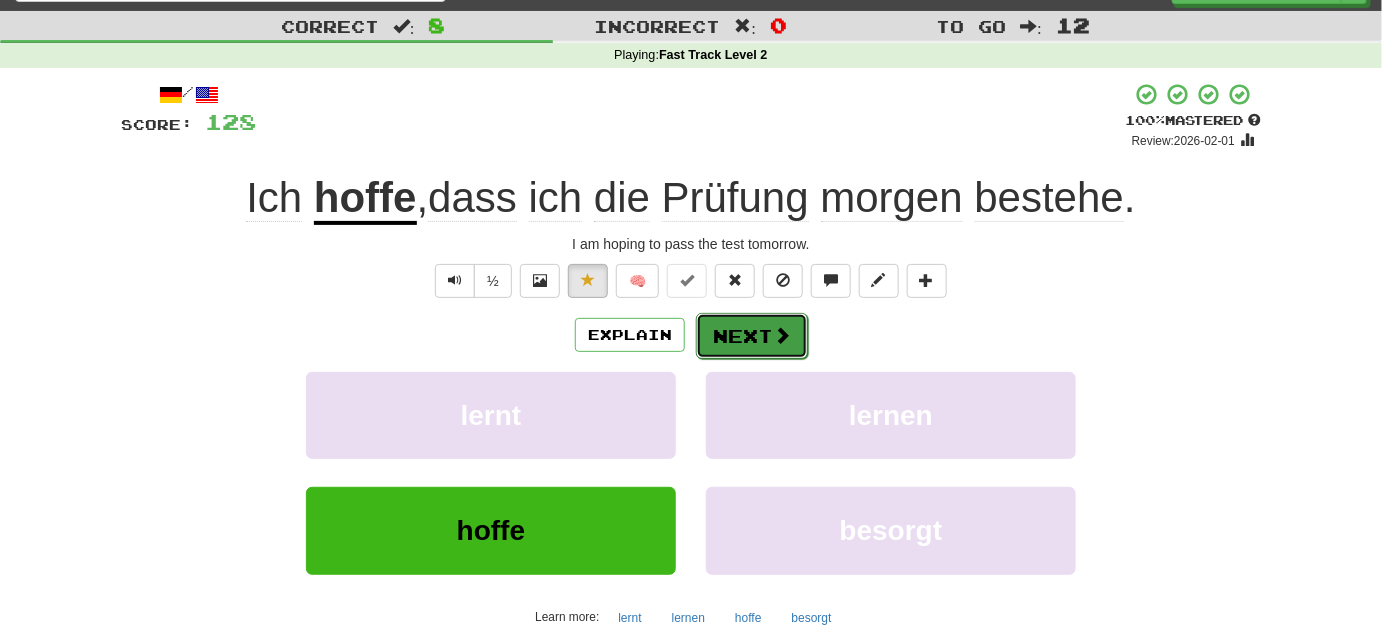 click on "Next" at bounding box center [752, 336] 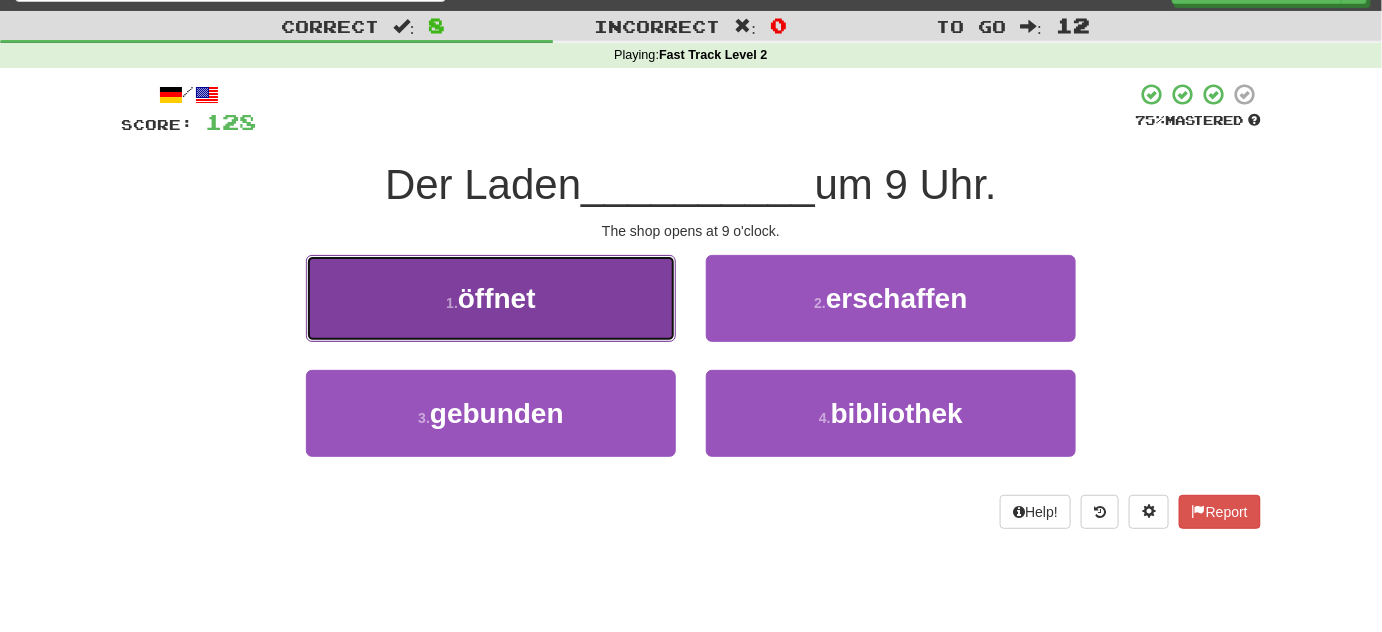 click on "1 .  öffnet" at bounding box center (491, 298) 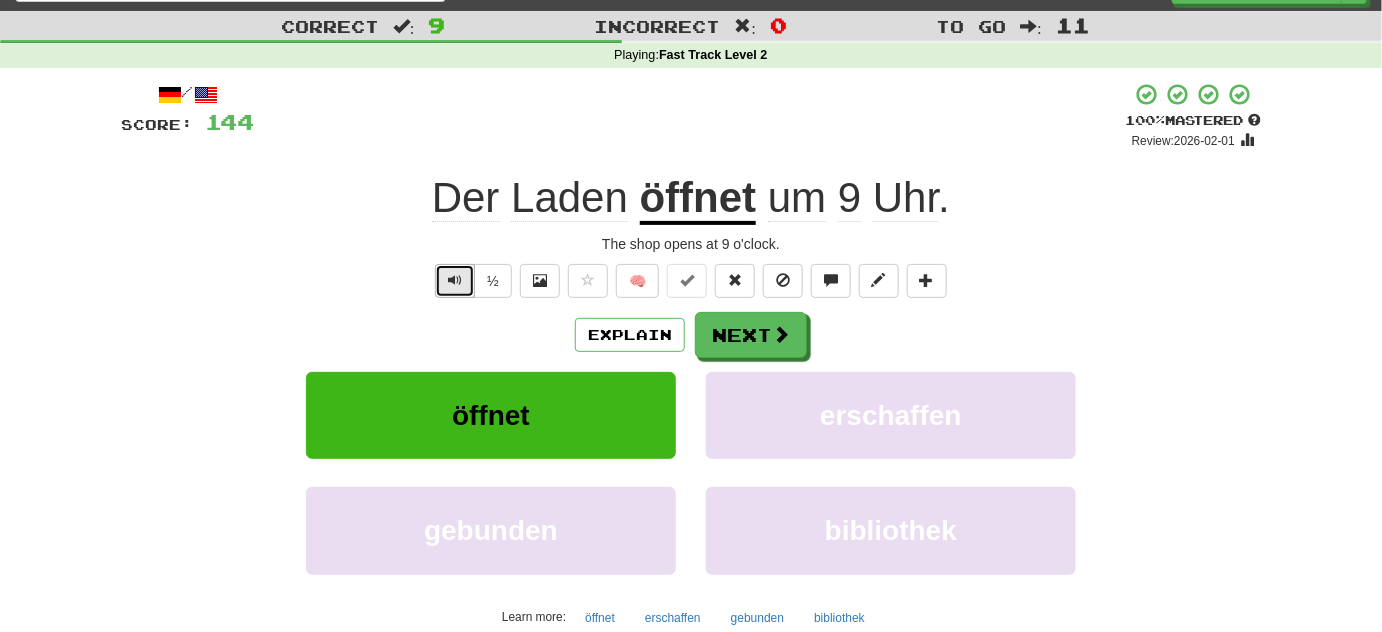click at bounding box center (455, 281) 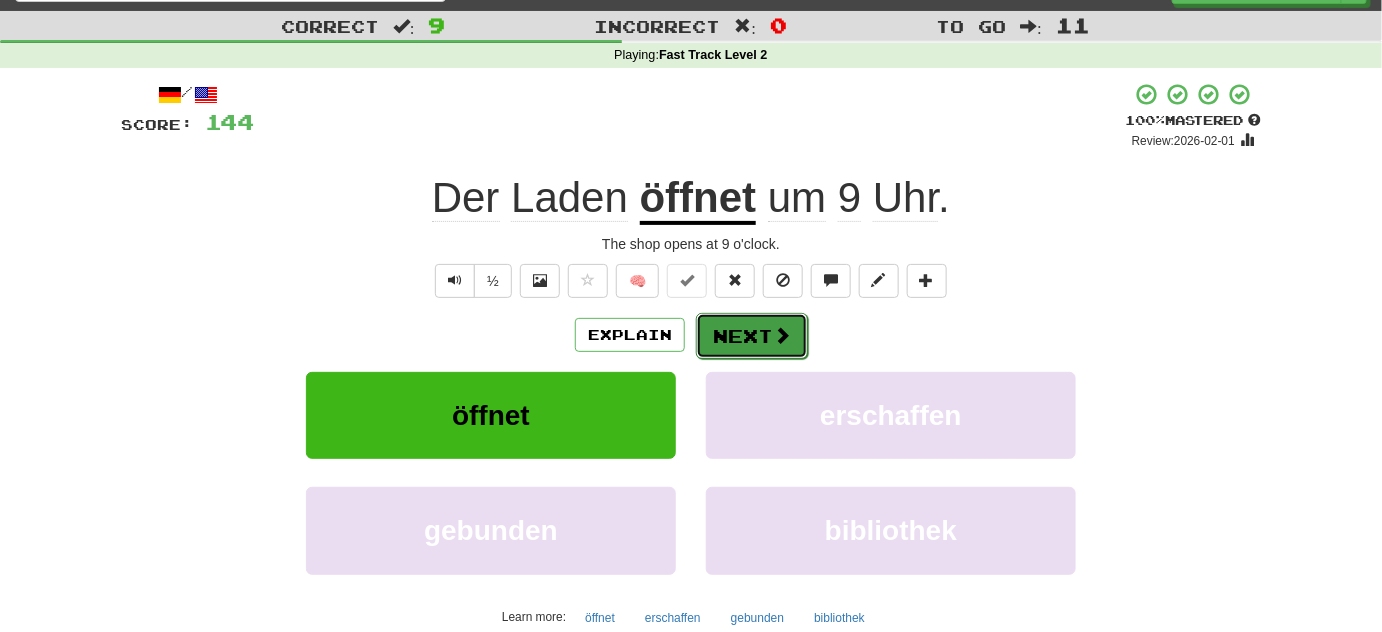 click at bounding box center [782, 335] 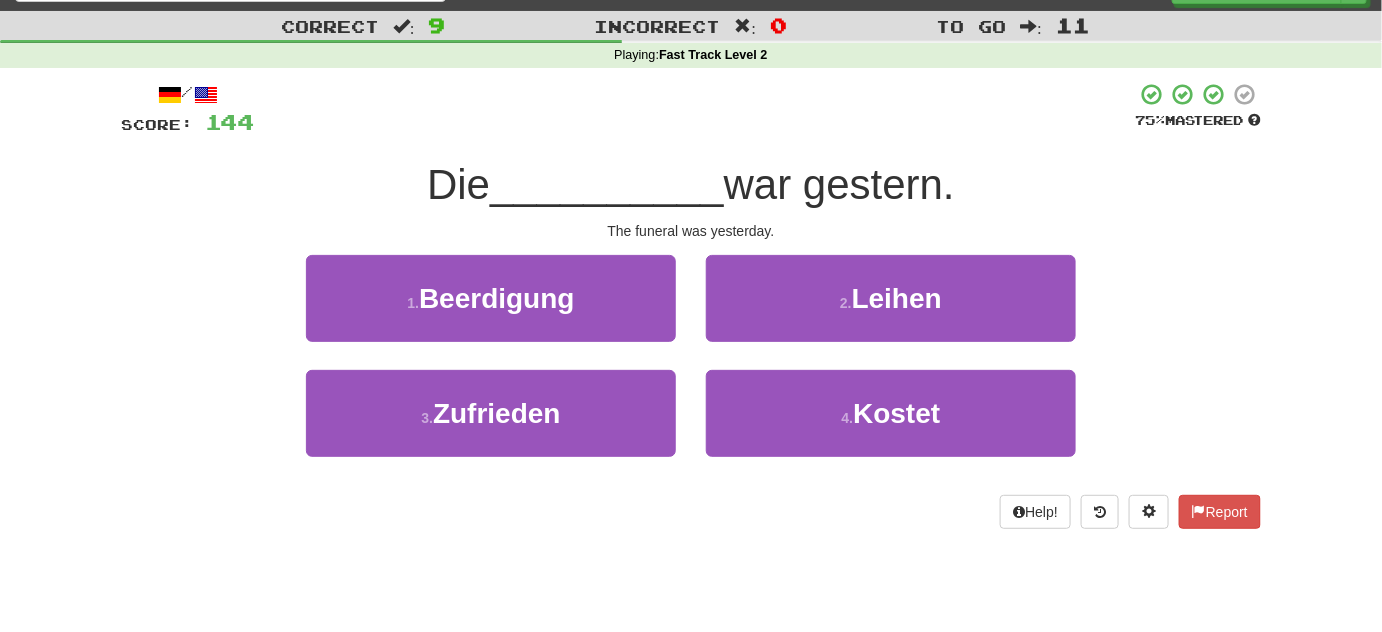 click on "/  Score:   144 75 %  Mastered Die  __________  war gestern. The [EVENT] was yesterday. 1 .  Beerdigung 2 .  Leihen 3 .  Zufrieden 4 .  Kostet  Help!  Report" at bounding box center (691, 305) 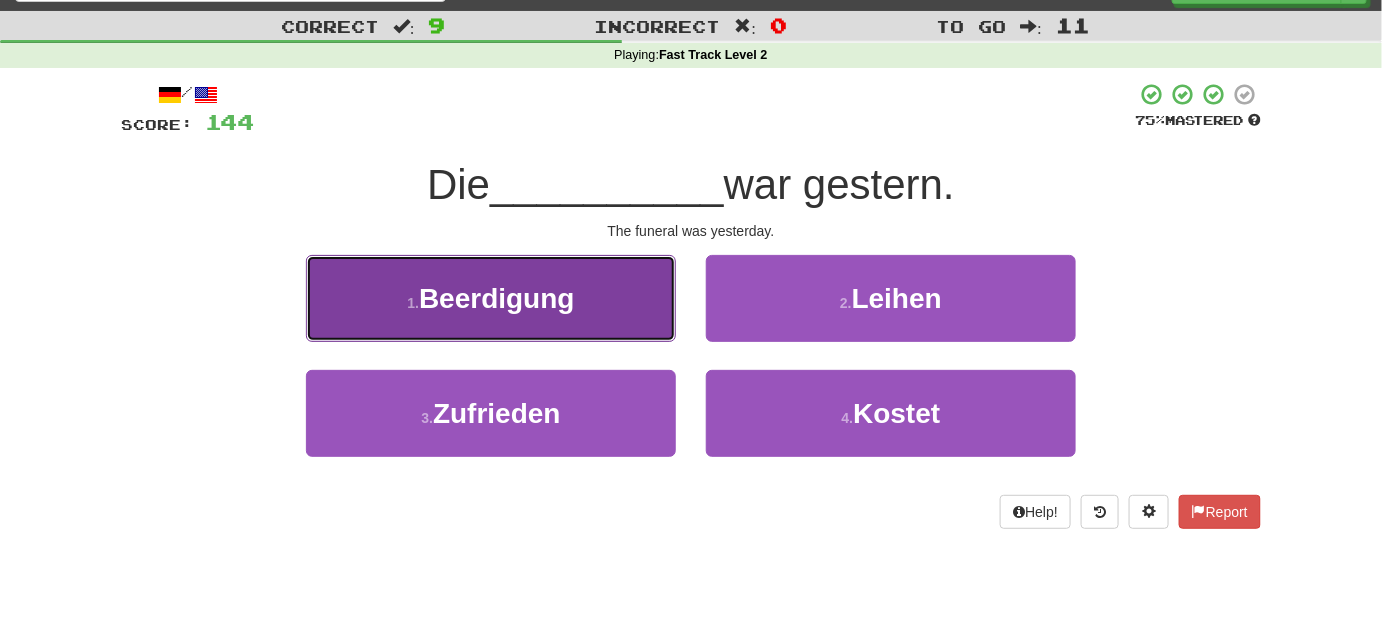 click on "1 .  Beerdigung" at bounding box center (491, 298) 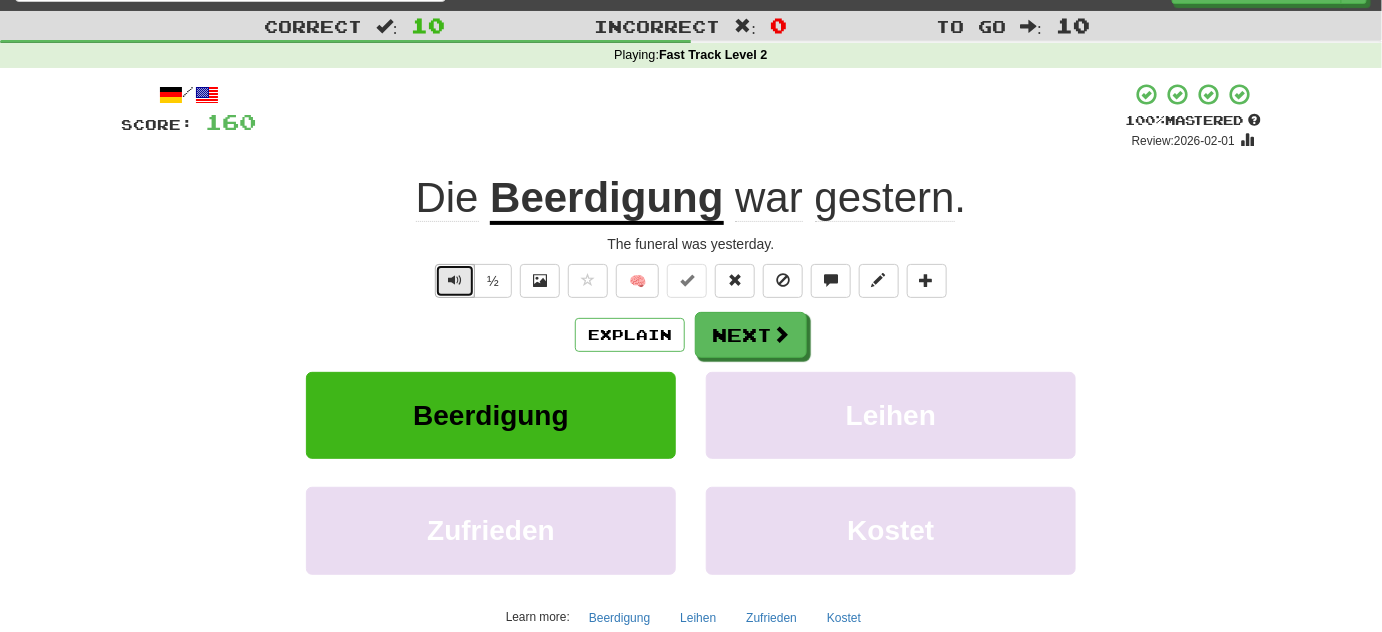 click at bounding box center [455, 281] 